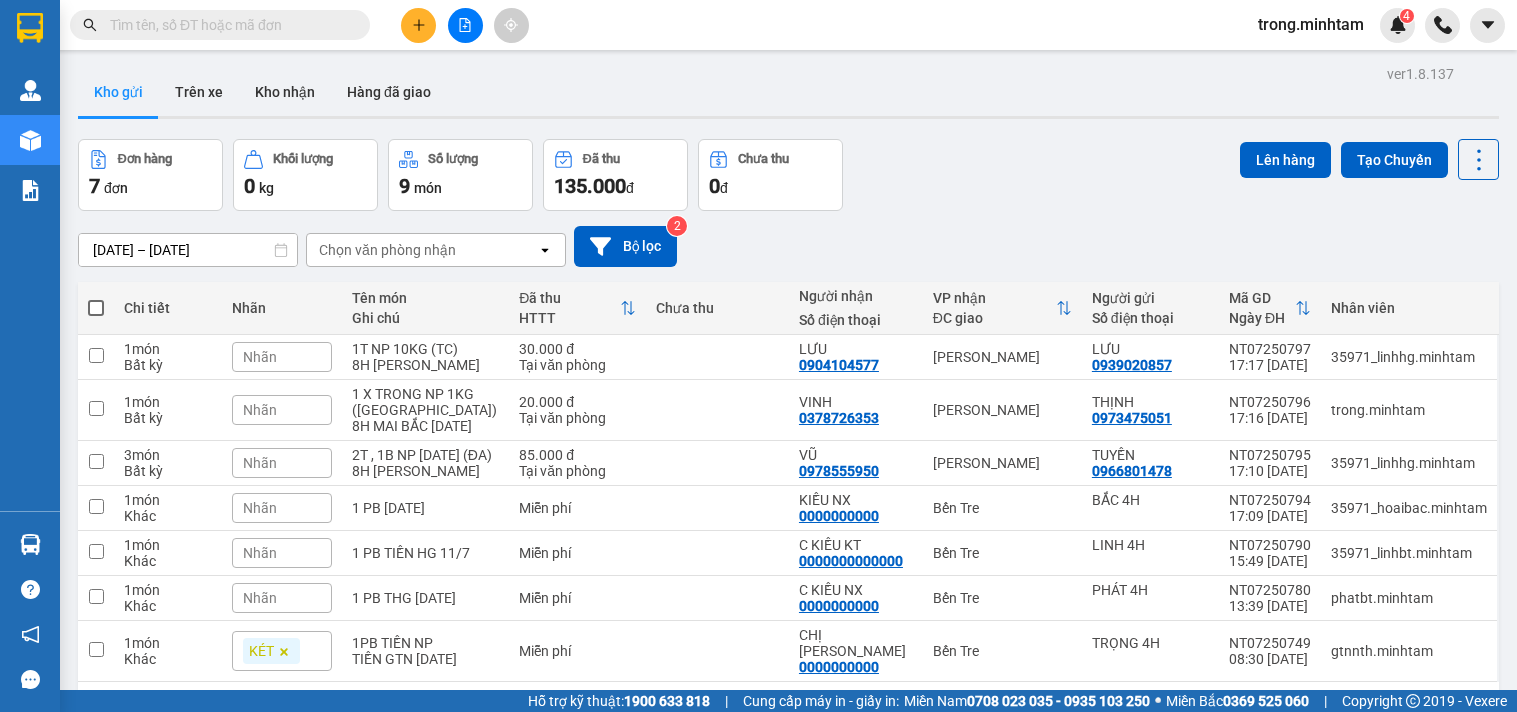 scroll, scrollTop: 0, scrollLeft: 0, axis: both 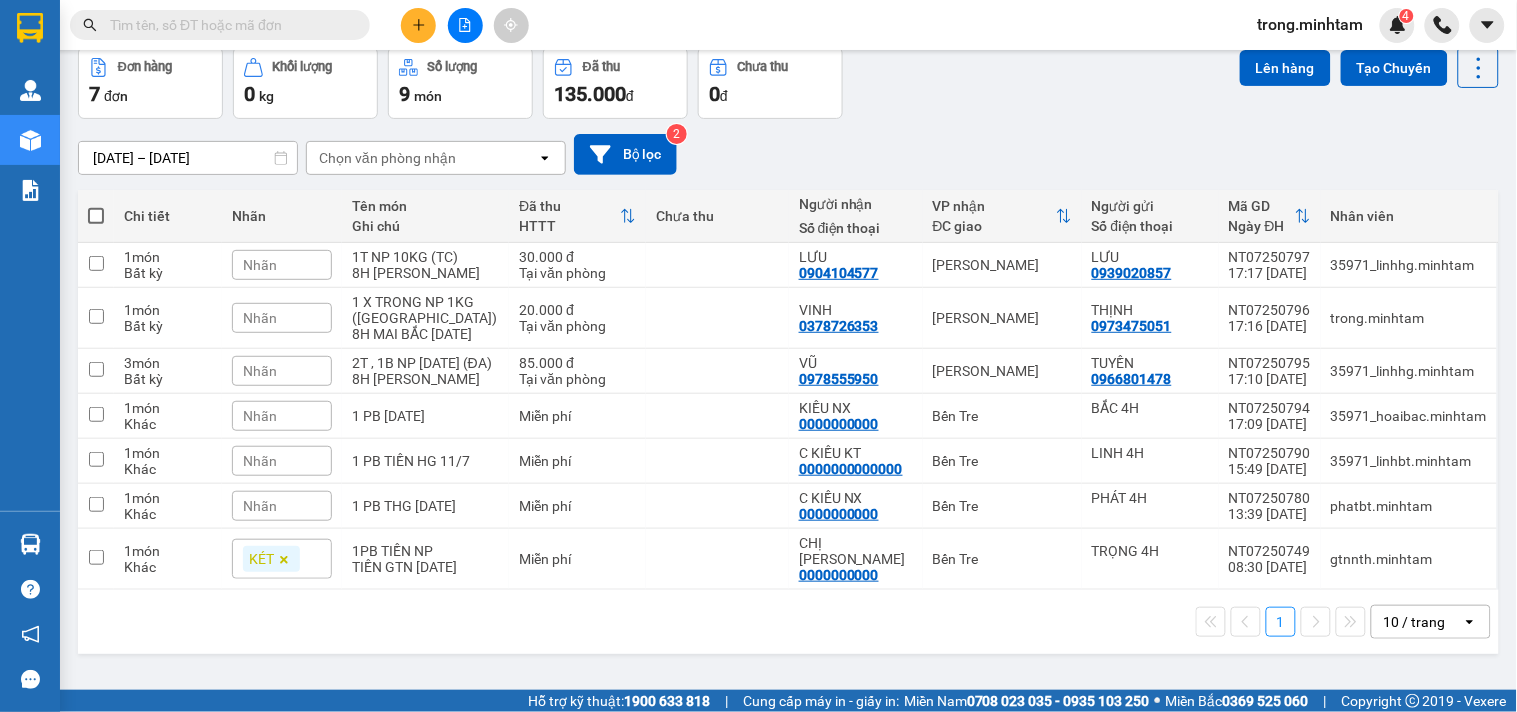 click at bounding box center [465, 25] 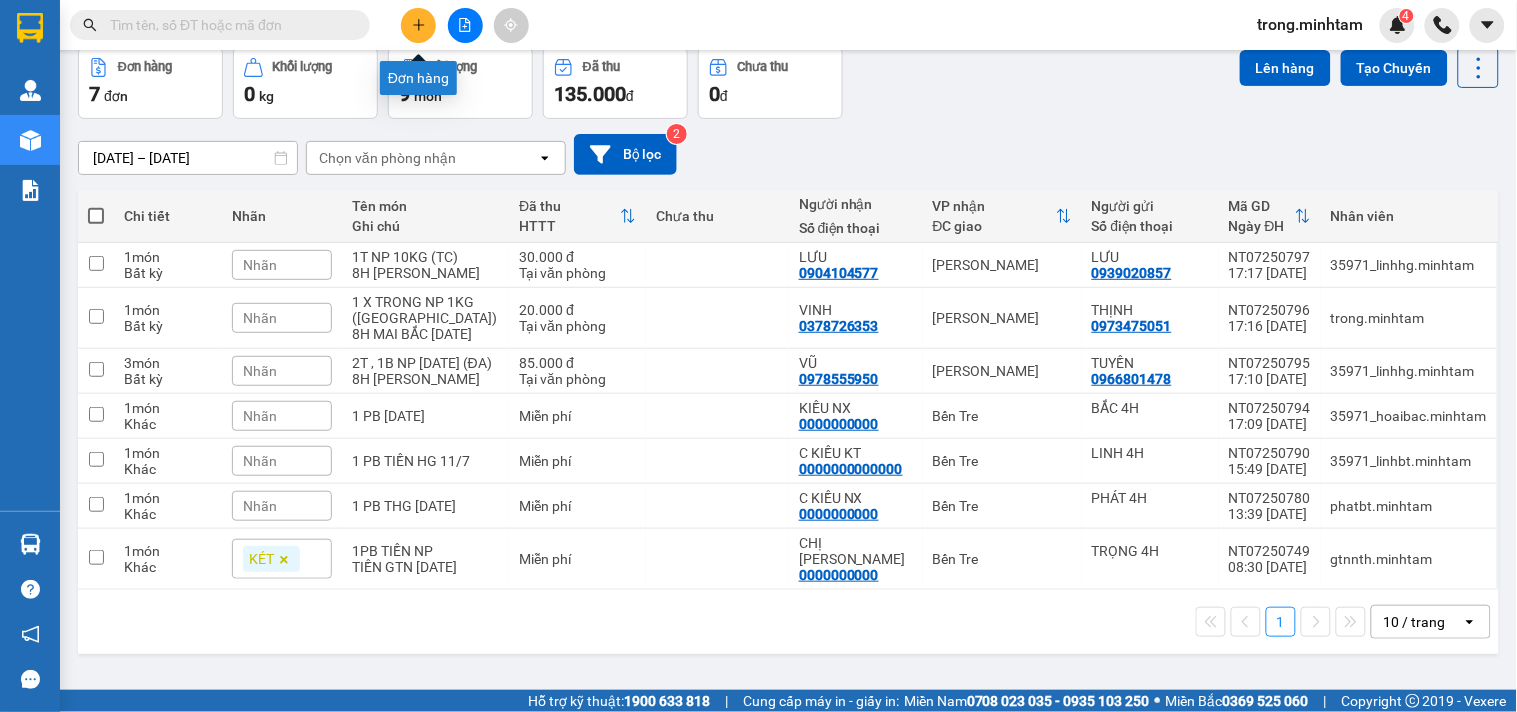 click at bounding box center [418, 25] 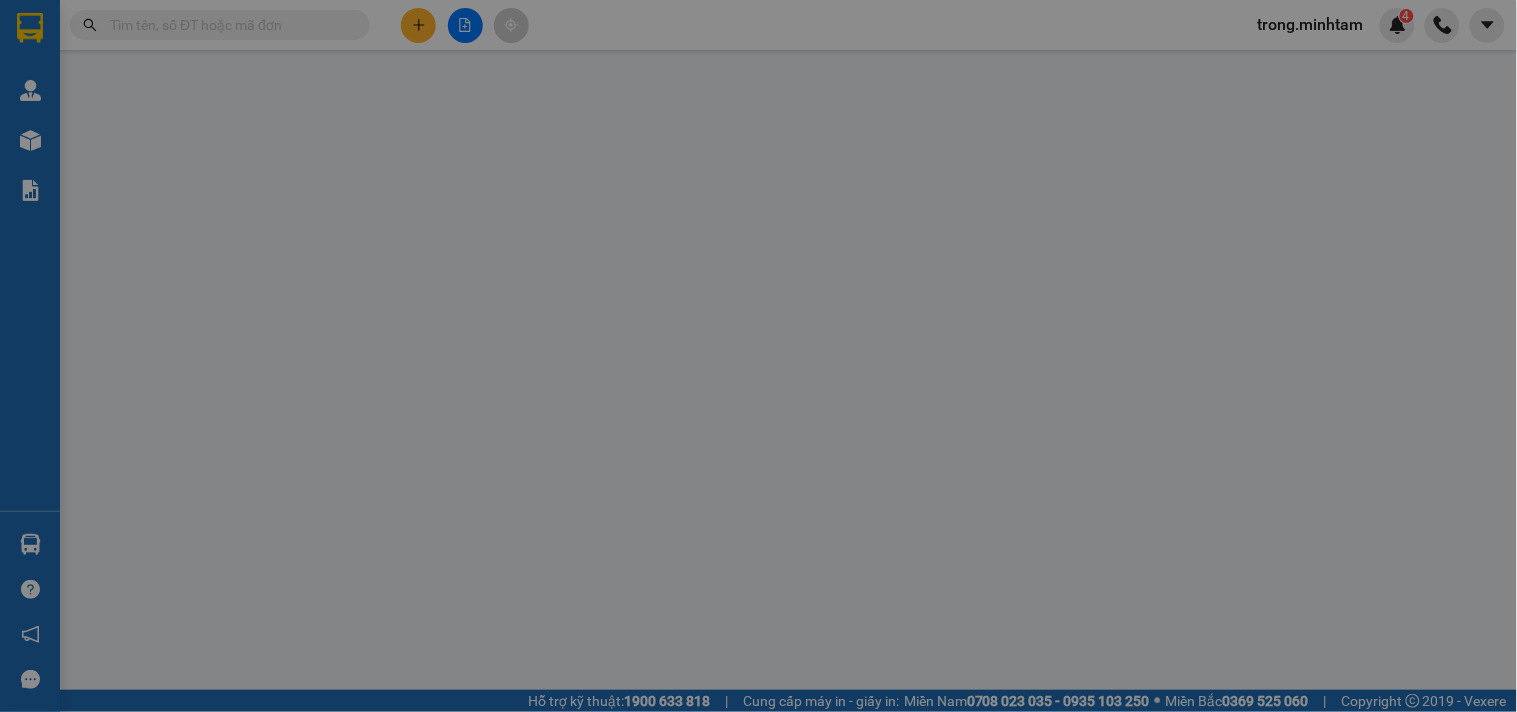 scroll, scrollTop: 0, scrollLeft: 0, axis: both 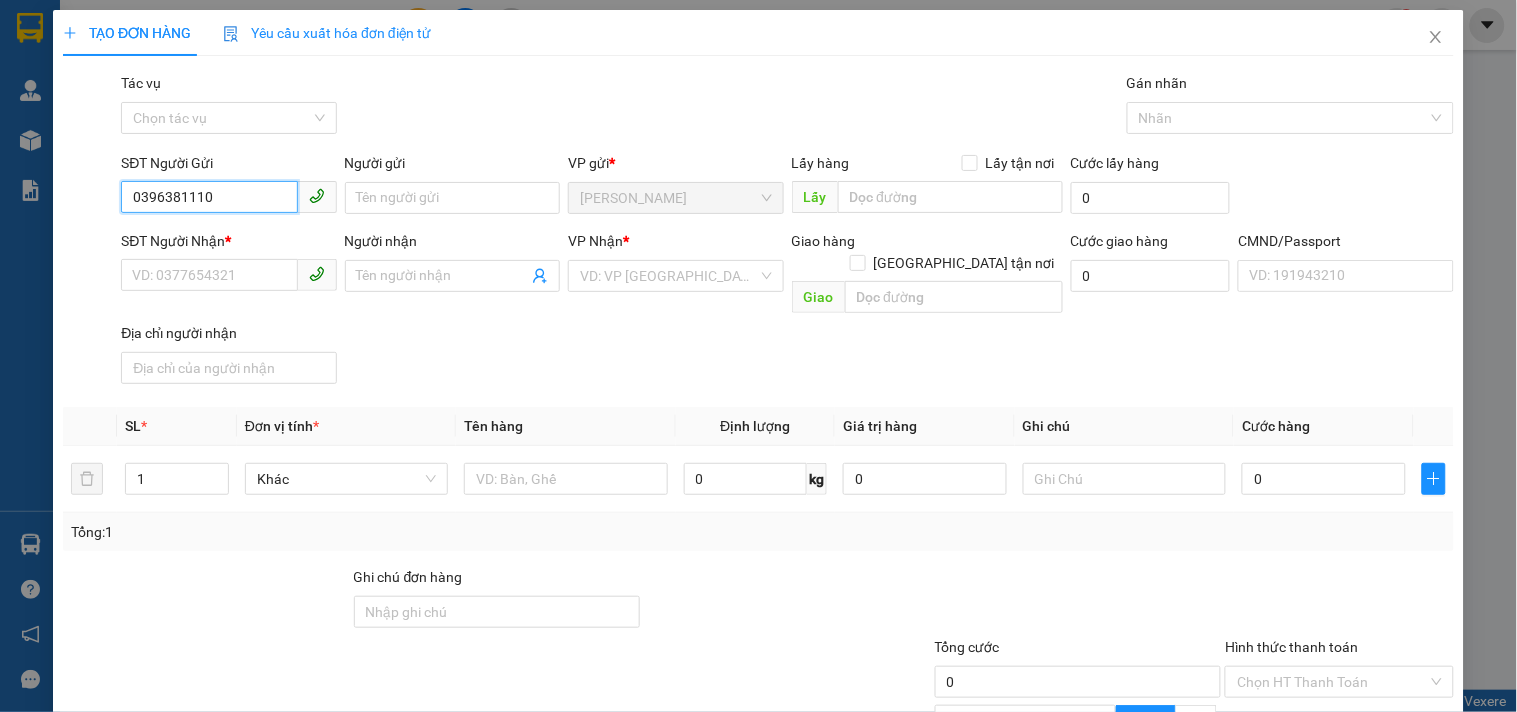 click at bounding box center (317, 197) 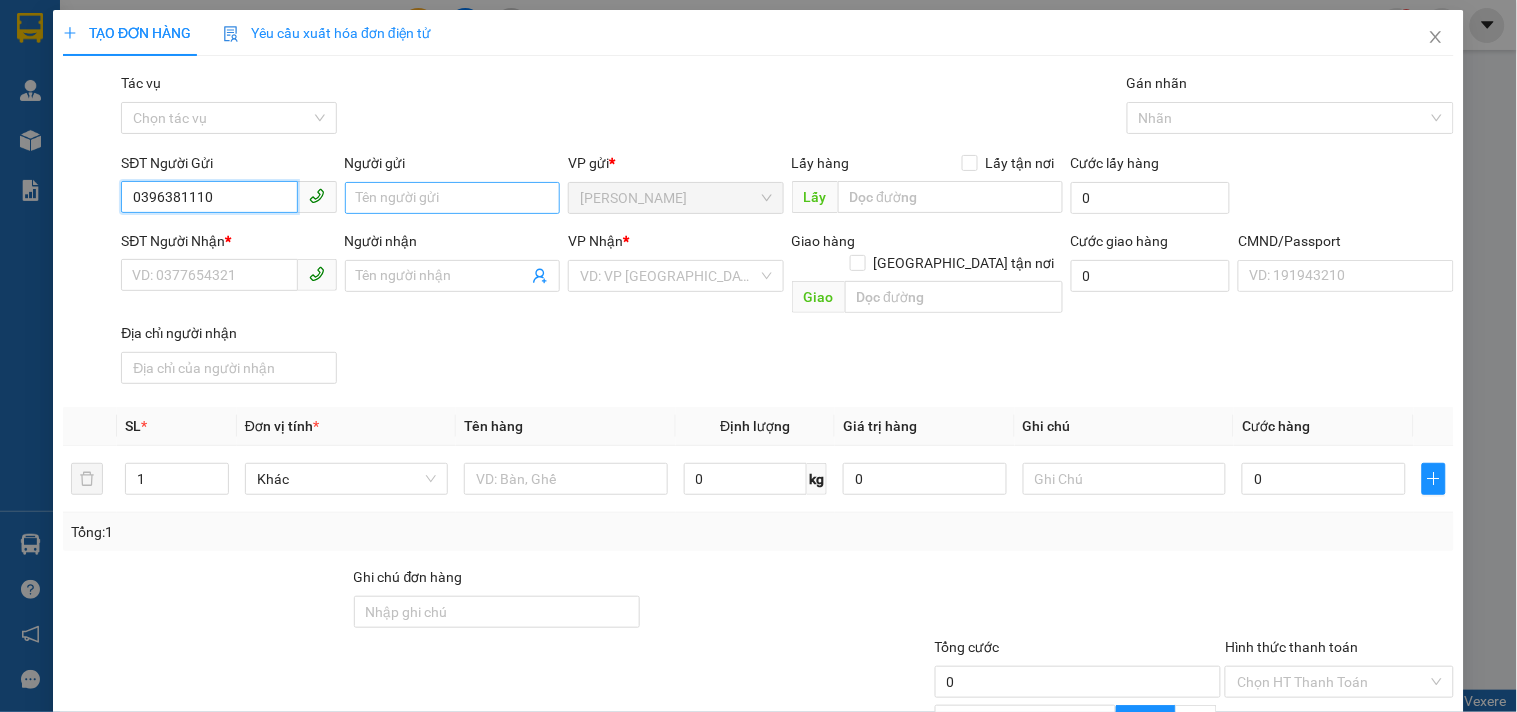 type on "0396381110" 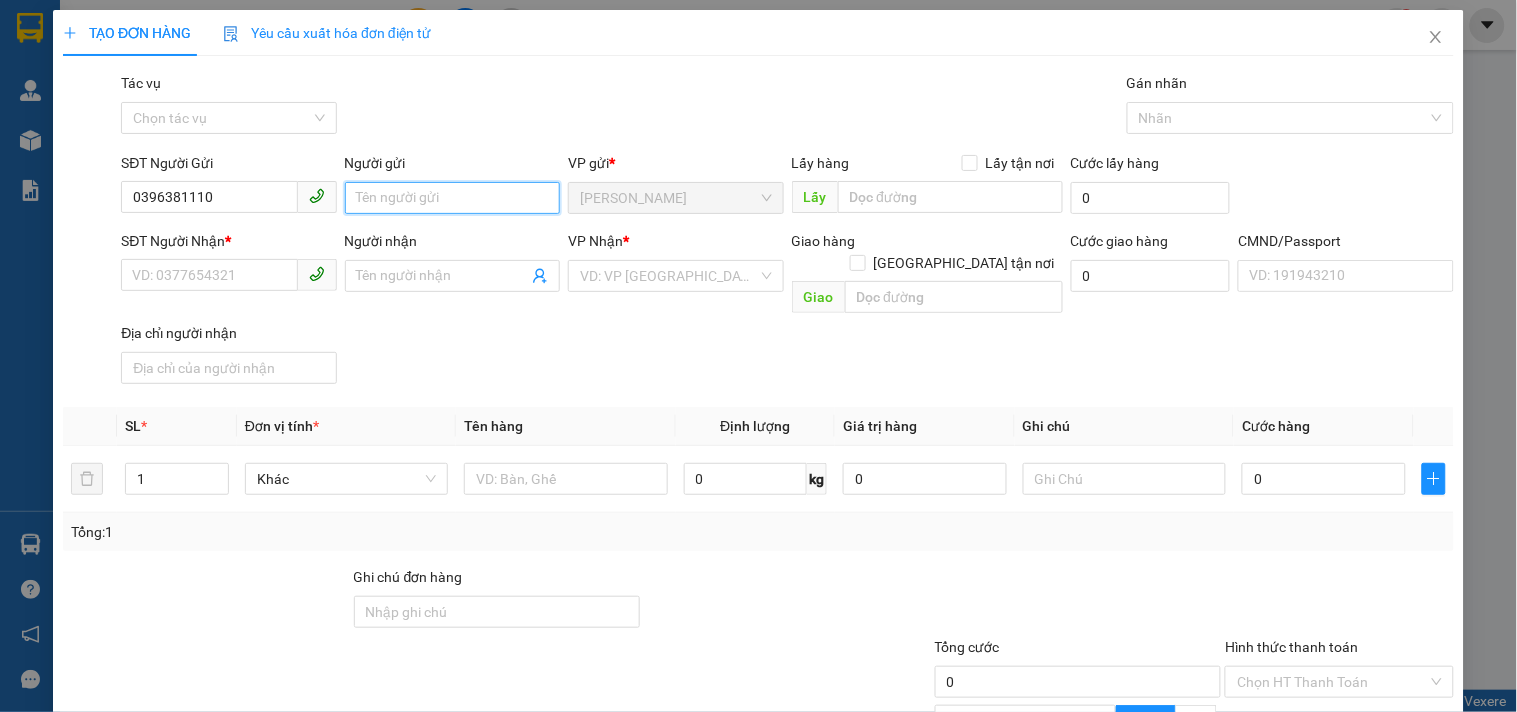 click on "Người gửi" at bounding box center [452, 198] 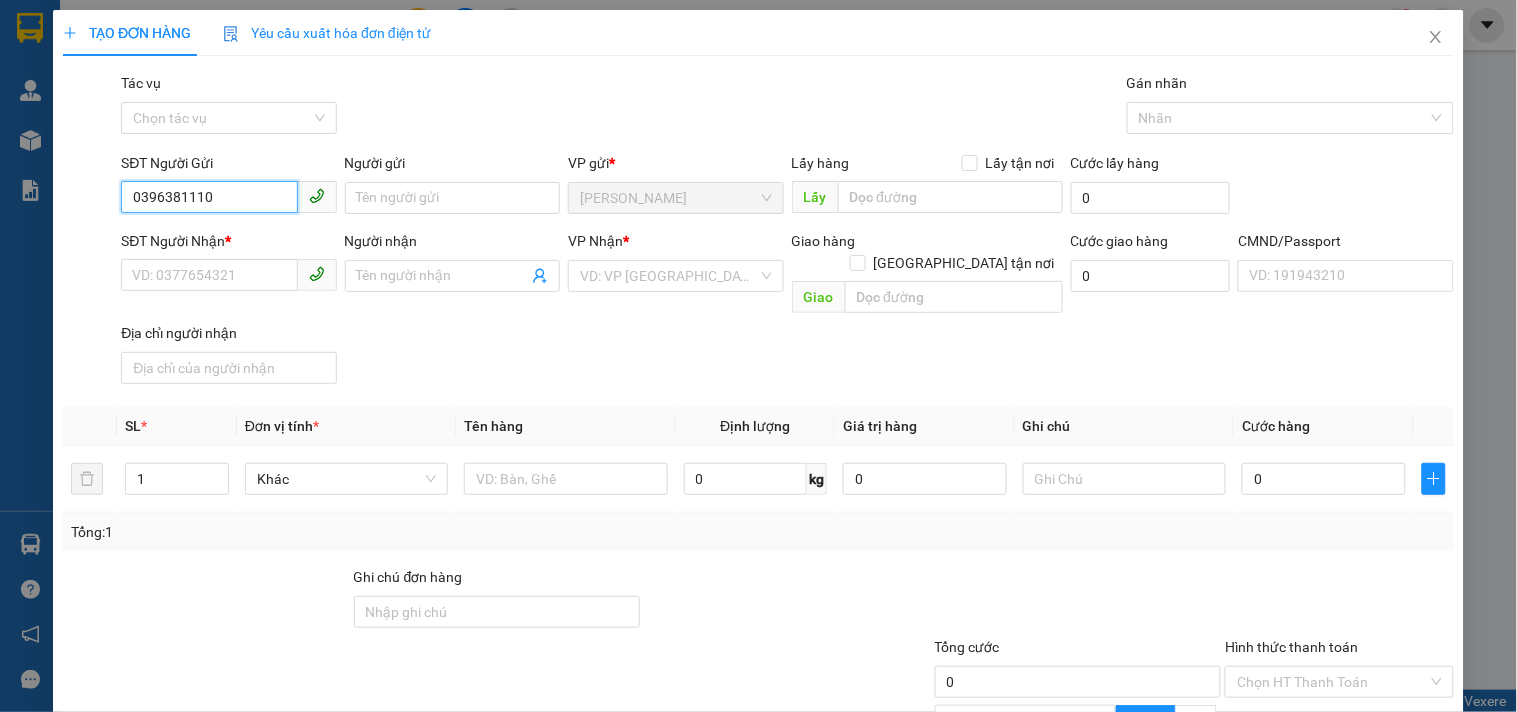 drag, startPoint x: 238, startPoint y: 202, endPoint x: 132, endPoint y: 205, distance: 106.04244 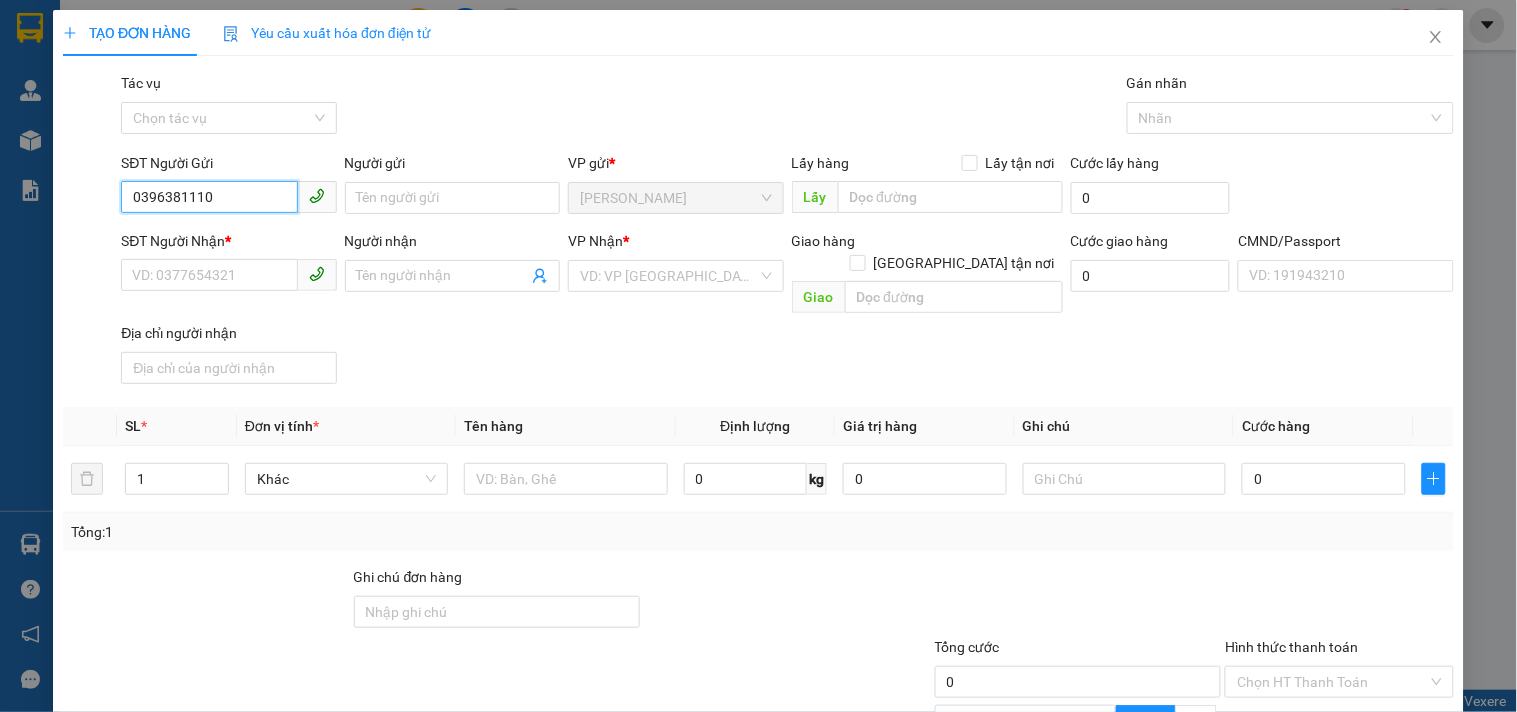 click on "0396381110" at bounding box center [209, 197] 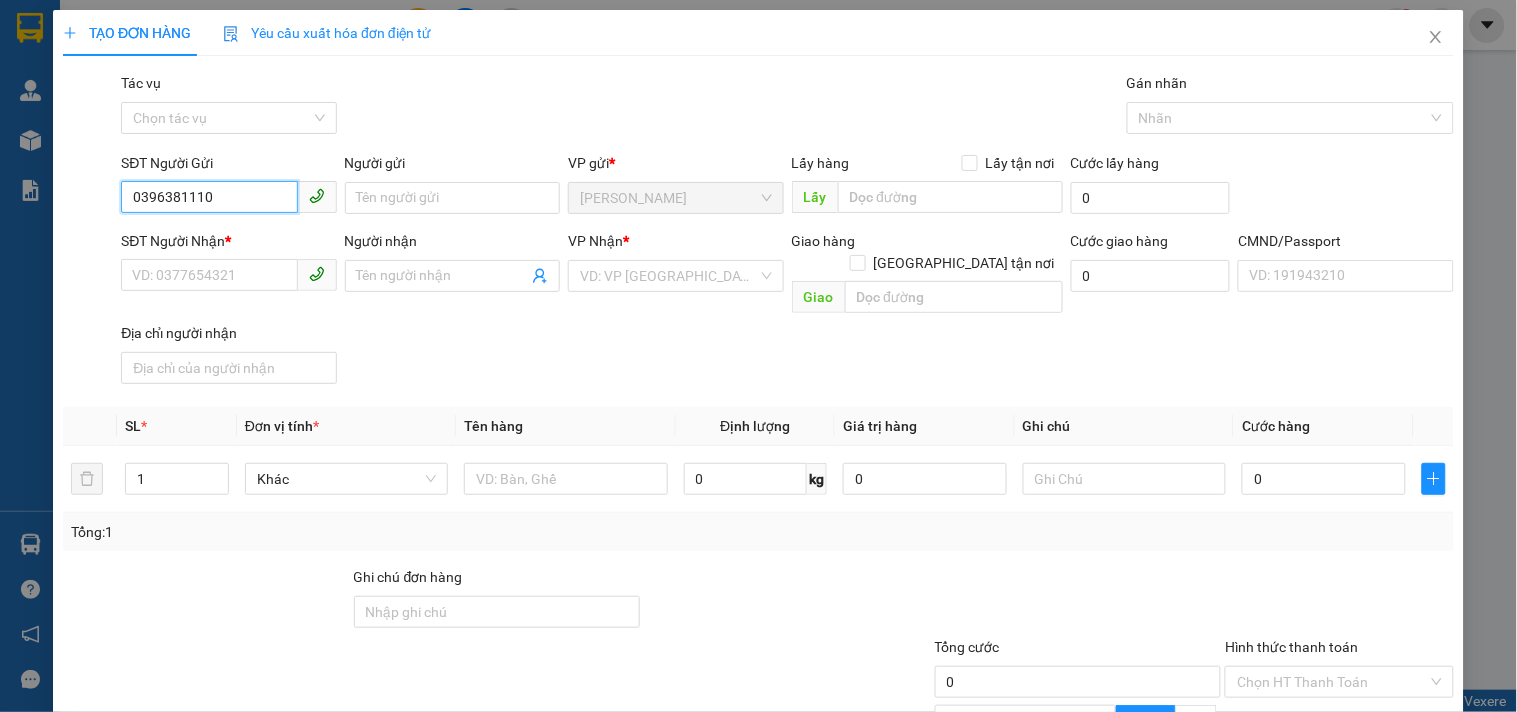 click on "0396381110" at bounding box center (209, 197) 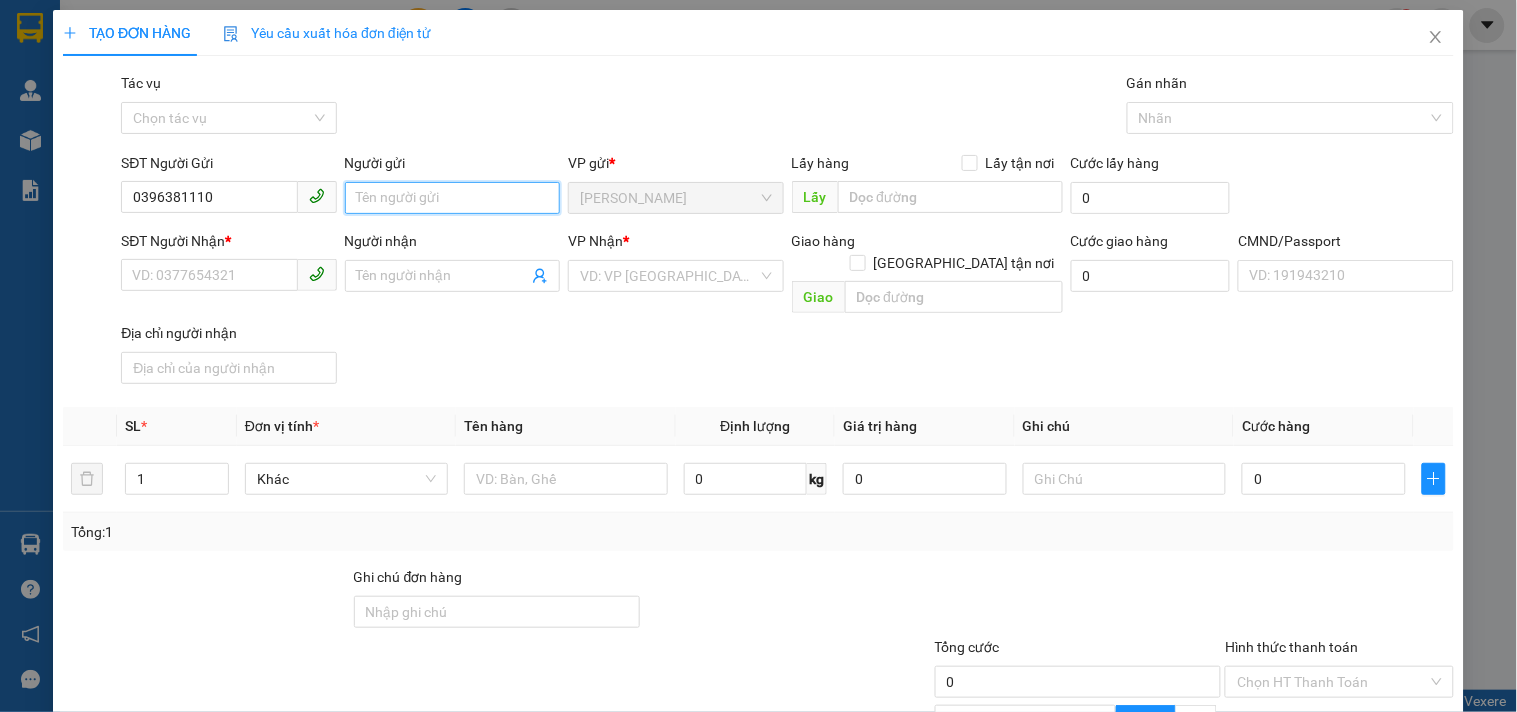 click on "Người gửi" at bounding box center (452, 198) 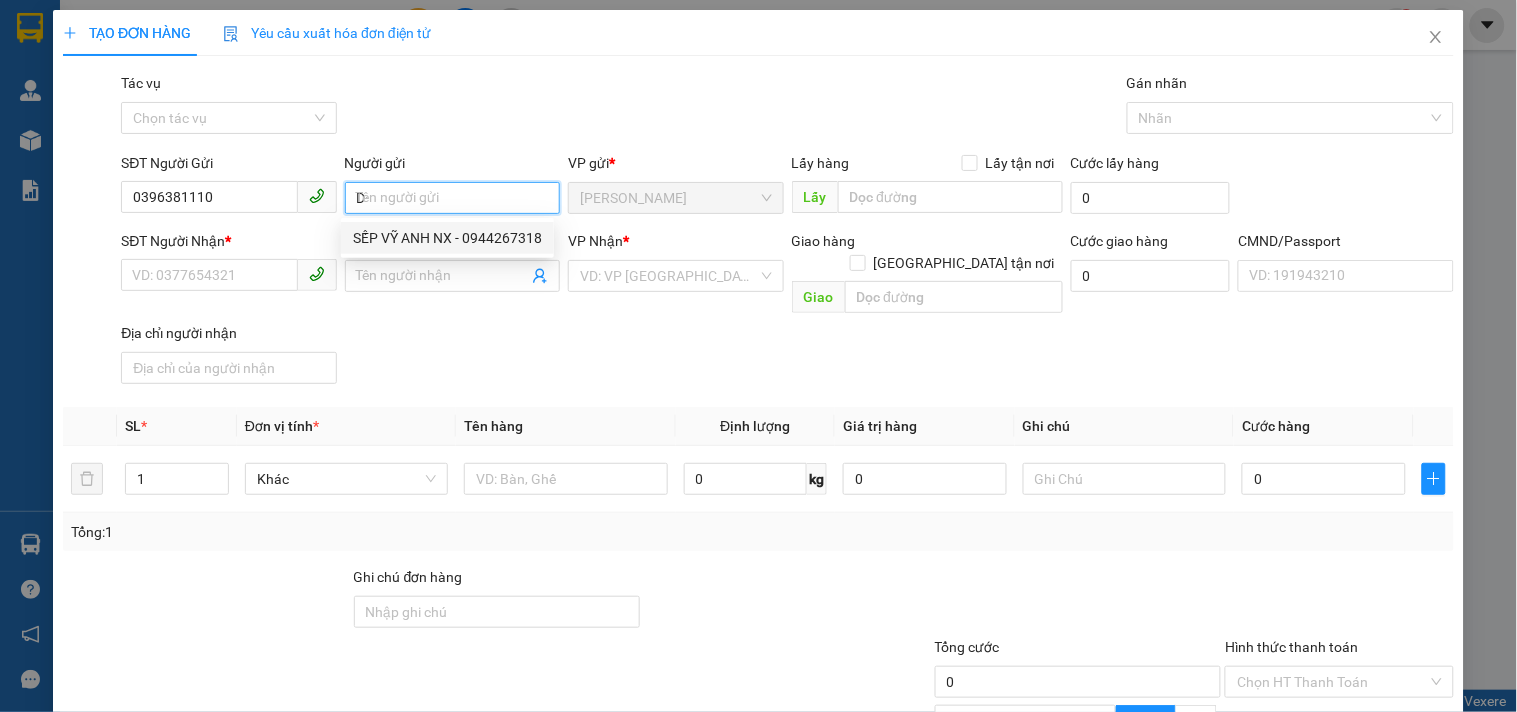 type on "D" 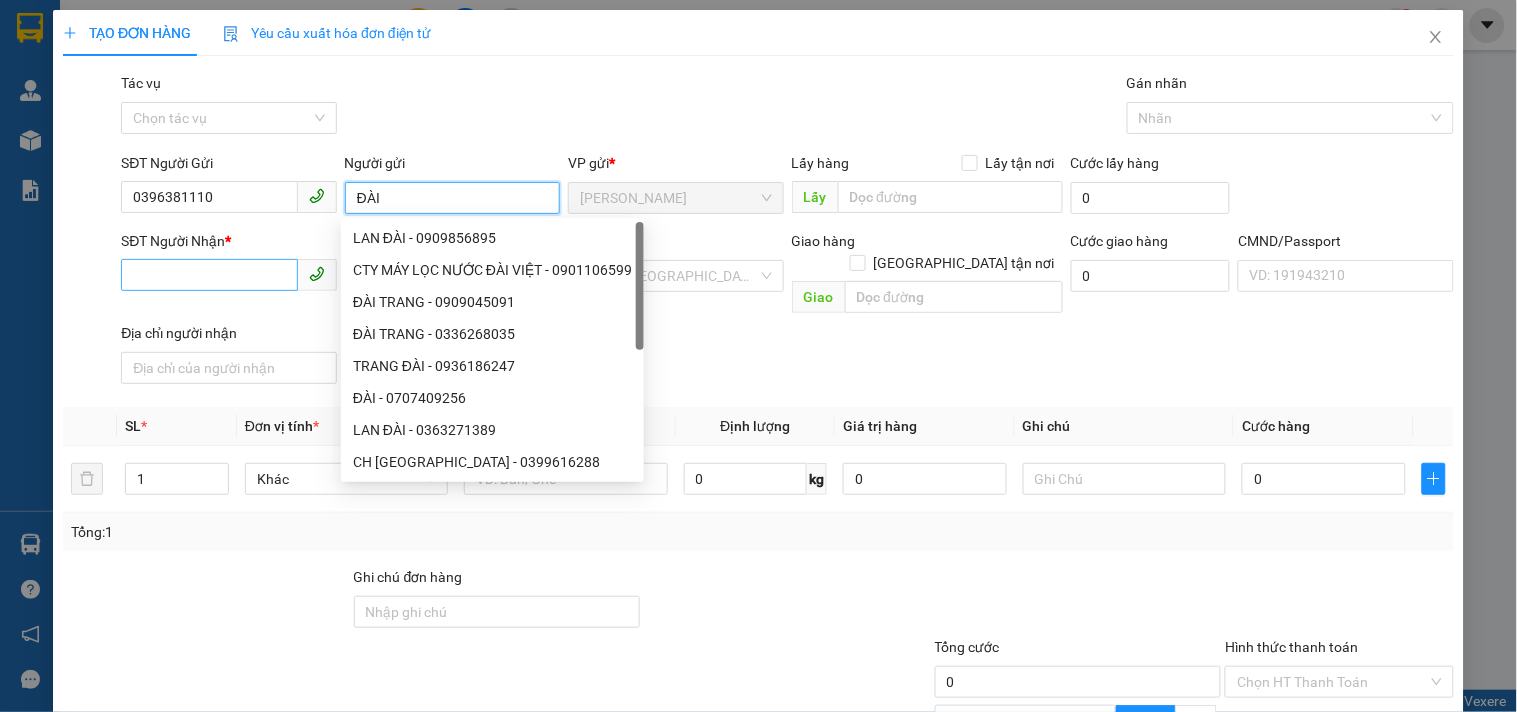 type on "ĐÀI" 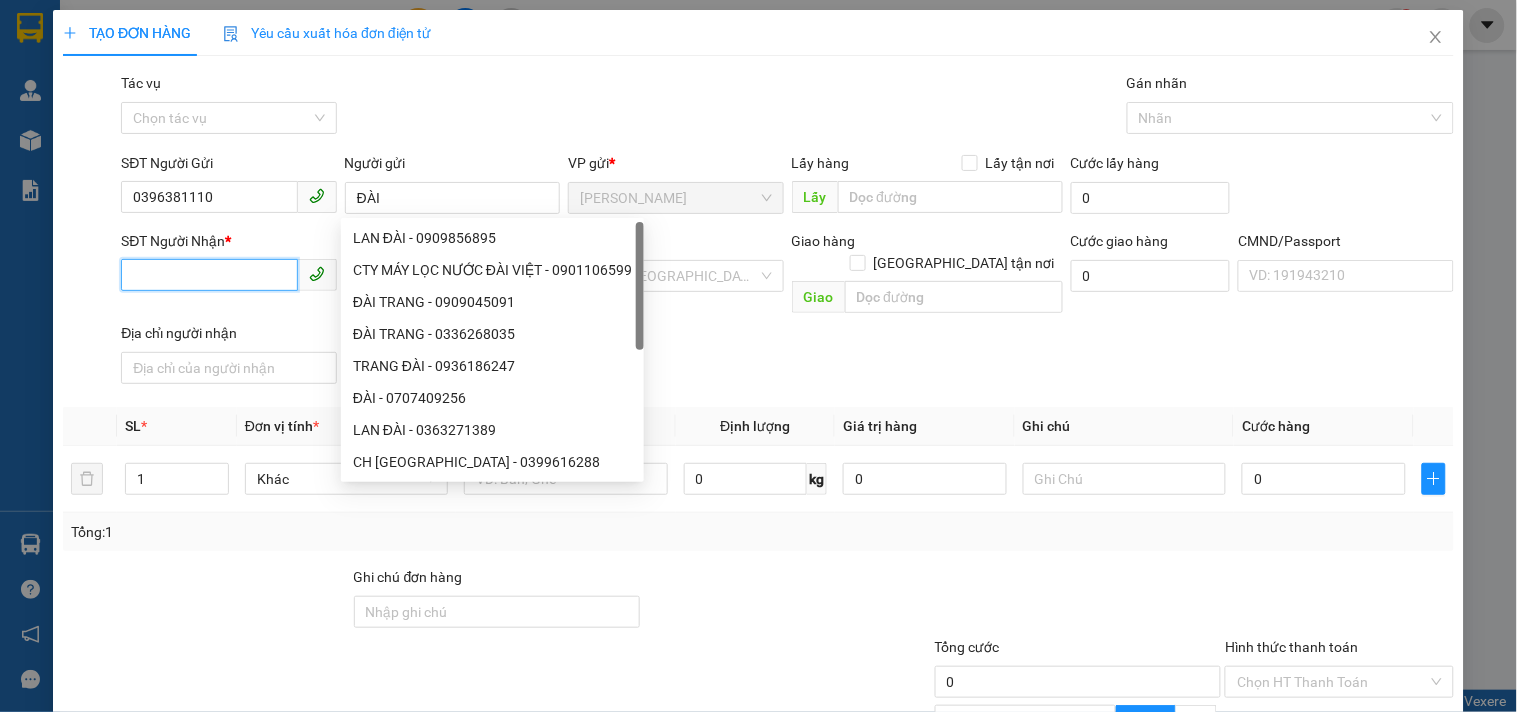 click on "SĐT Người Nhận  *" at bounding box center [209, 275] 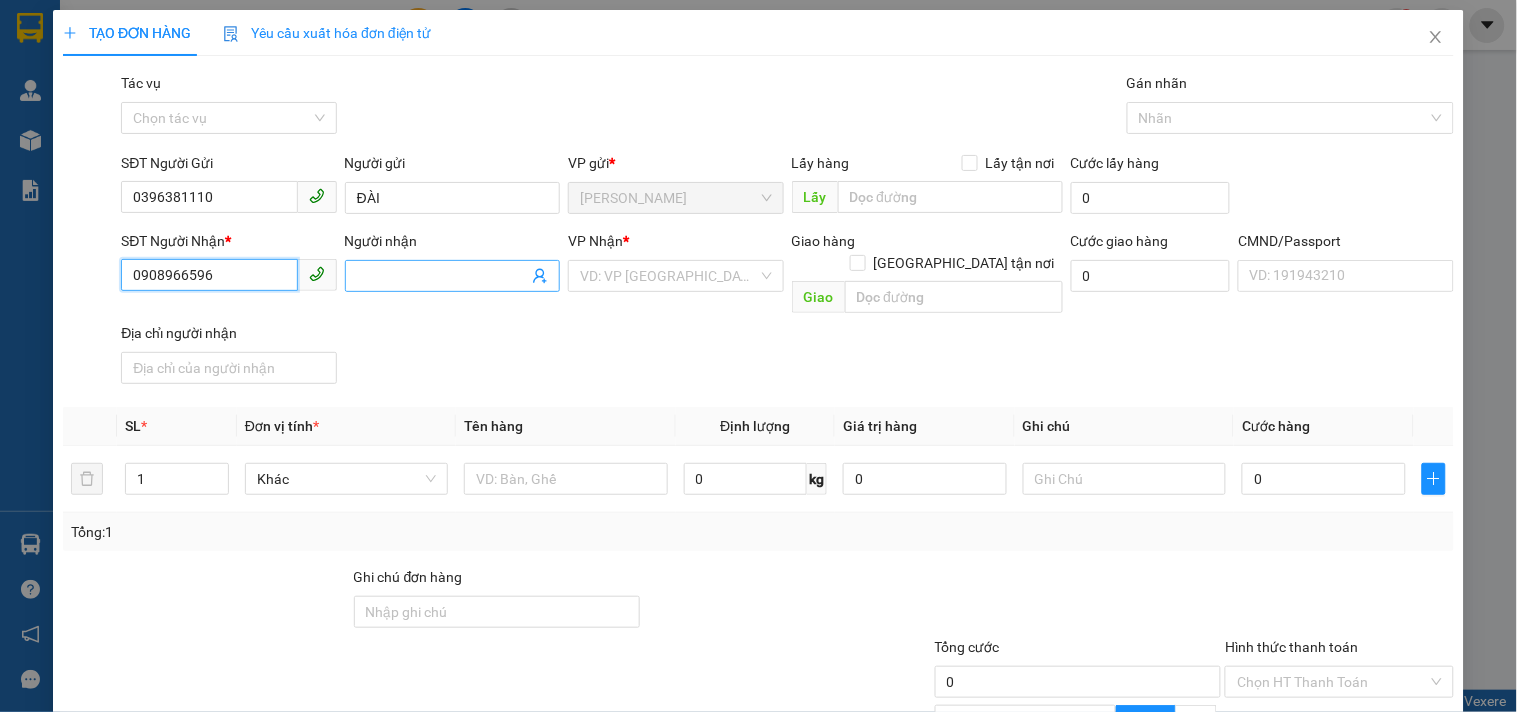 type on "0908966596" 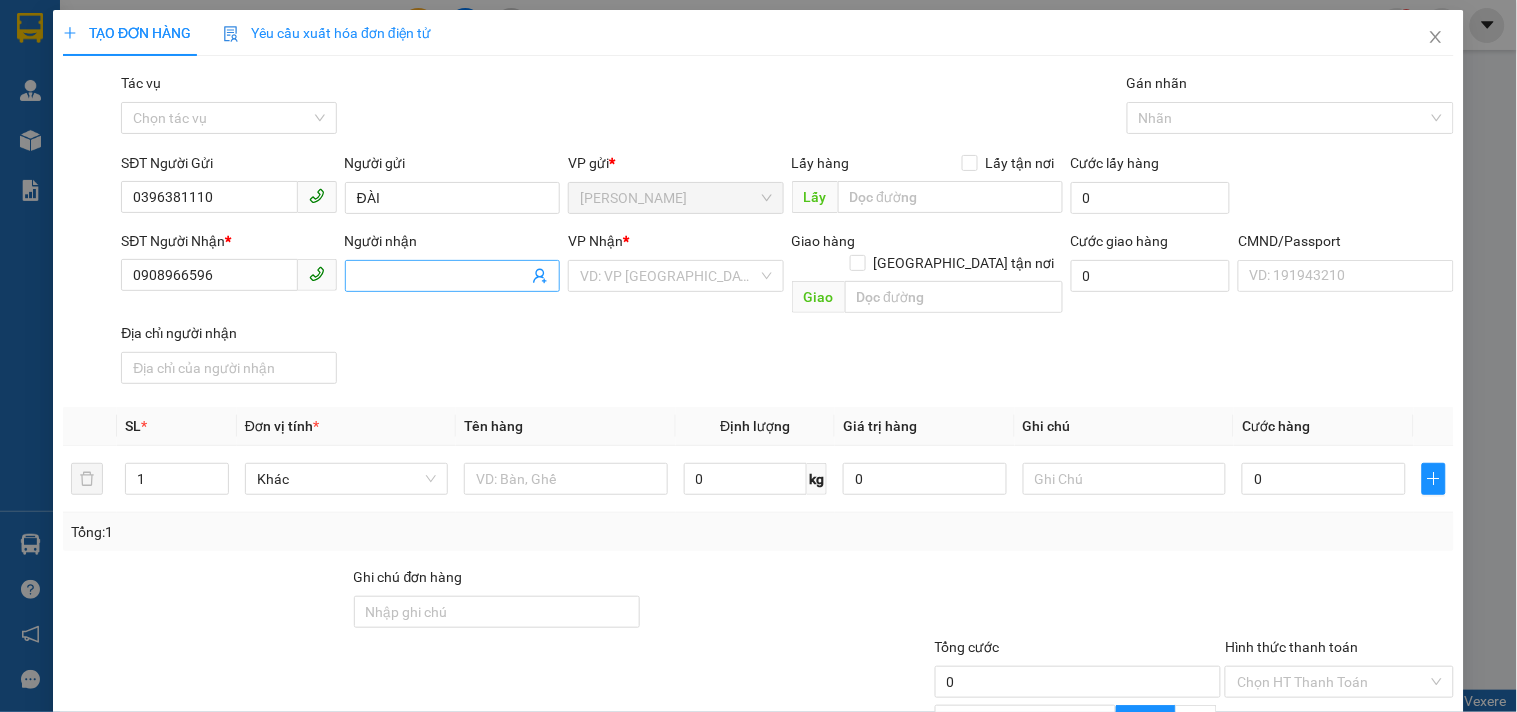 click on "Người nhận" at bounding box center [442, 276] 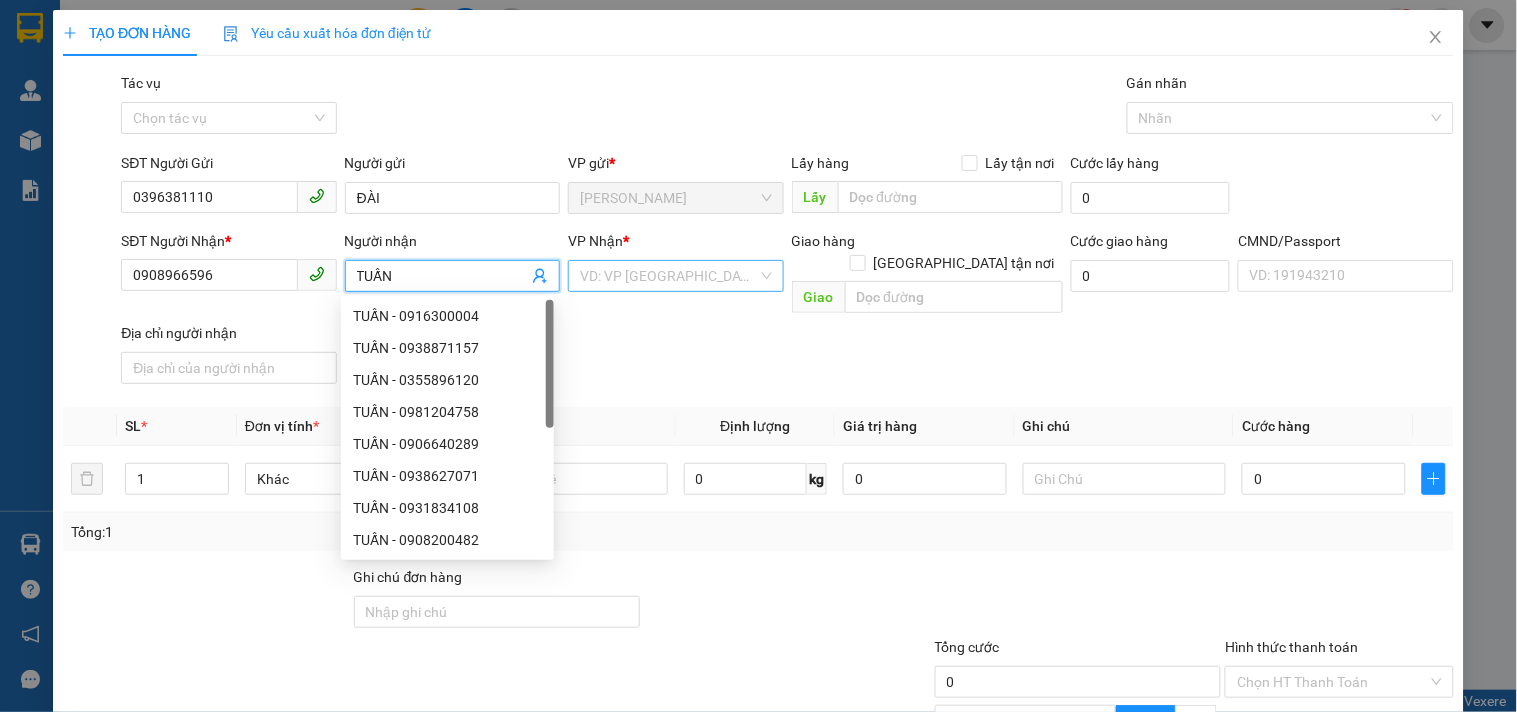 type on "TUẤN" 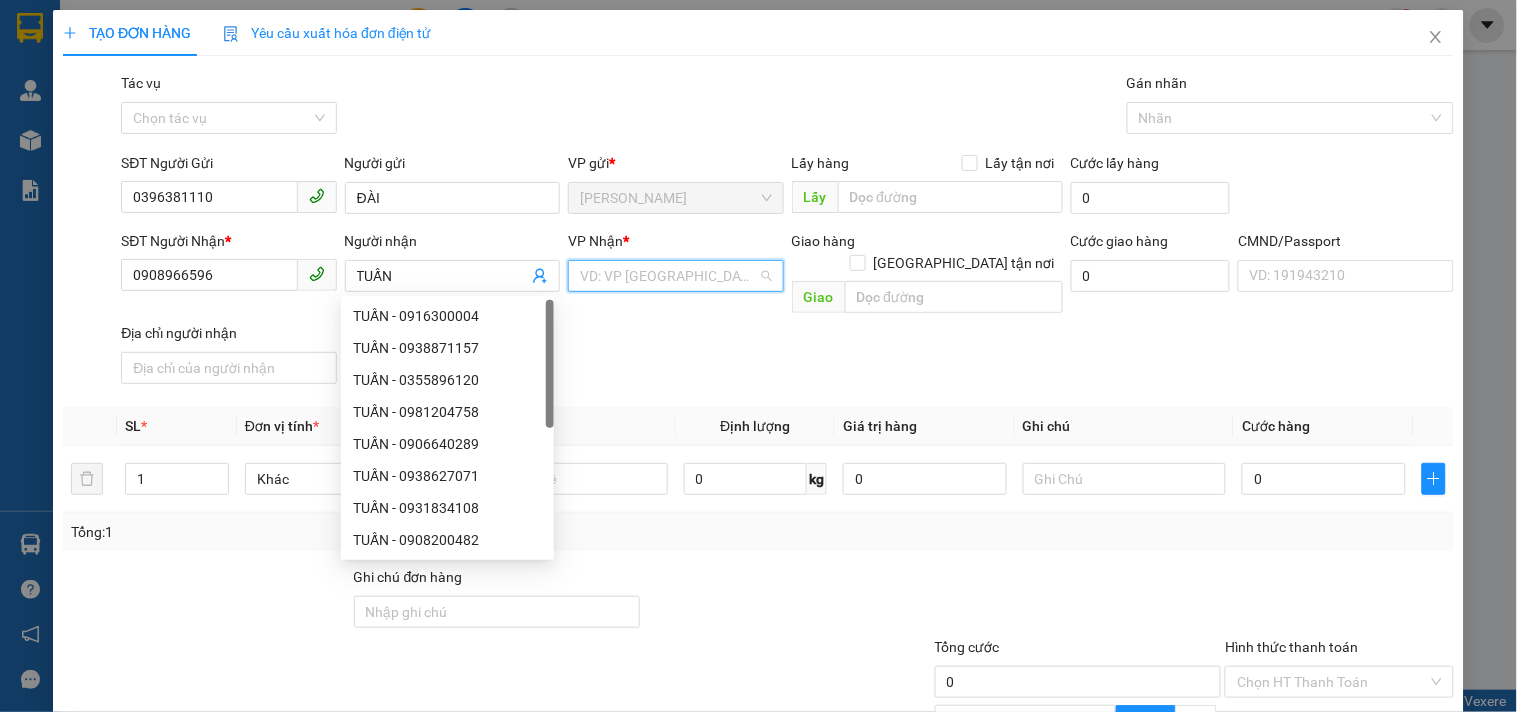 click at bounding box center (668, 276) 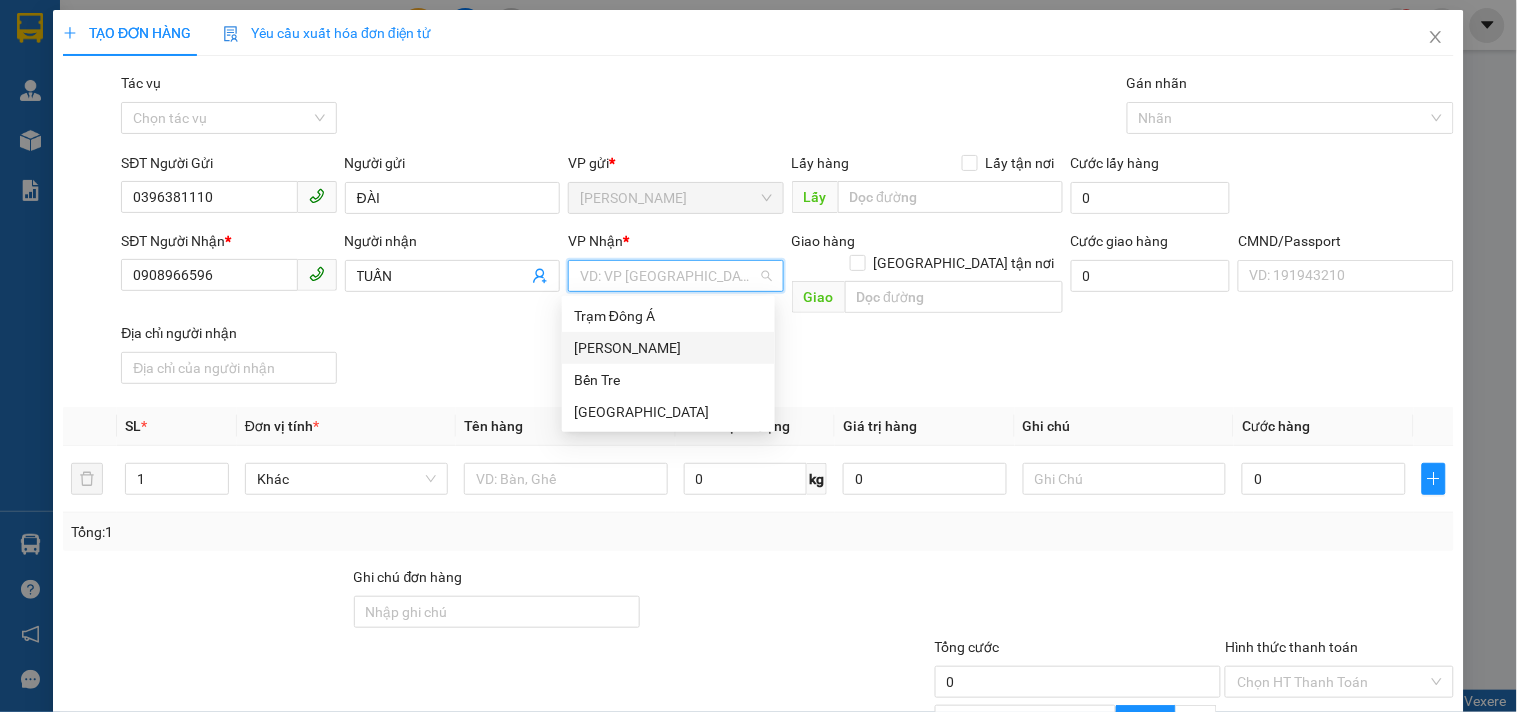 drag, startPoint x: 608, startPoint y: 372, endPoint x: 620, endPoint y: 345, distance: 29.546574 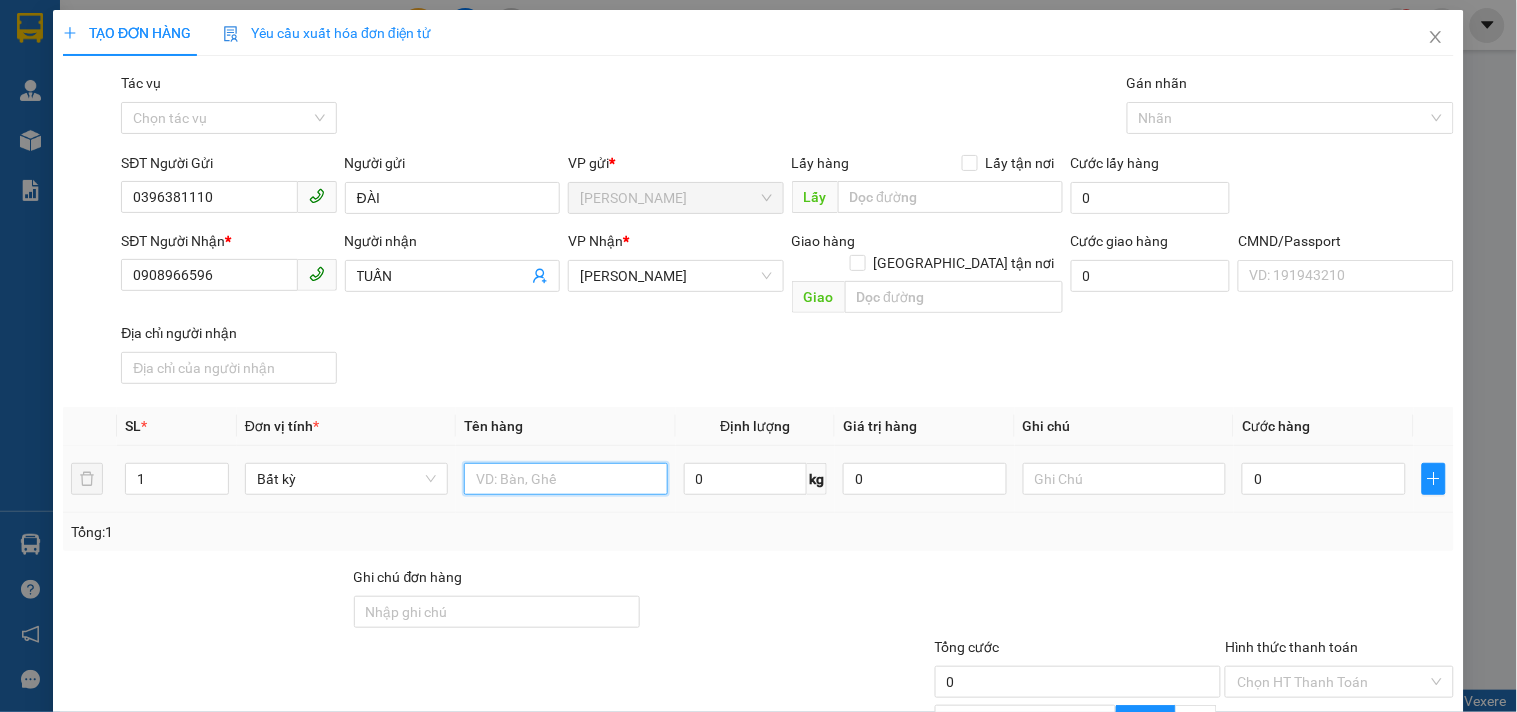 click at bounding box center (565, 479) 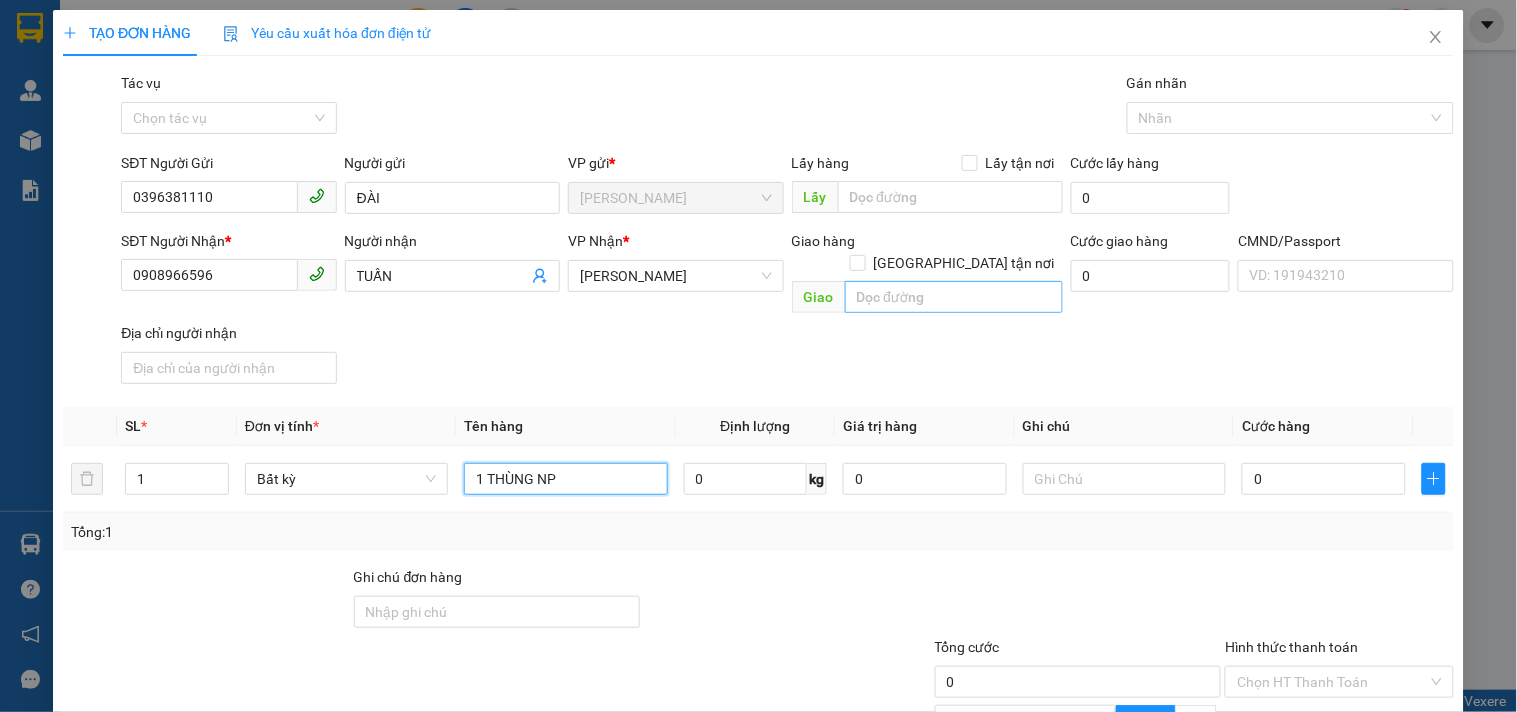 type on "1 THÙNG NP" 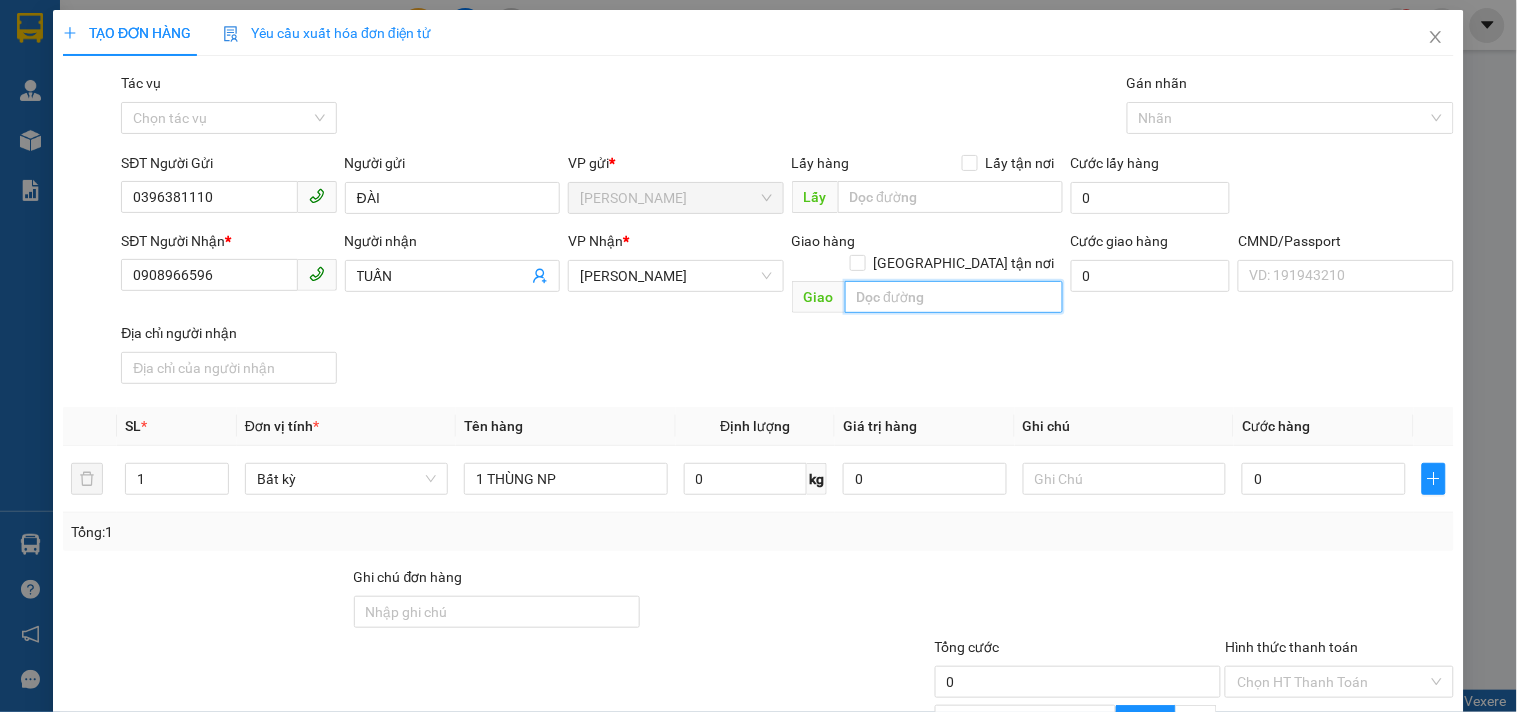 click at bounding box center [954, 297] 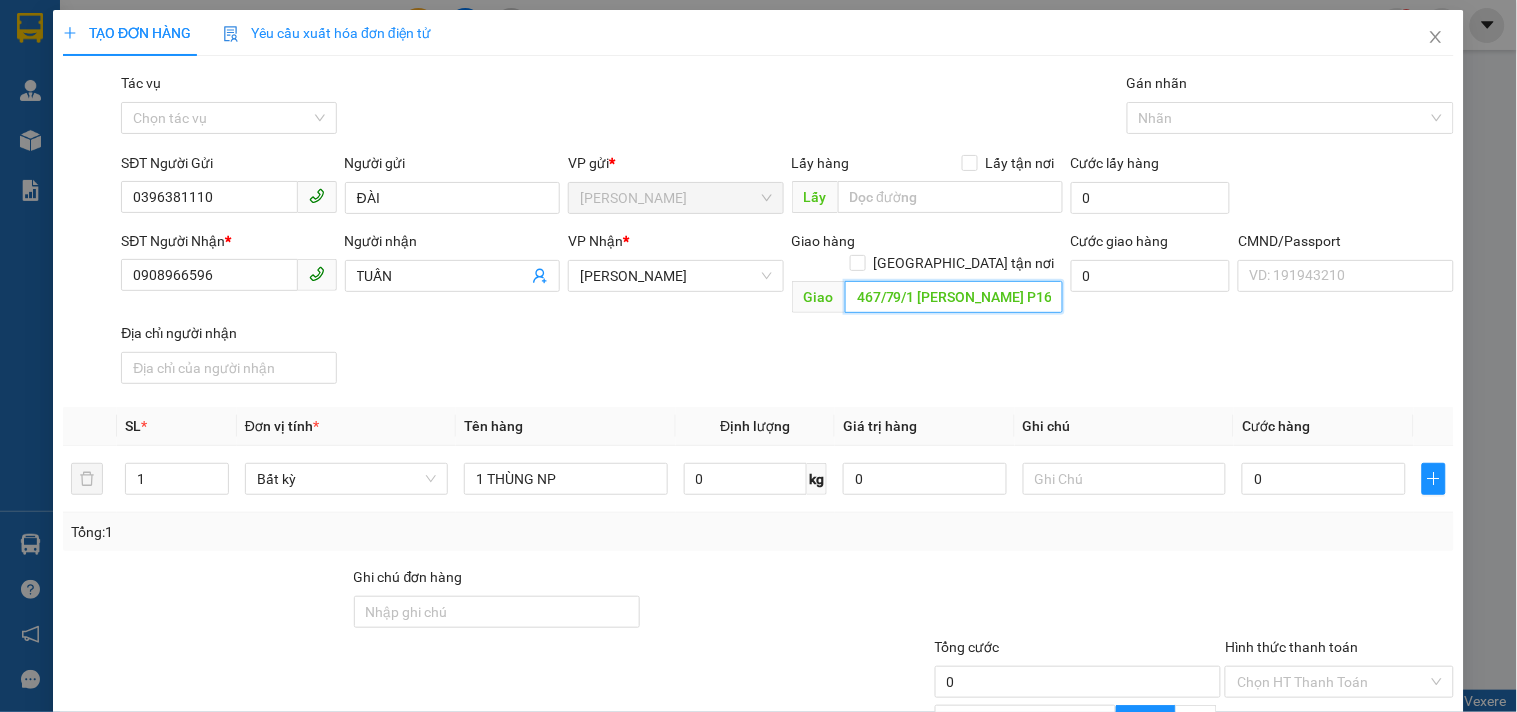 type on "467/79/1 LÊ ĐỨC THỌ P16 GV" 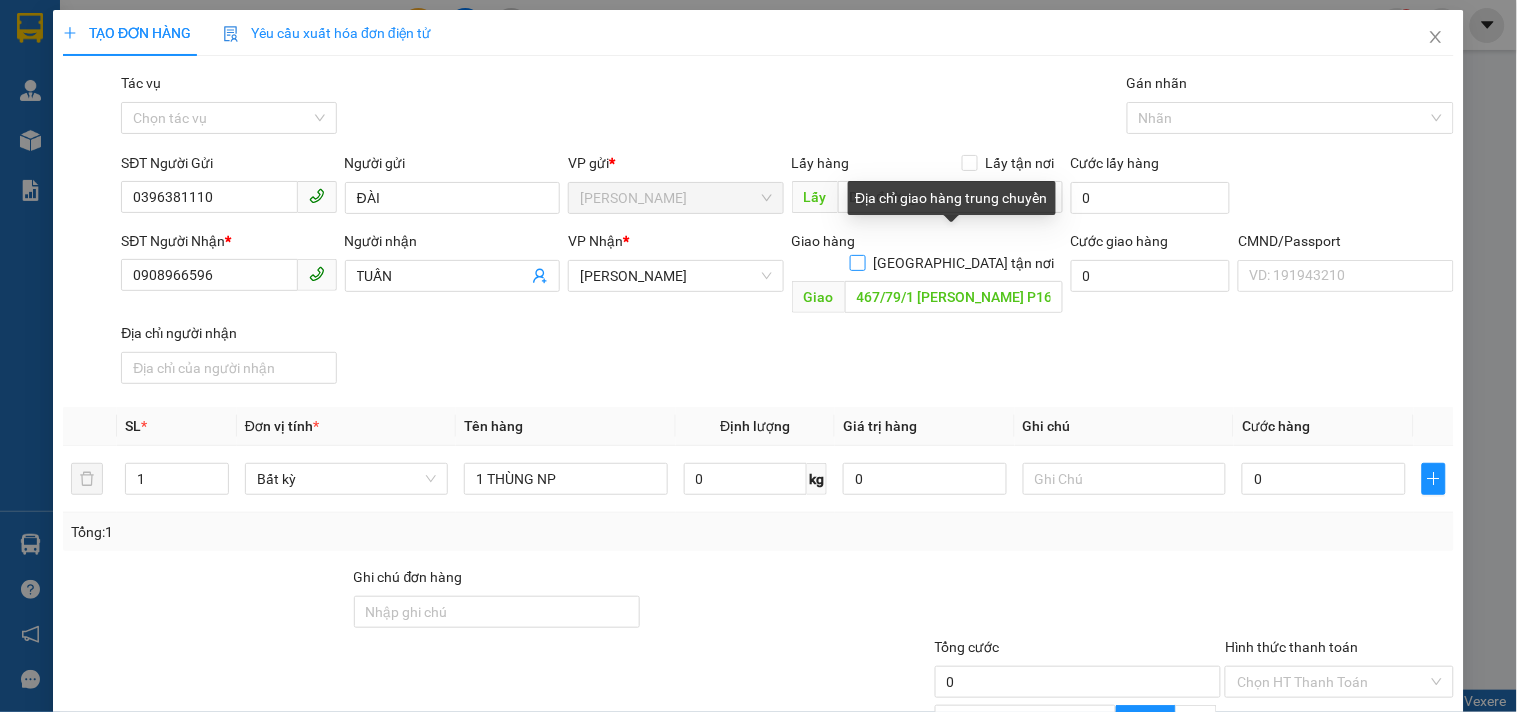 click on "Giao tận nơi" at bounding box center (857, 262) 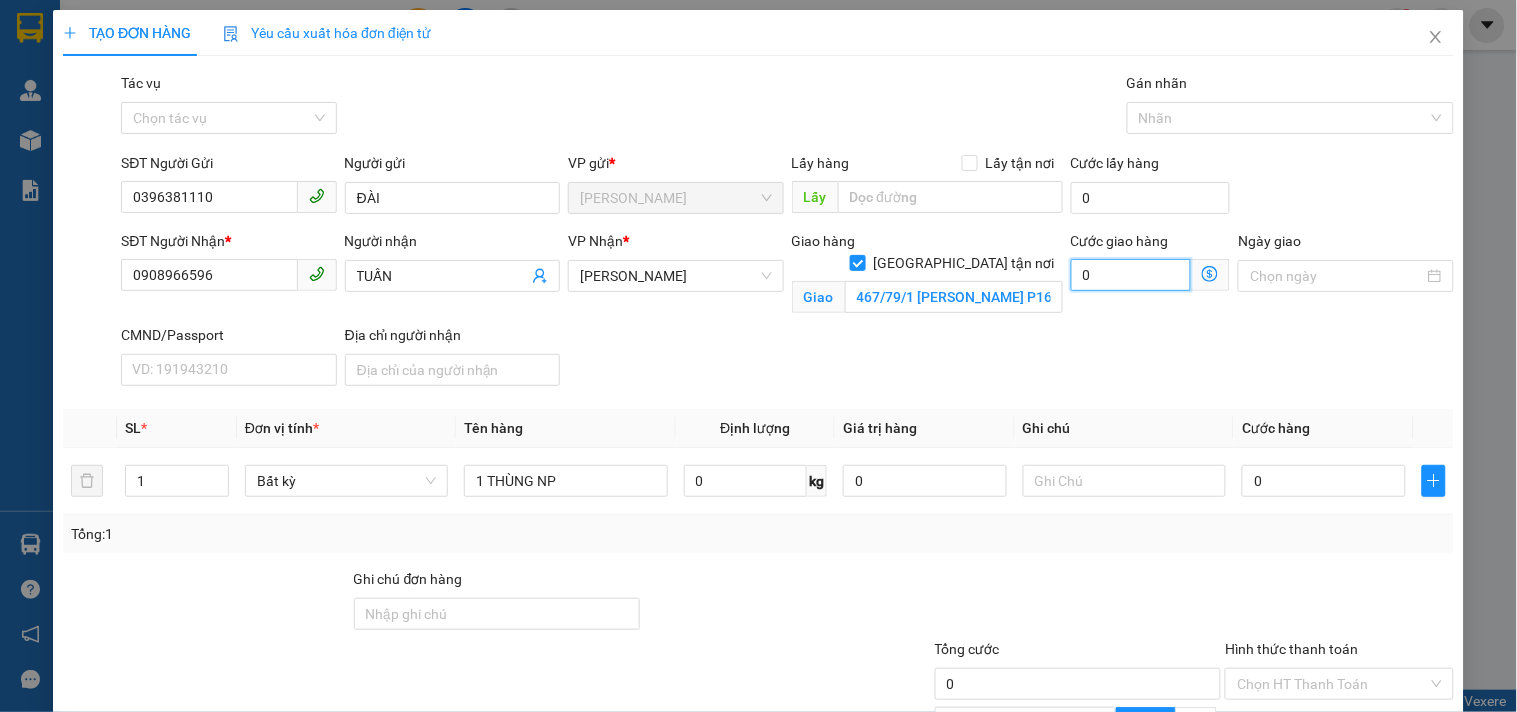 click on "0" at bounding box center [1131, 275] 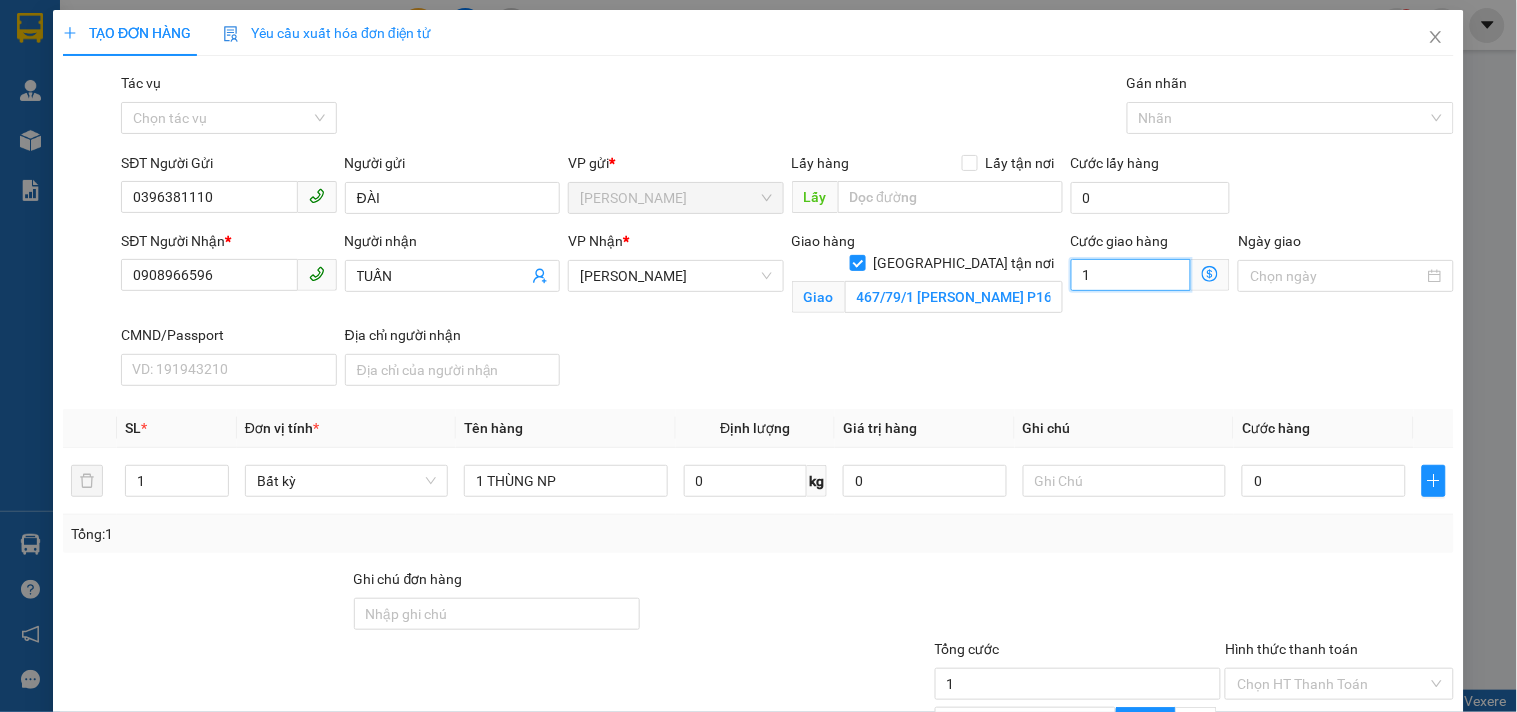type on "12" 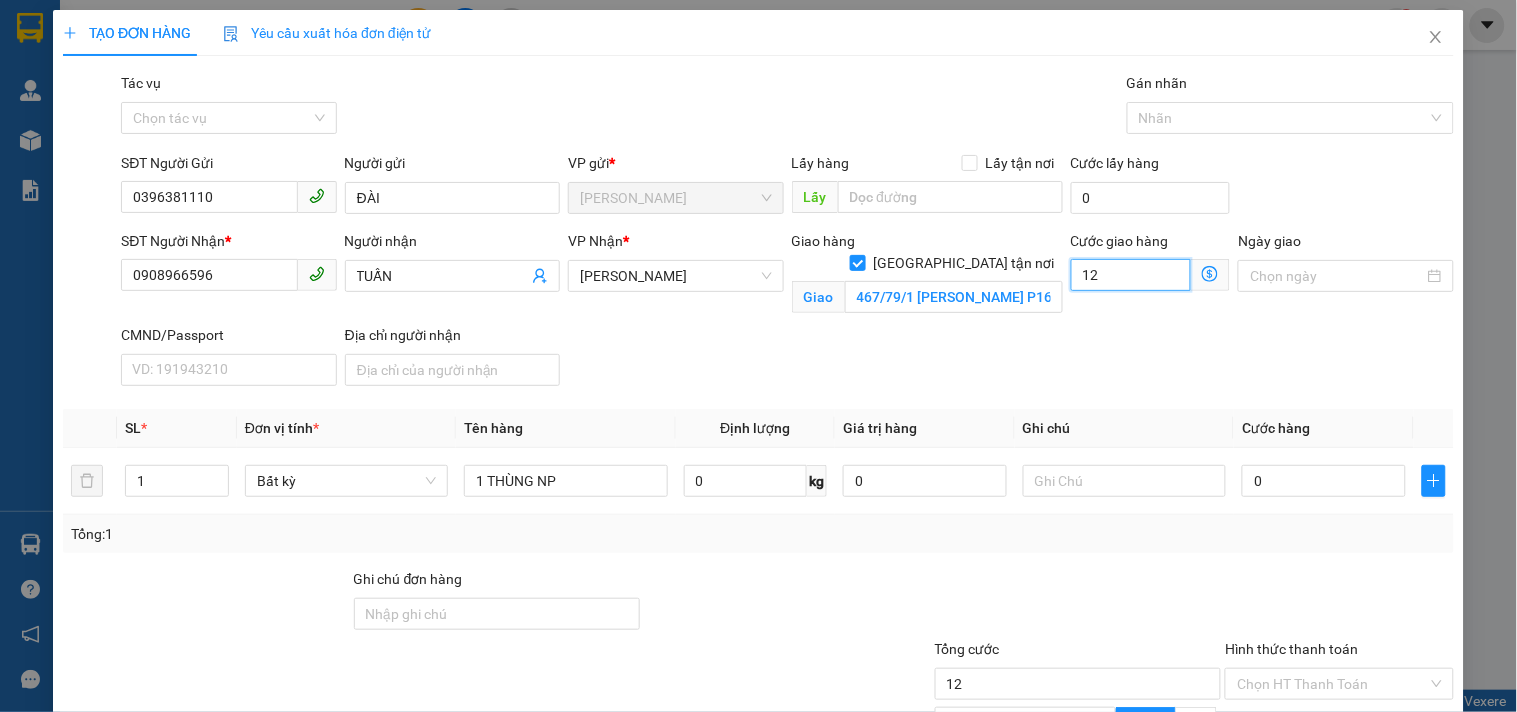type on "120" 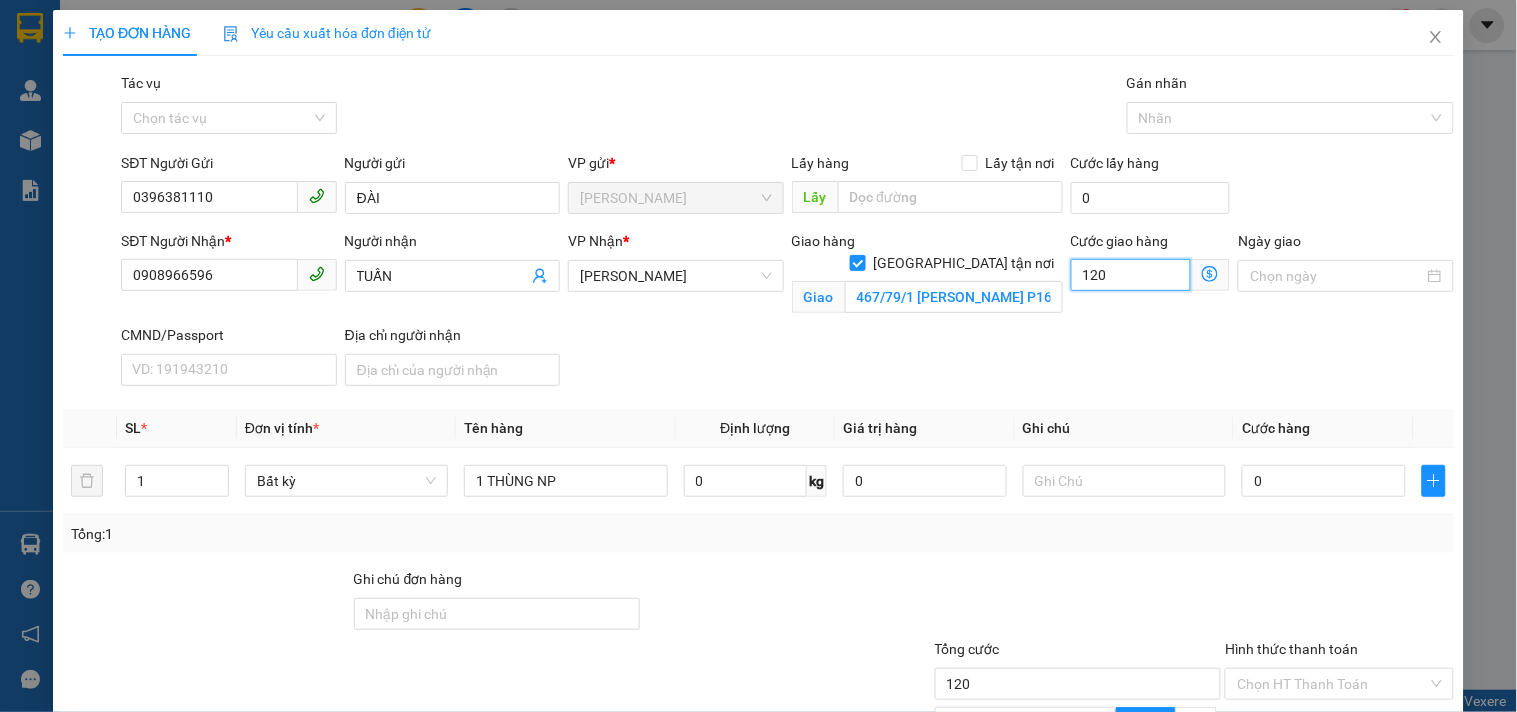 type on "120" 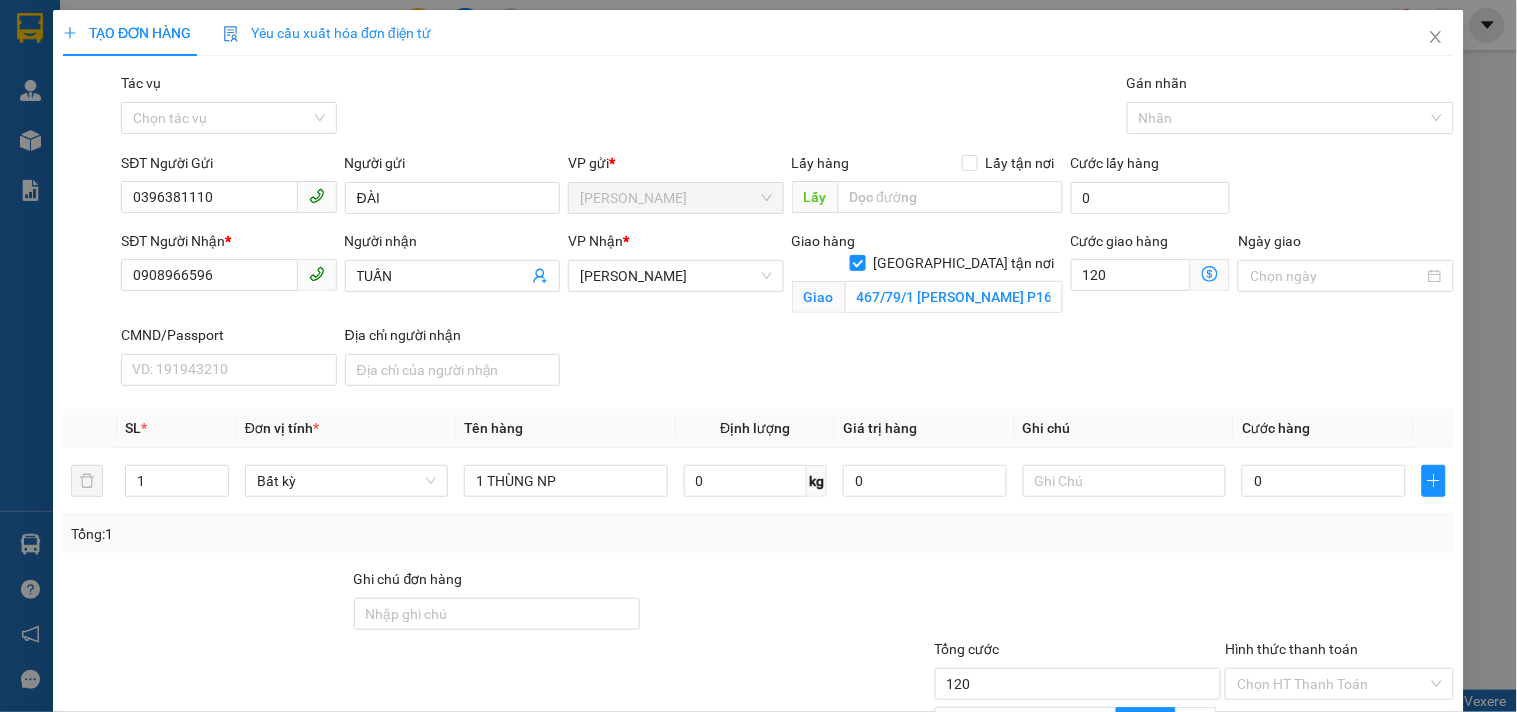 type on "120.000" 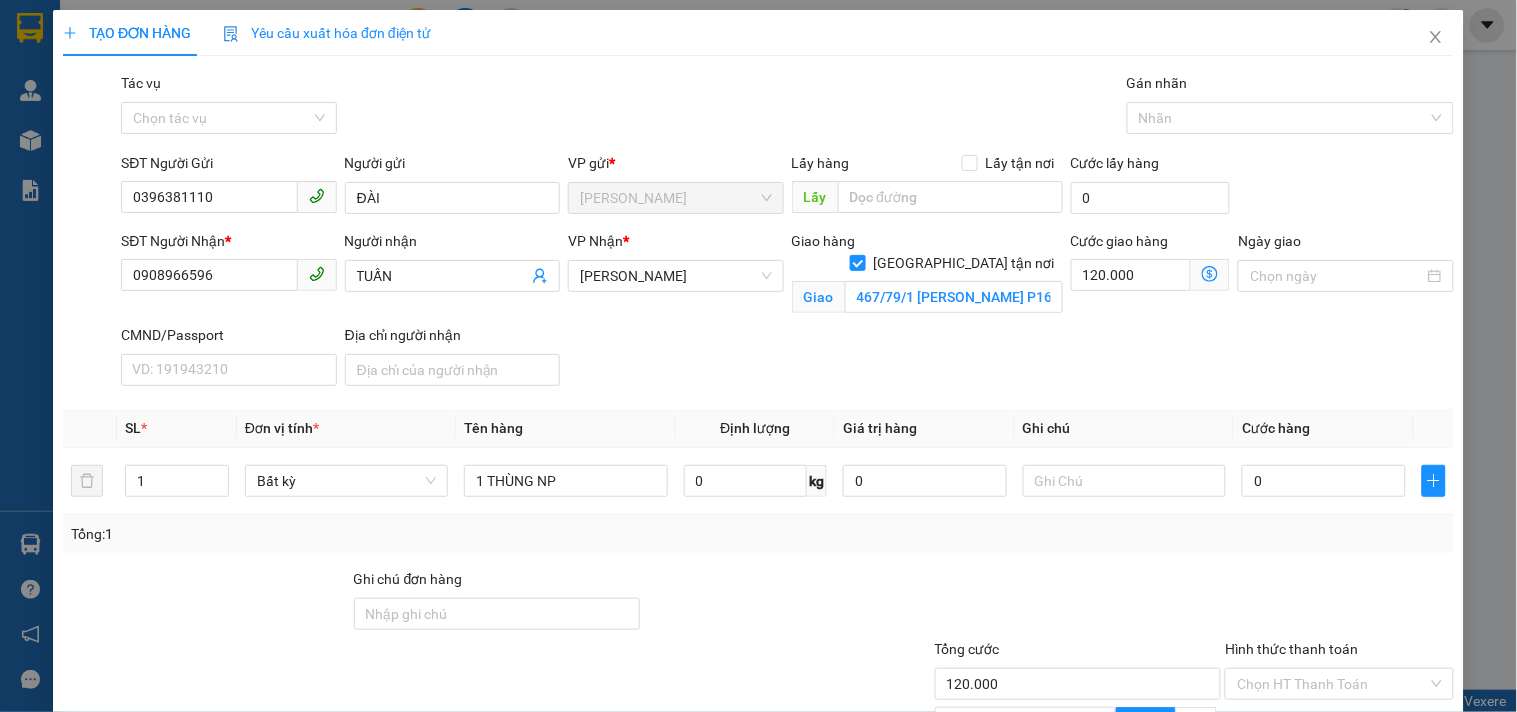 click on "SĐT Người Nhận  * 0908966596 Người nhận TUẤN VP Nhận  * Hồ Chí Minh Giao hàng Giao tận nơi Giao 467/79/1 LÊ ĐỨC THỌ P16 GV Cước giao hàng 120.000 Ngày giao CMND/Passport VD: 191943210 Địa chỉ người nhận" at bounding box center [787, 312] 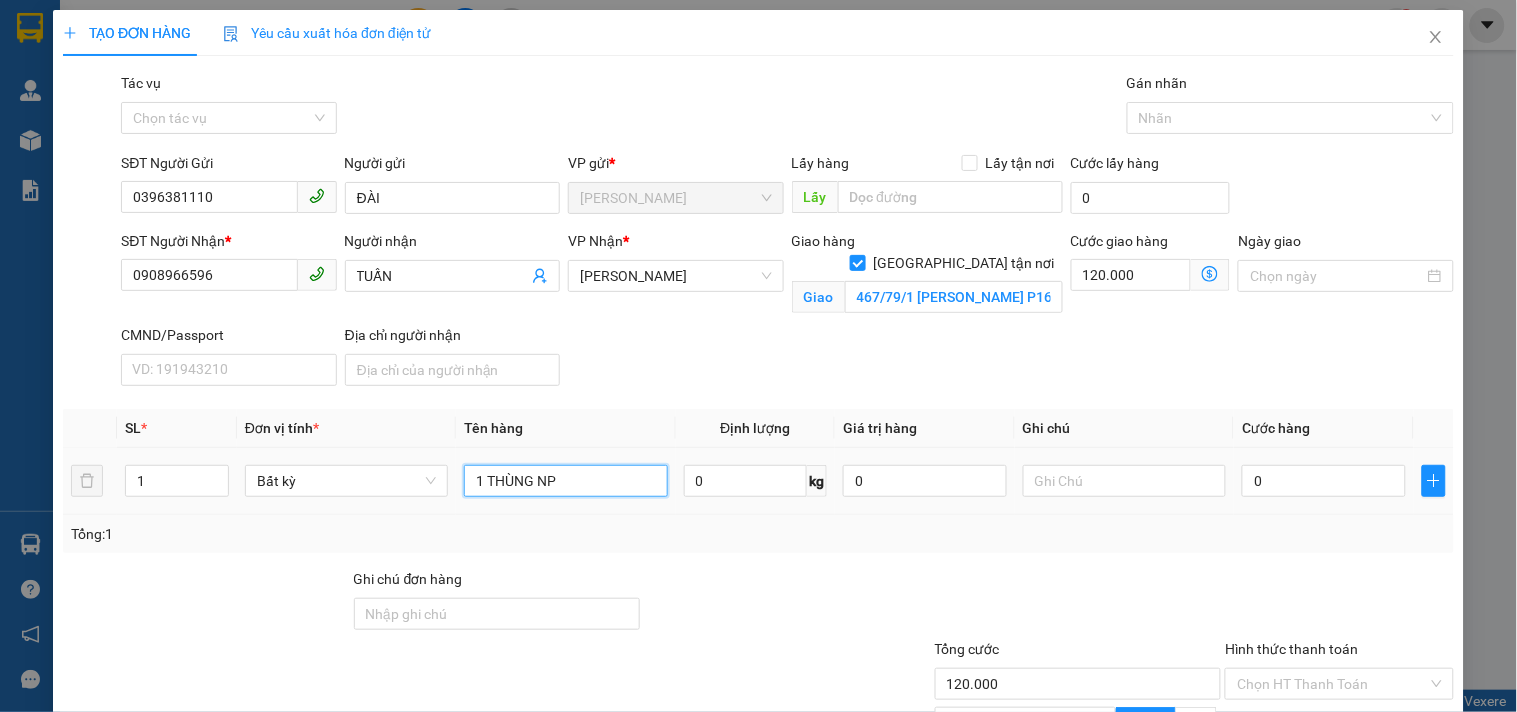 click on "1 THÙNG NP" at bounding box center (565, 481) 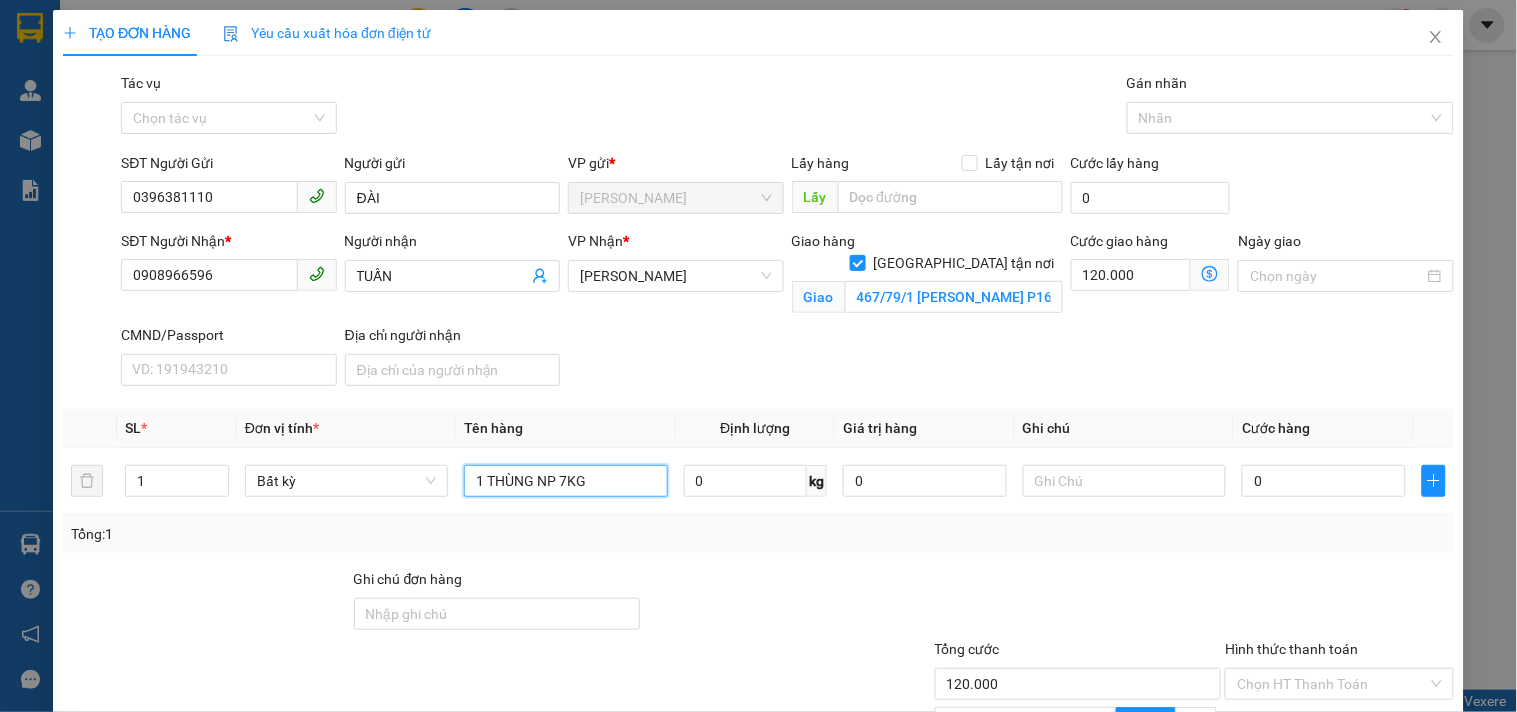 type on "1 THÙNG NP 7KG" 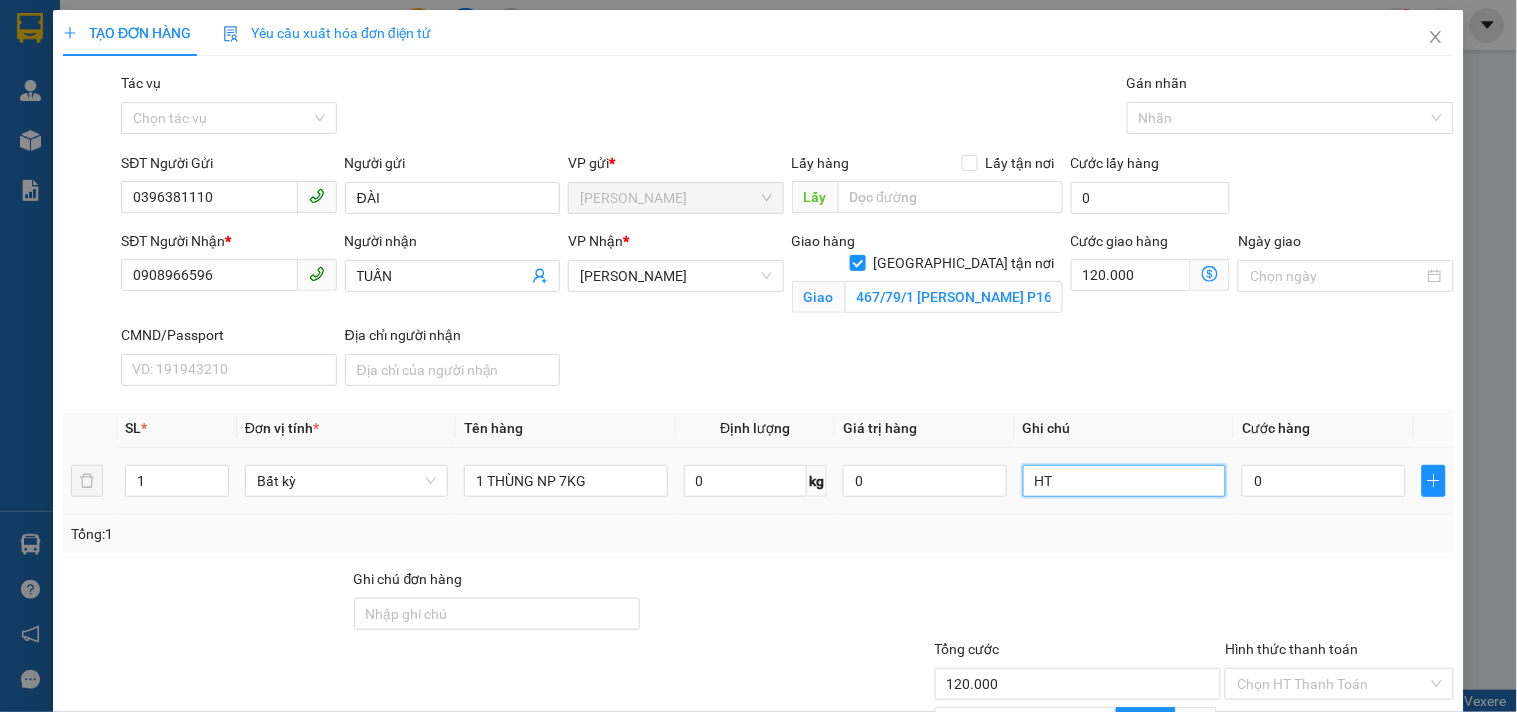 type on "H" 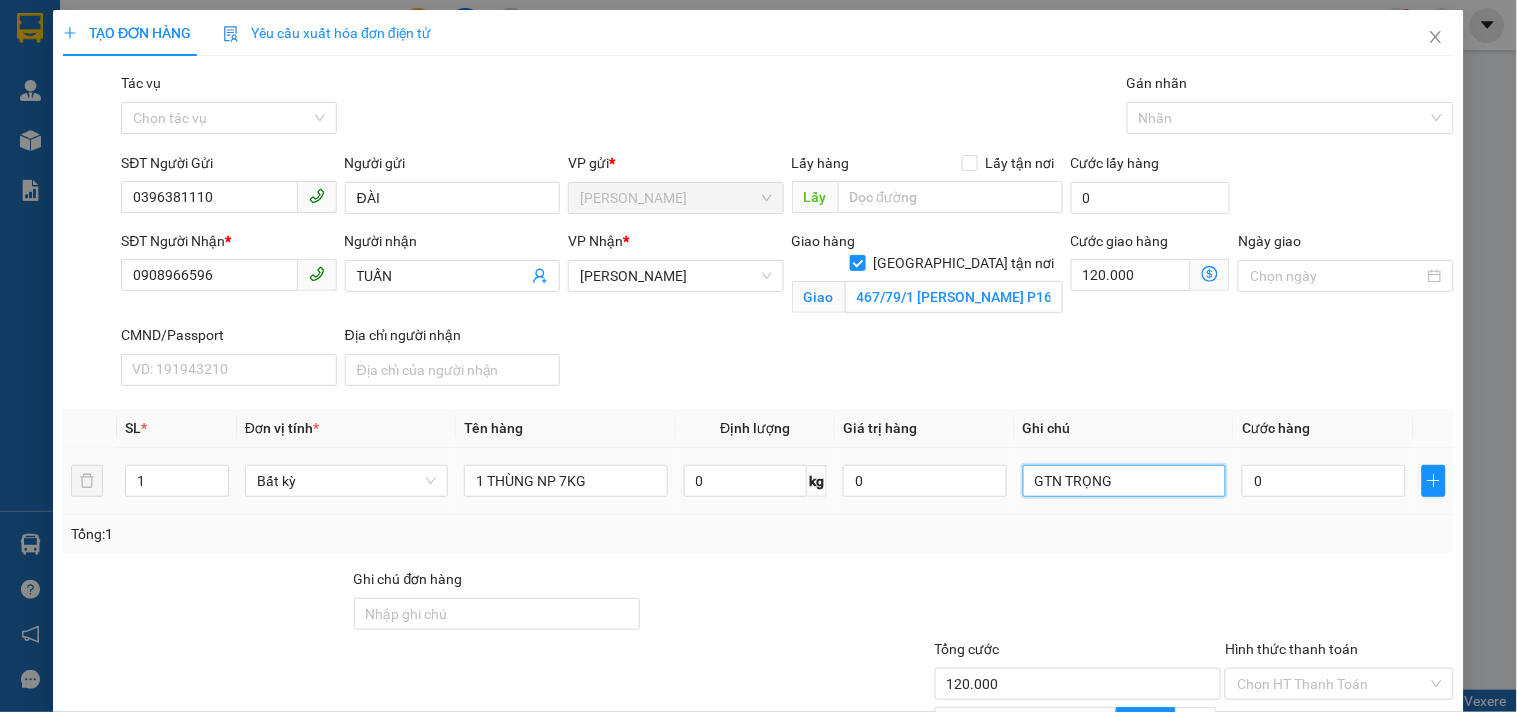 type on "GTN TRỌNG" 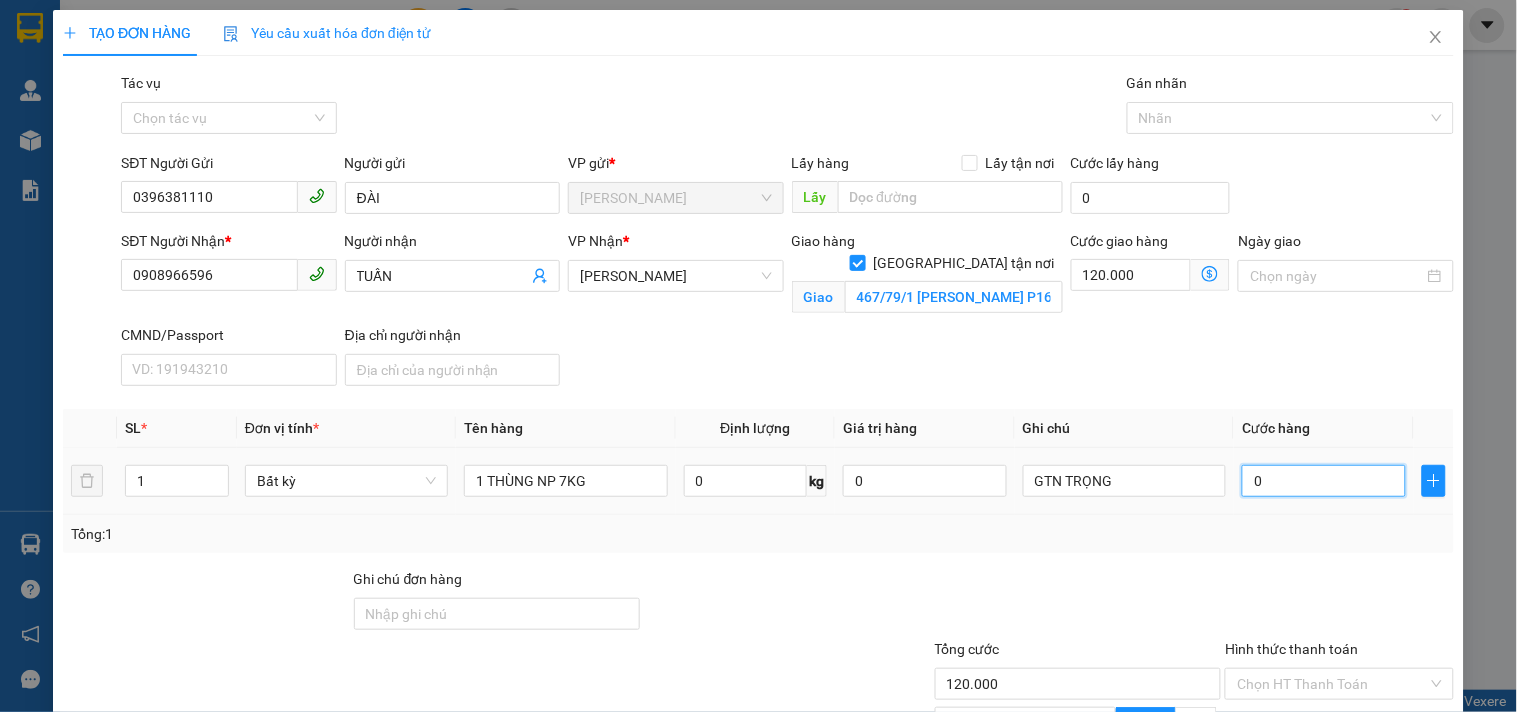 type on "2" 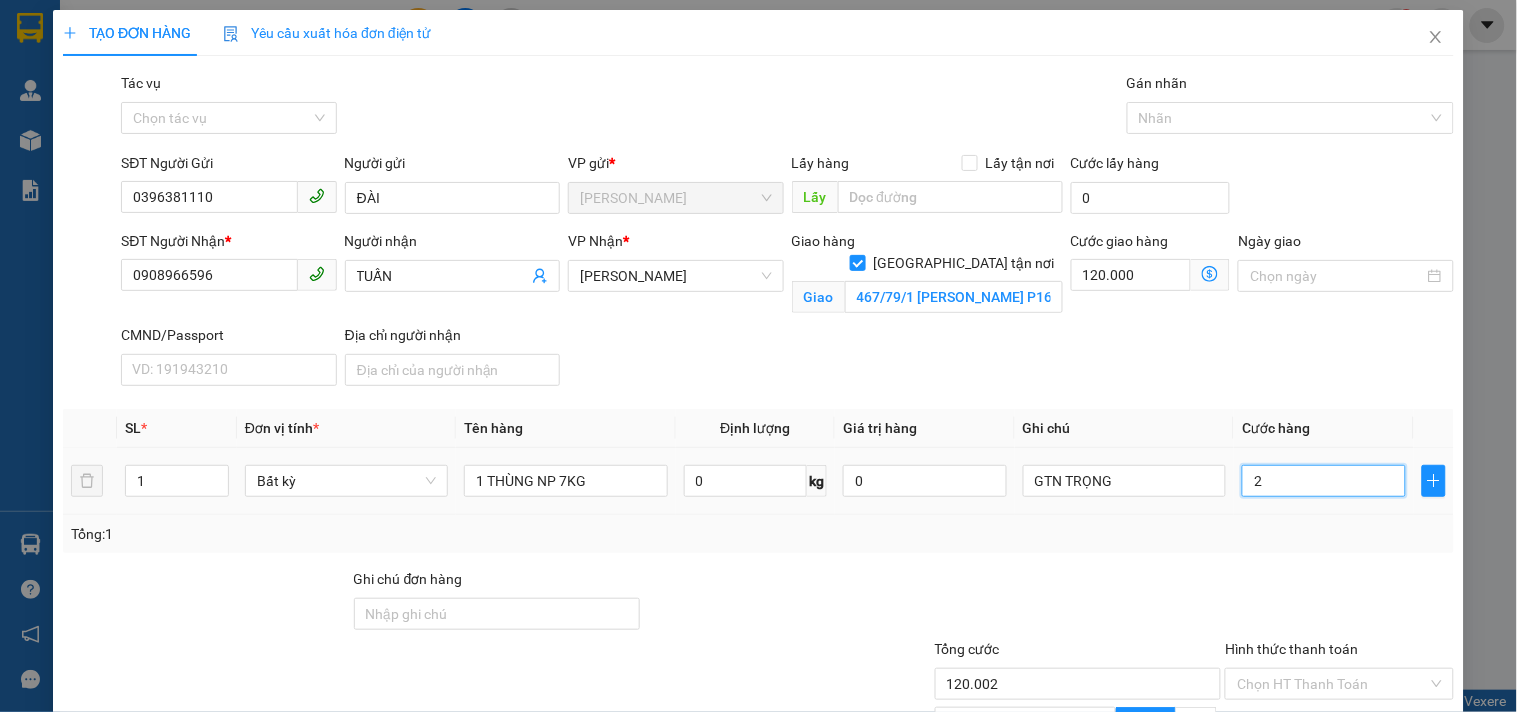 type on "25" 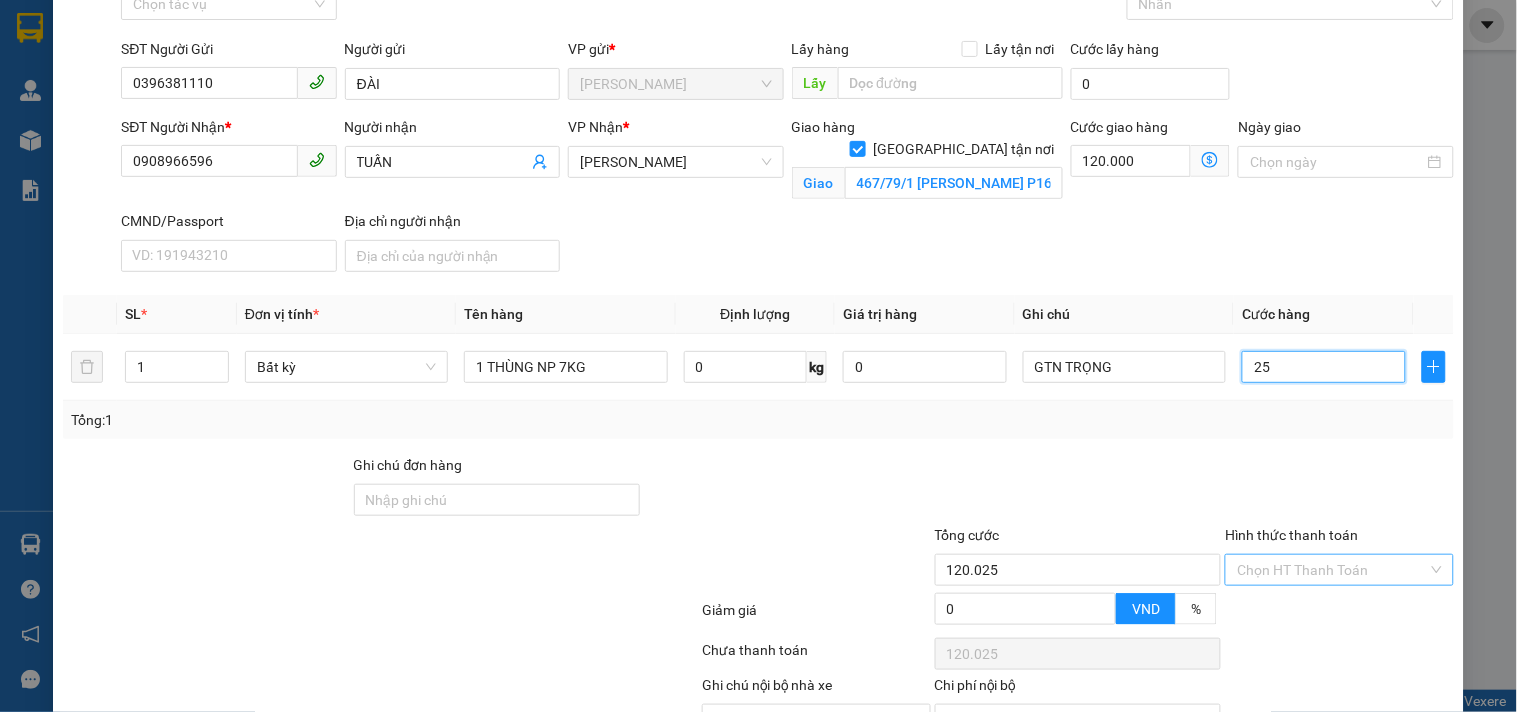scroll, scrollTop: 224, scrollLeft: 0, axis: vertical 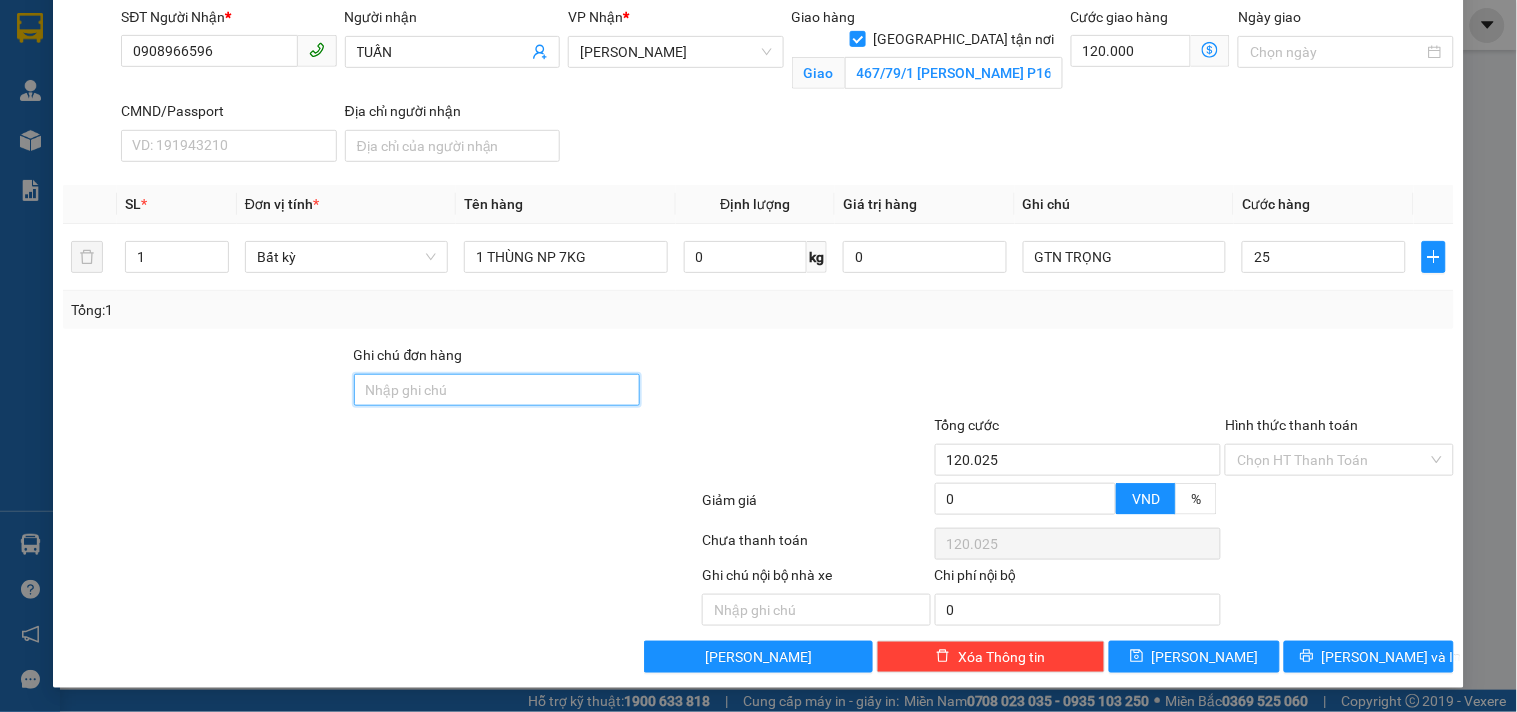 type on "25.000" 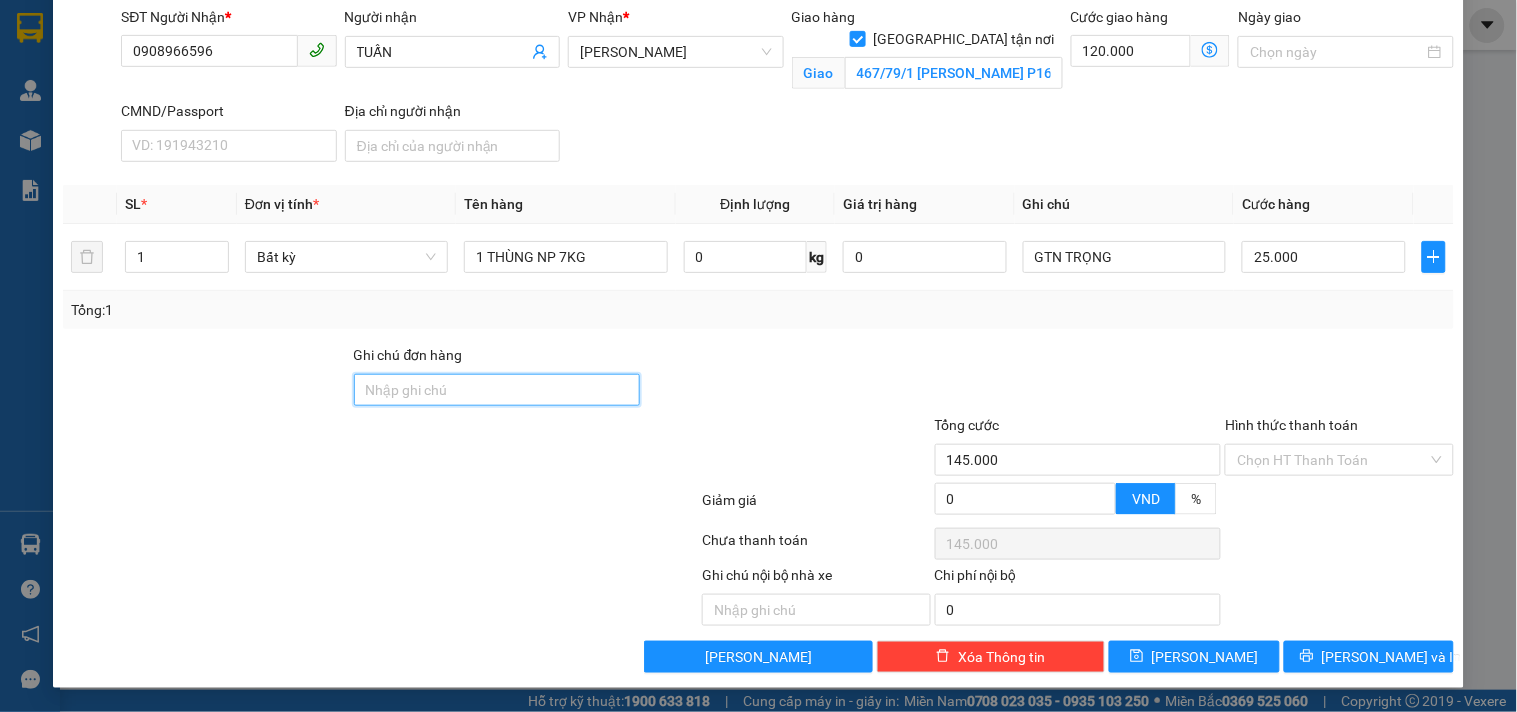 click on "Ghi chú đơn hàng" at bounding box center (497, 390) 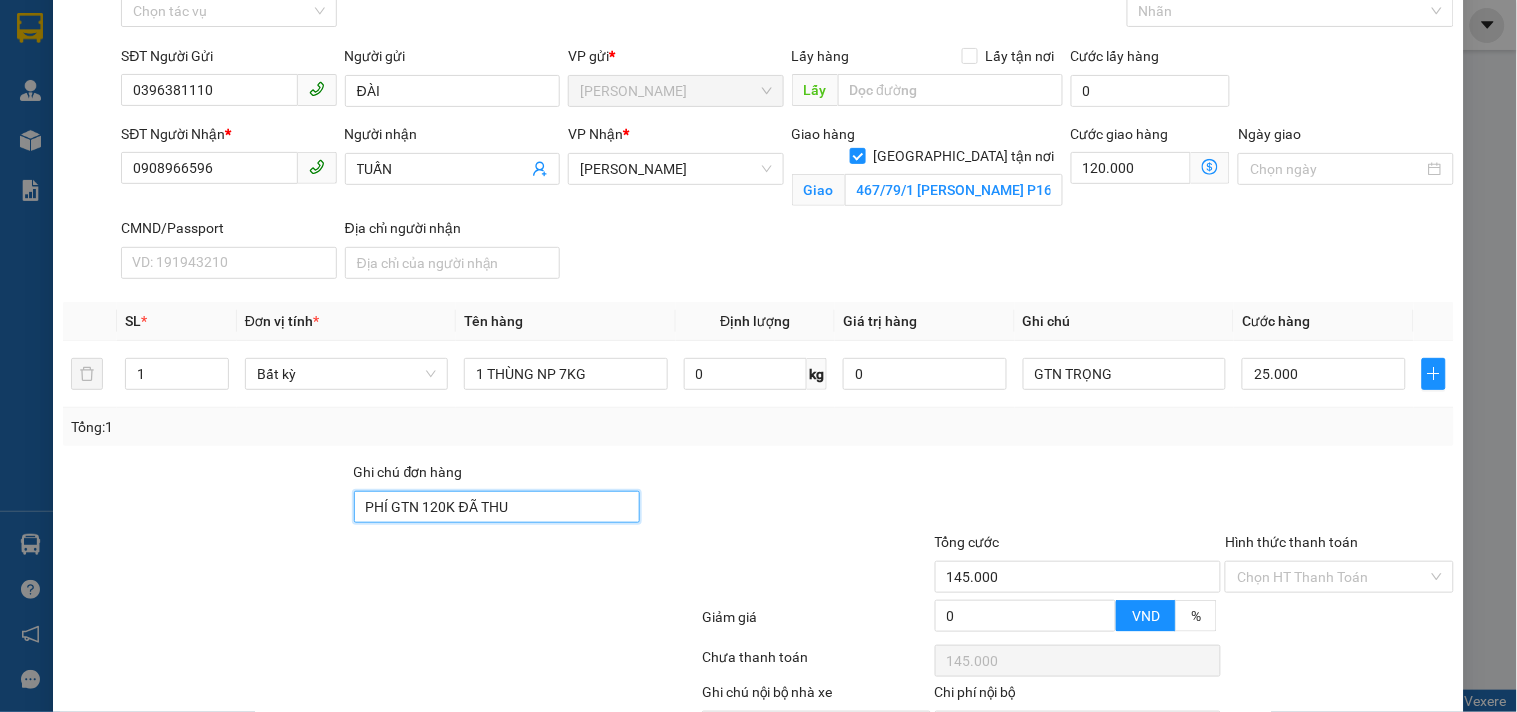 scroll, scrollTop: 224, scrollLeft: 0, axis: vertical 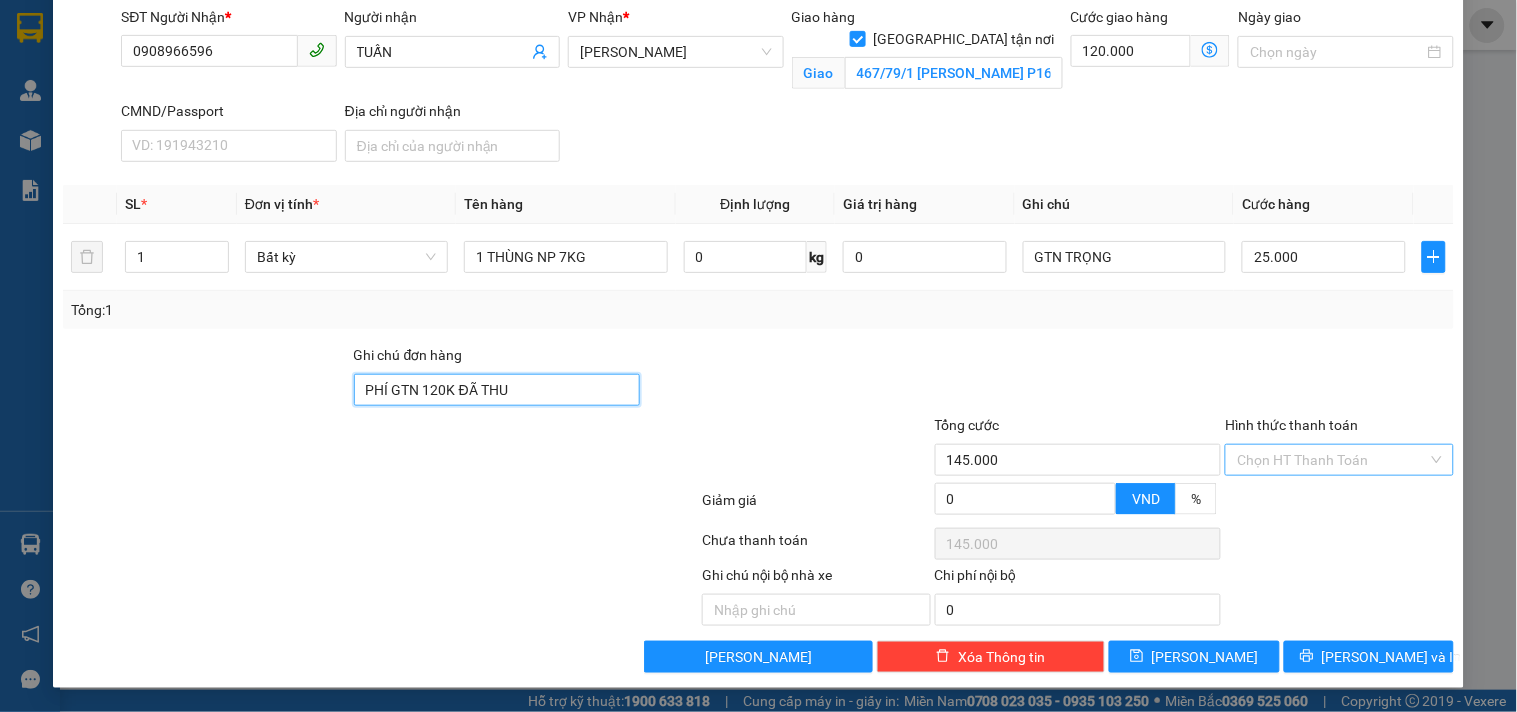 type on "PHÍ GTN 120K ĐÃ THU" 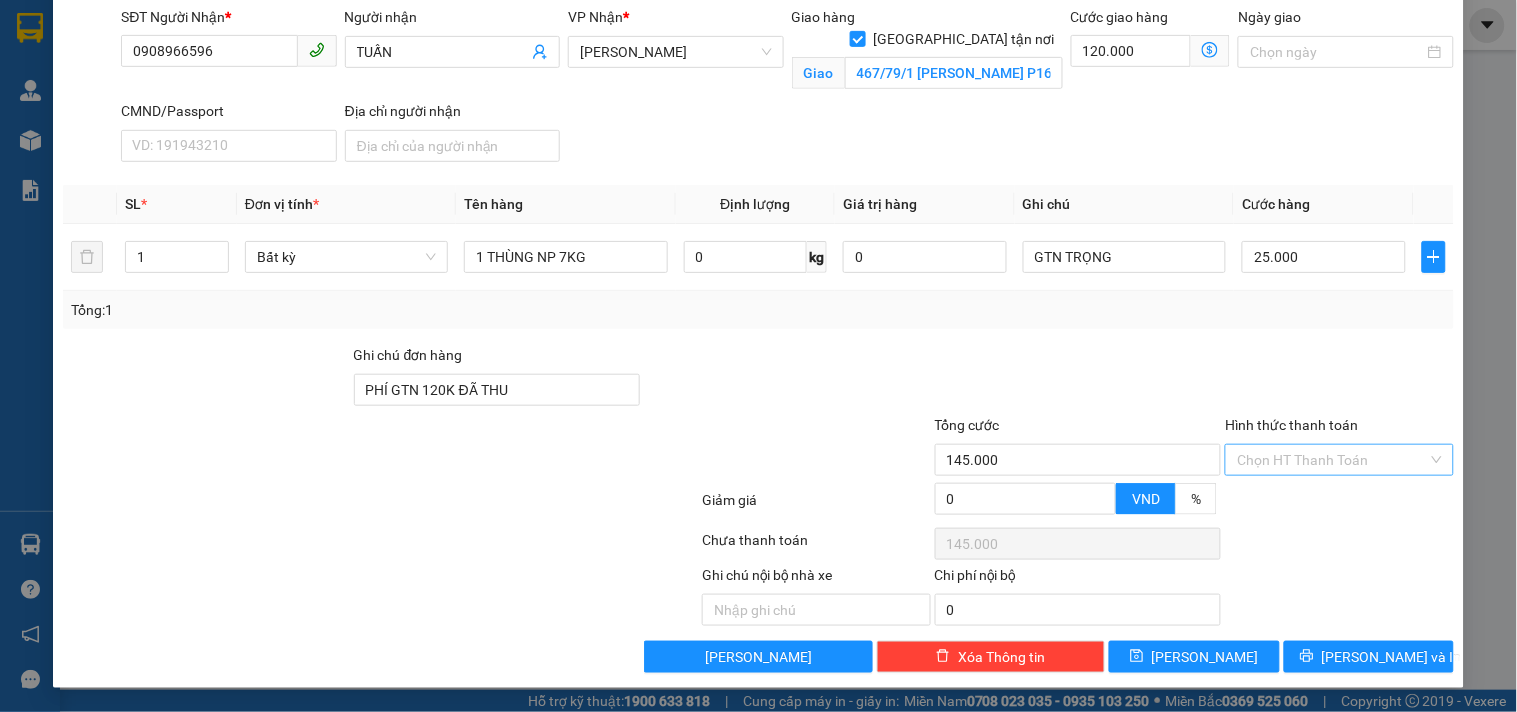 click on "Hình thức thanh toán" at bounding box center (1332, 460) 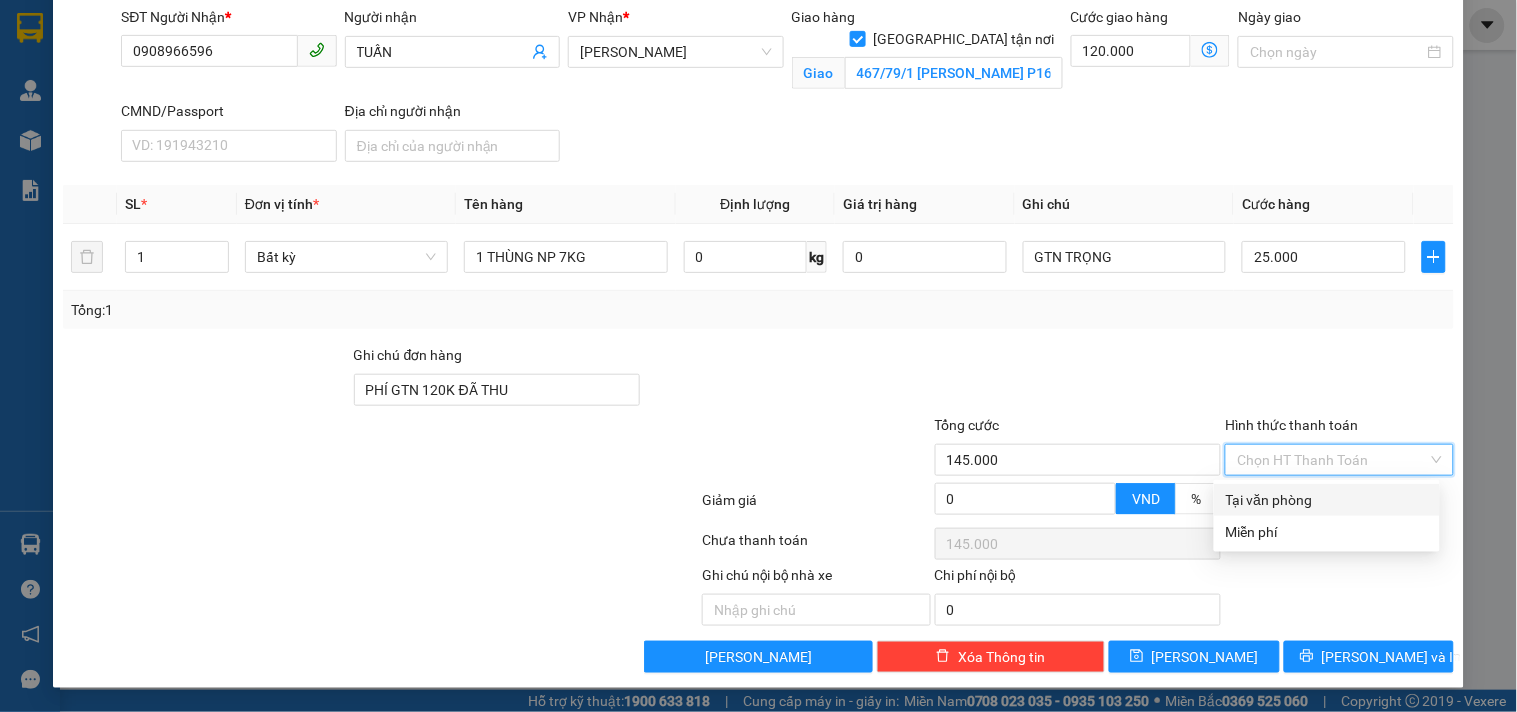 click on "Tại văn phòng" at bounding box center (1327, 500) 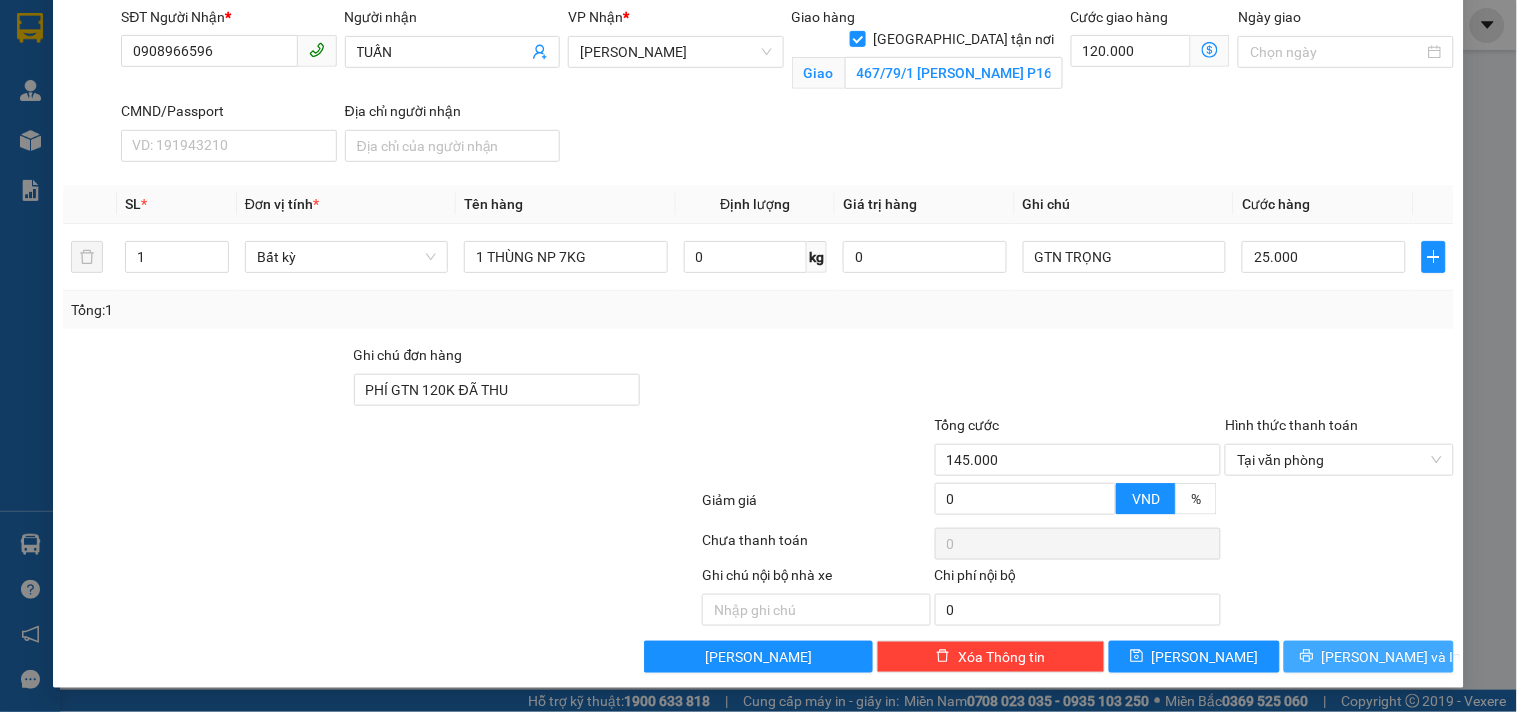 click on "Lưu và In" at bounding box center (1369, 657) 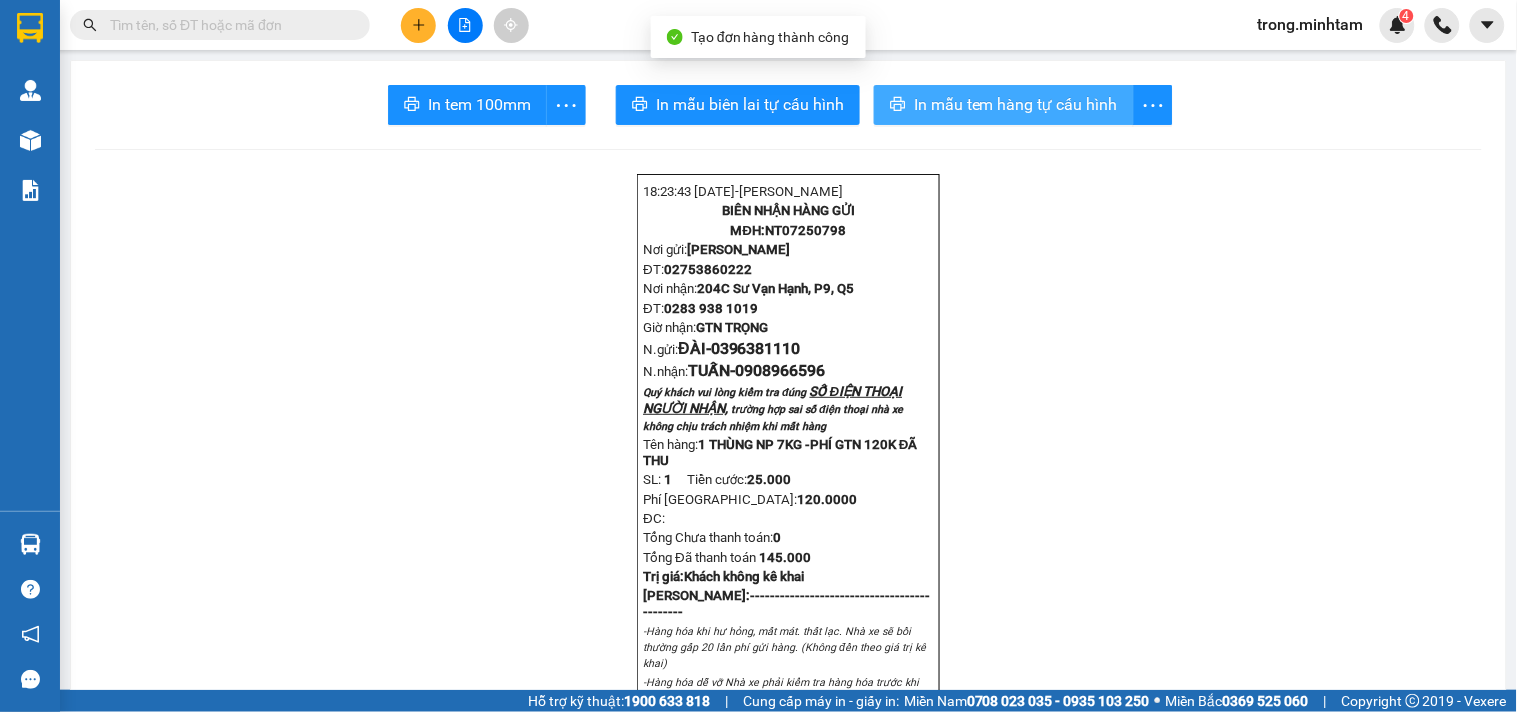 click on "In tem 100mm
In mẫu biên lai tự cấu hình  In mẫu tem hàng tự cấu hình
18:23:43 - 11/07/2025- TRẦN VĂN TRỌNG
BIÊN NHẬN HÀNG GỬI
MĐH:  NT07250798
Nơi gửi:  Ngã Tư Huyện
ĐT:  02753860222
Nơi nhận:  204C Sư Vạn Hạnh, P9, Q5
ĐT:  0283 938 1019
Giờ nhận:  GTN TRỌNG
N.gửi:  ĐÀI- 0396381110
N.nhận:  TUẤN- 0908966596
Quý khách vui lòng kiểm tra đúng   SỐ ĐIỆN THOẠI NGƯỜI NHẬN,   trường hợp sai số điện thoại nhà xe không chịu trách nhiệm khi mất hàng
Tên hàng:  1 THÙNG NP 7KG -  PHÍ GTN 120K ĐÃ THU
SL:   1       Tiền cước:  25.000
Phí TN:  120.000 0
ĐC:
Tổng Chưa thanh toán:  0
Tổng Đã thanh toán   145.000
Trị giá:  Khách không kê khai
Lưu ý:--------------------------------------------
-Đối với những hàng hóa có niêm phong, chúng tôi không chịu trách nhiêm phần hàng bên trong
18:23-" at bounding box center [788, 1100] 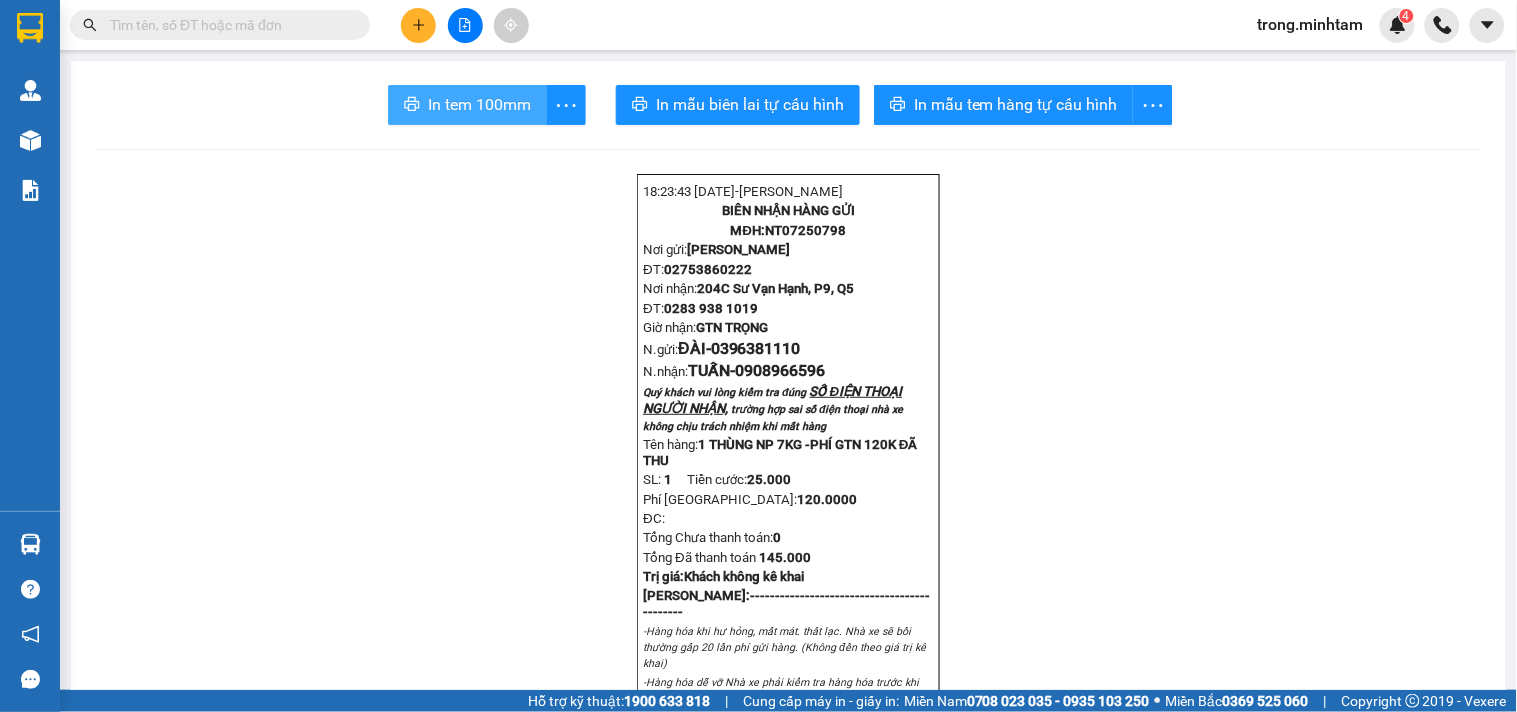 click on "In tem 100mm" at bounding box center [467, 105] 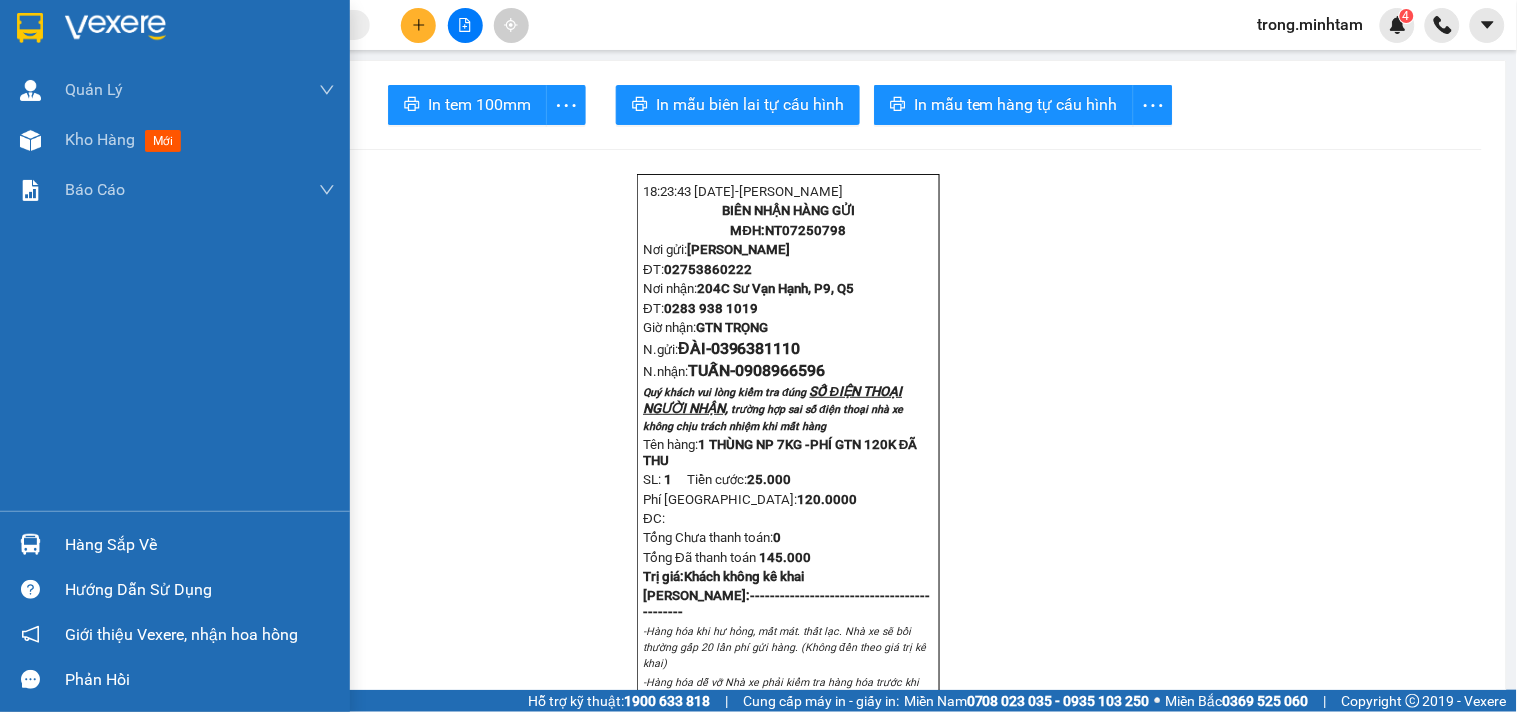 click on "Hàng sắp về" at bounding box center (200, 545) 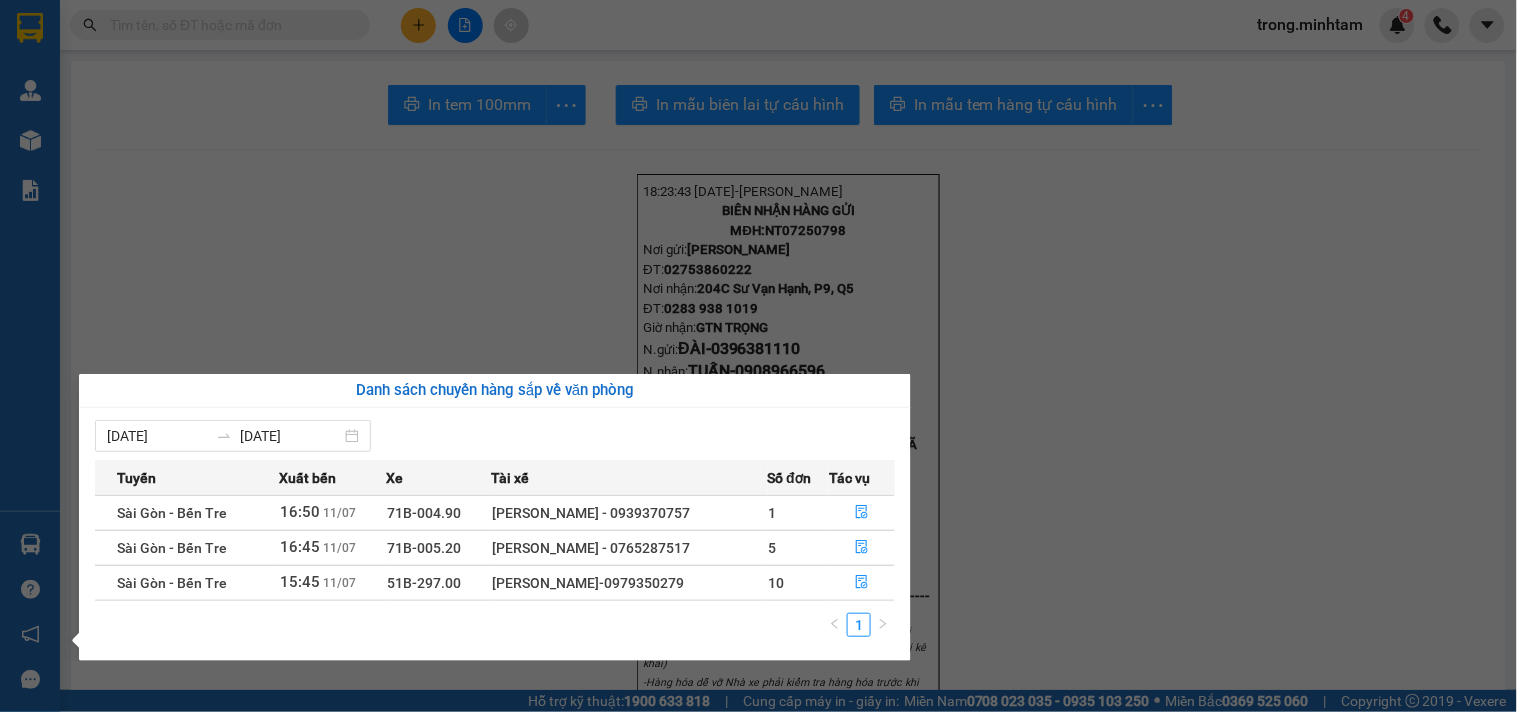 click on "Kết quả tìm kiếm ( 107 )  Bộ lọc  Mã ĐH Trạng thái Món hàng Tổng cước Chưa cước Nhãn Người gửi VP Gửi Người nhận VP Nhận SG07252735 09:04 - 11/07 VP Nhận   51B-290.71 12:08 - 11/07 1 K X TRONG NP (HDV) HƯ BỂ KO ĐỀN SL:  1 25.000 25.000 NỢ KHO 1 0932143533 ANH TÚ Hồ Chí Minh 0909497054 NGUYÊN PCV Ngã Tư Huyện SG07252728 08:47 - 11/07 VP Nhận   51B-290.71 12:08 - 11/07 1 X ĐEN NP SL:  1 20.000 20.000 NỢ KÉT KHO 1 0903946486	 THANH NTH Hồ Chí Minh 0909497054 NGUYÊN PCV Ngã Tư Huyện SG07252676 18:44 - 10/07 VP Nhận   50H-142.12 08:00 - 11/07 1 X TRONG NP 2KG SL:  1 20.000 20.000 NỢ KHO 1 0907194808 GIANG Hồ Chí Minh 0909497054 NGUYÊN PCV Ngã Tư Huyện NT07250701 12:07 - 10/07 Đã giao   15:25 - 10/07 1 XỐP THÙNG NP 3KG (HDV) SL:  1 20.000 KHO 1 NỢ 0909497054 NGUYÊN PCV Ngã Tư Huyện 0903946486 THANH NTH Hồ Chí Minh SG07252624 16:14 - 10/07 Đã giao   08:33 - 11/07 1 K GIẤY NP 4KG SL:  1 20.000 KHO 1   1" at bounding box center [758, 356] 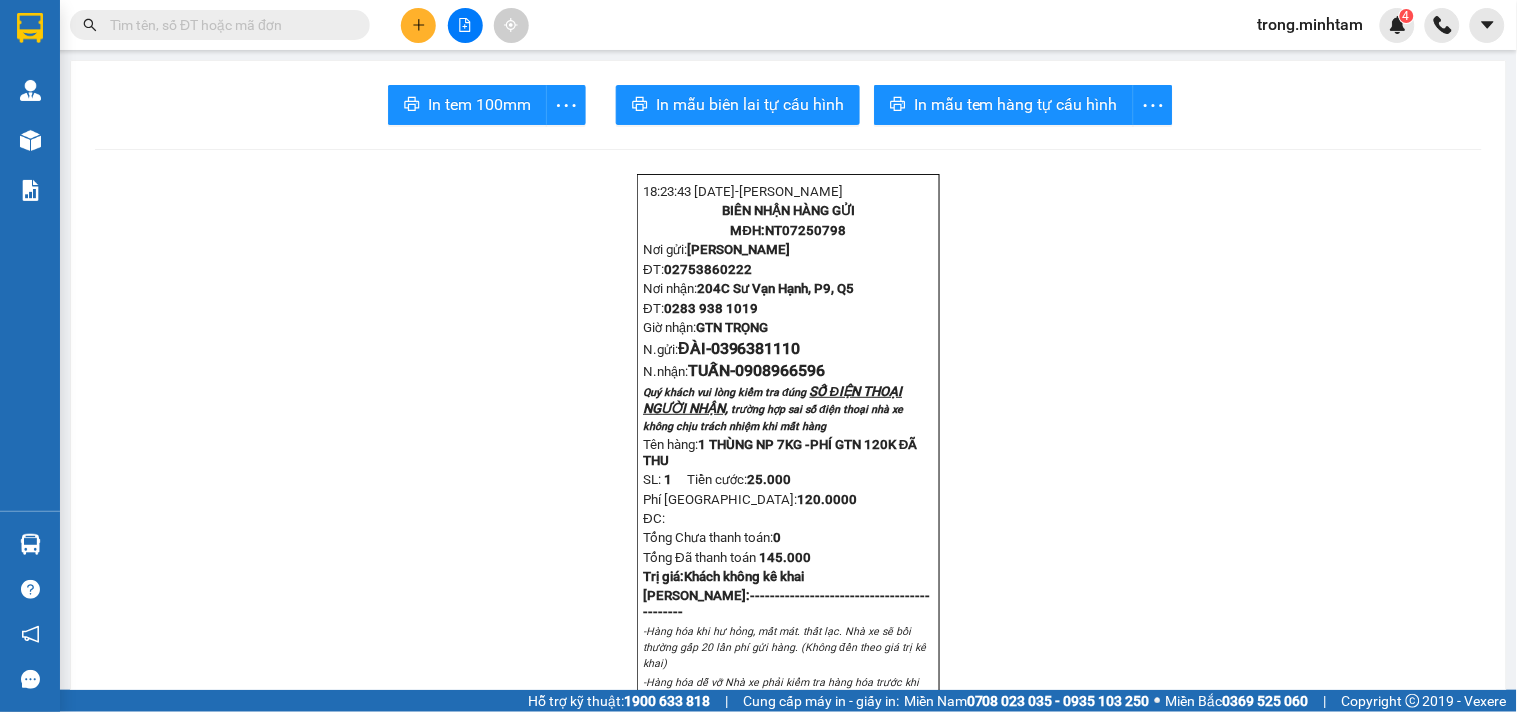 click on "NT07250798" at bounding box center (805, 230) 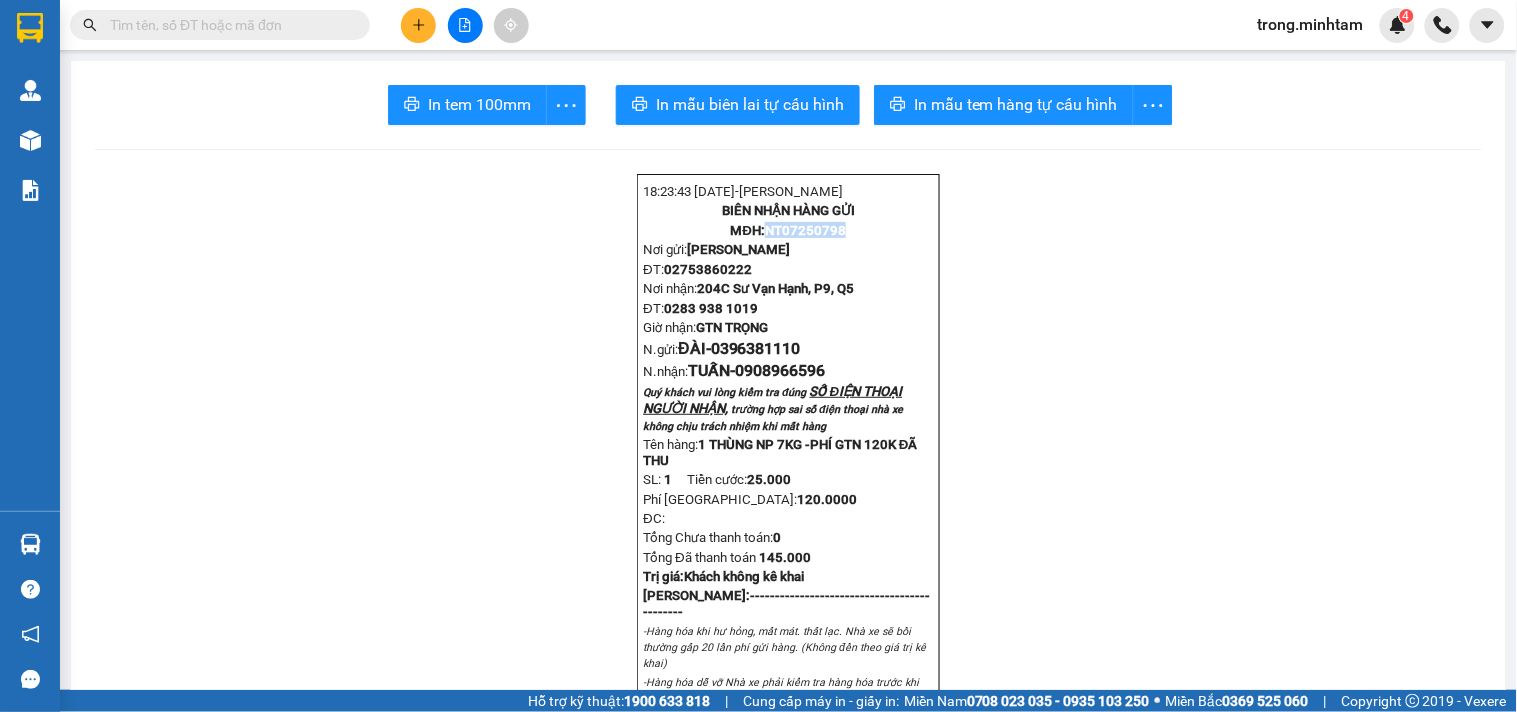 click on "NT07250798" at bounding box center [805, 230] 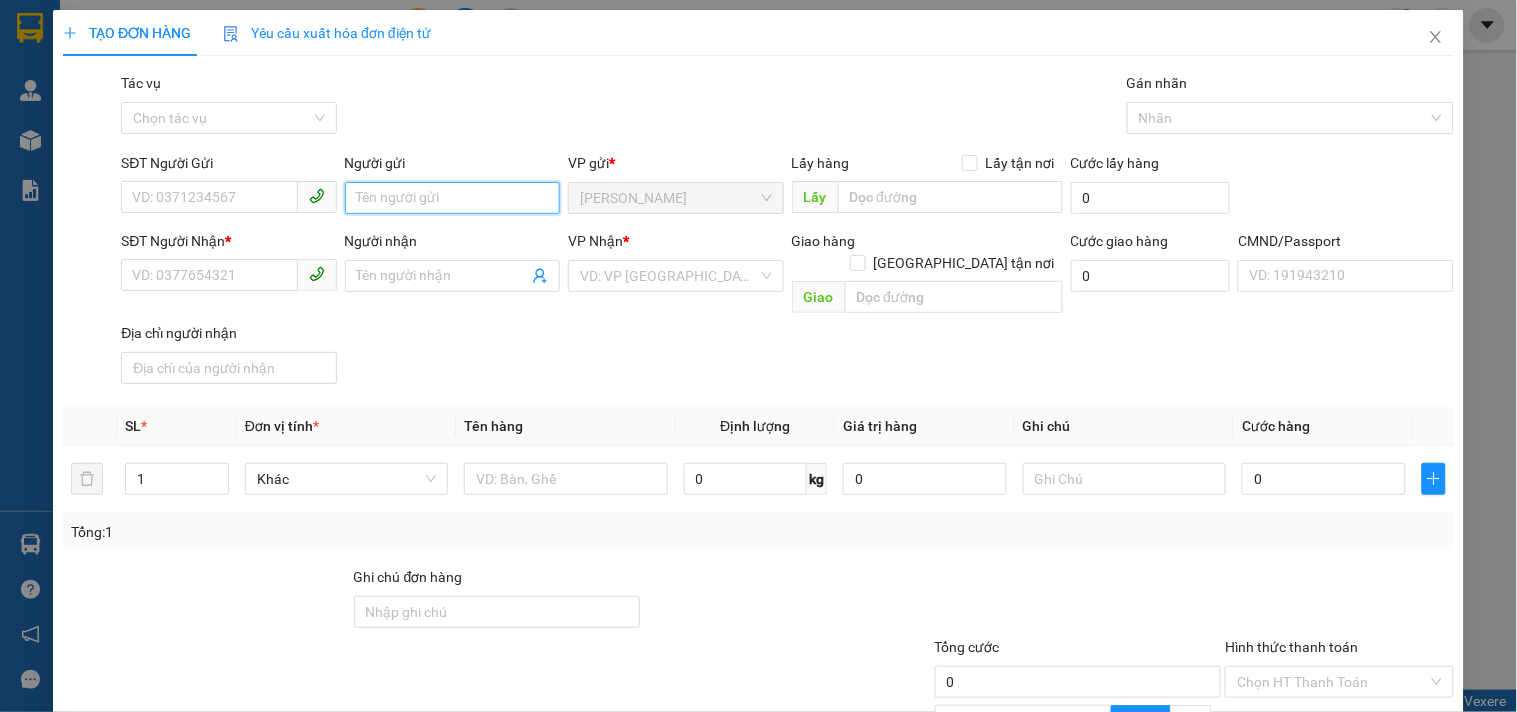 click on "Người gửi" at bounding box center (452, 198) 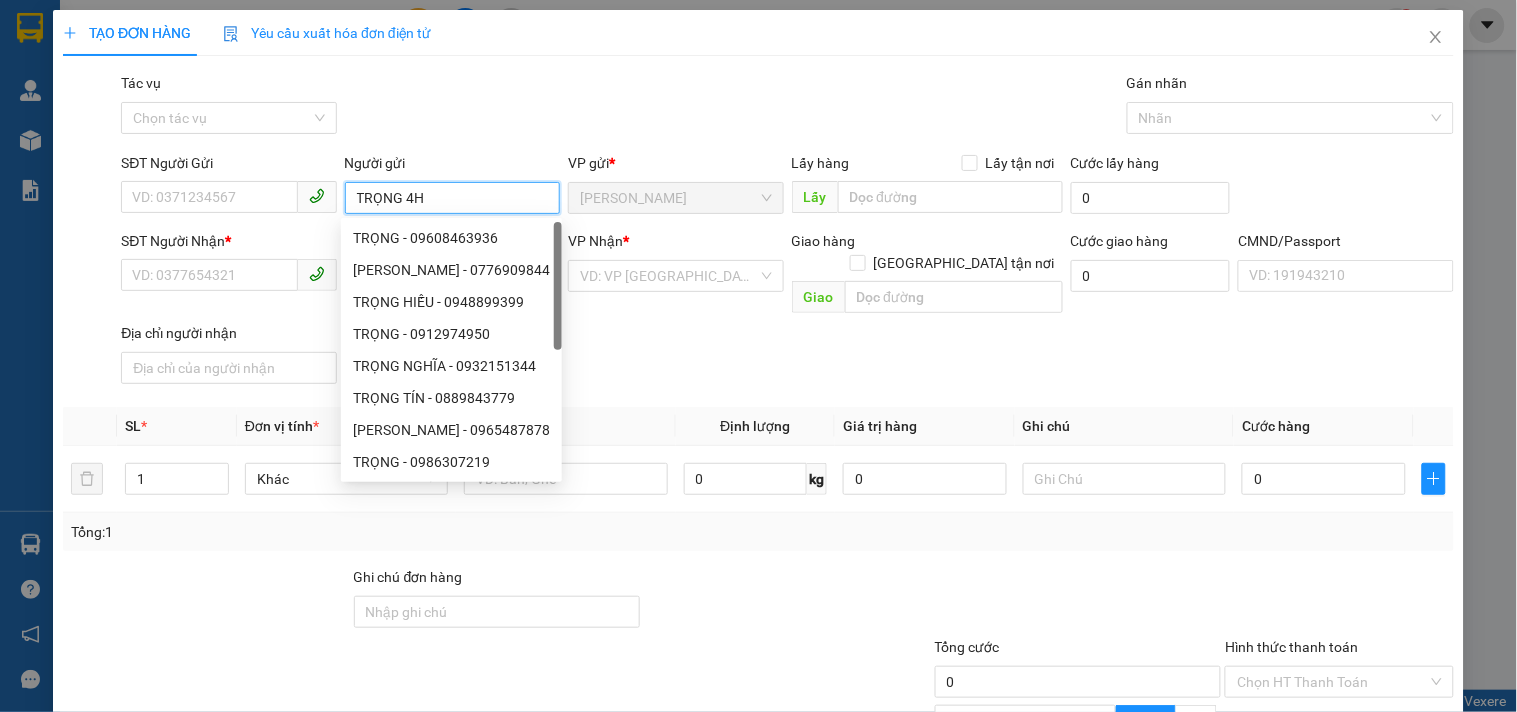 type on "TRỌNG 4H" 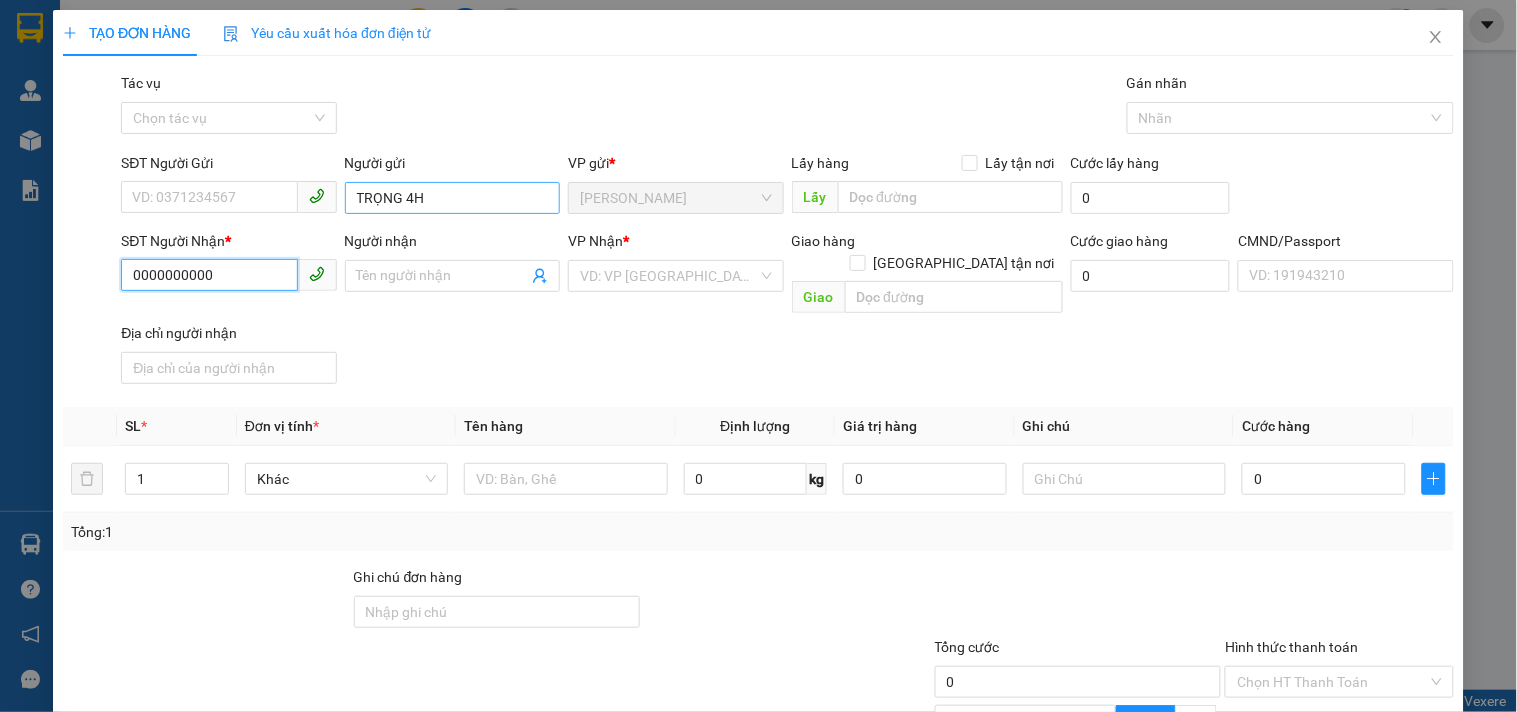 type on "0000000000" 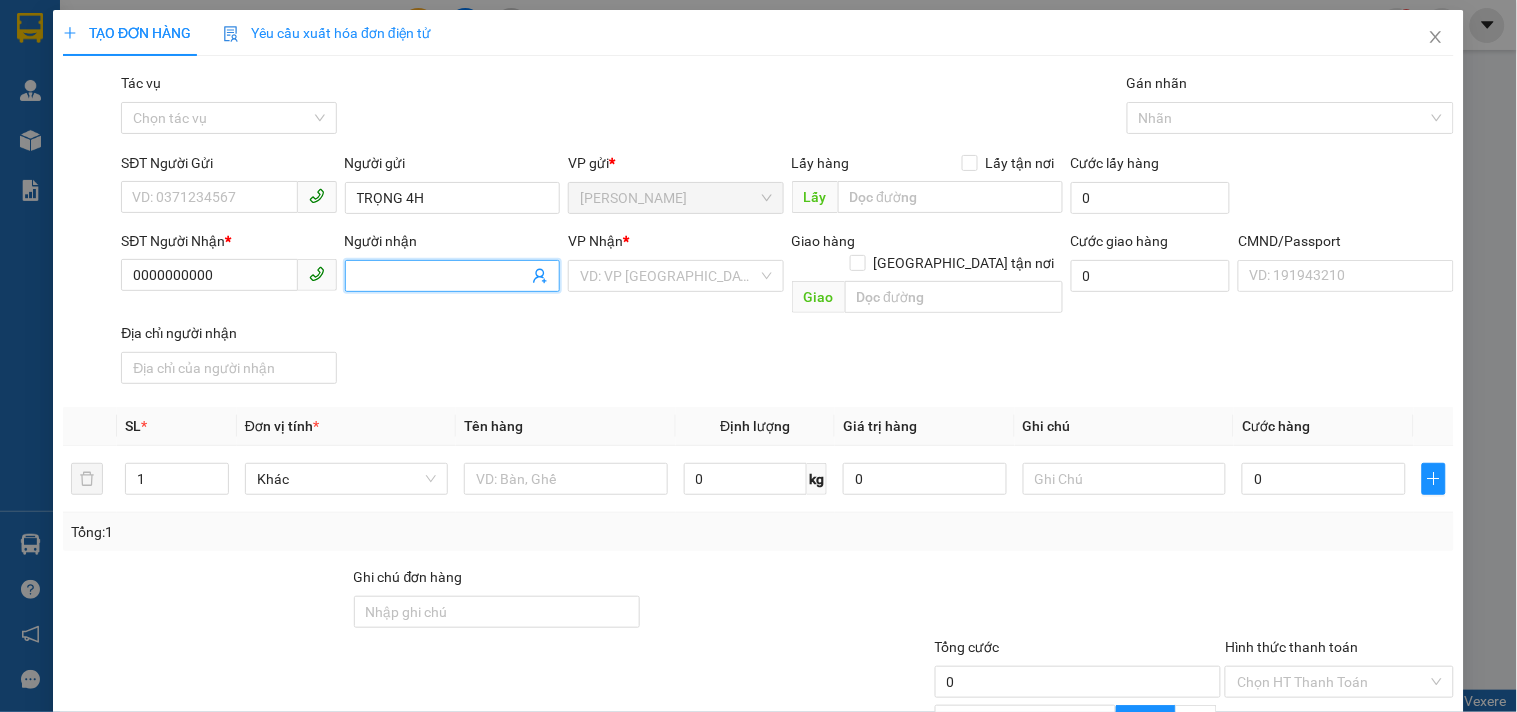 click on "Người nhận" at bounding box center [442, 276] 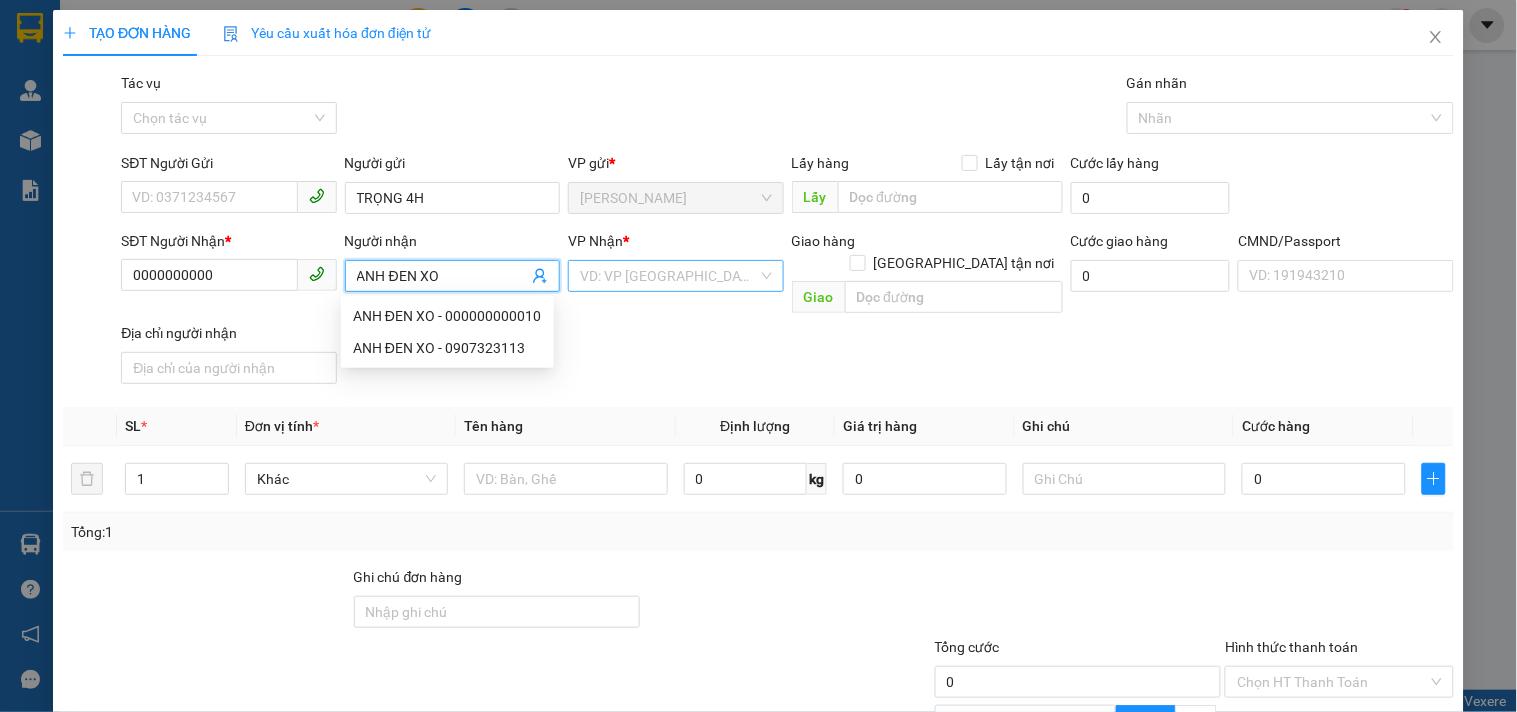 type on "ANH ĐEN XO" 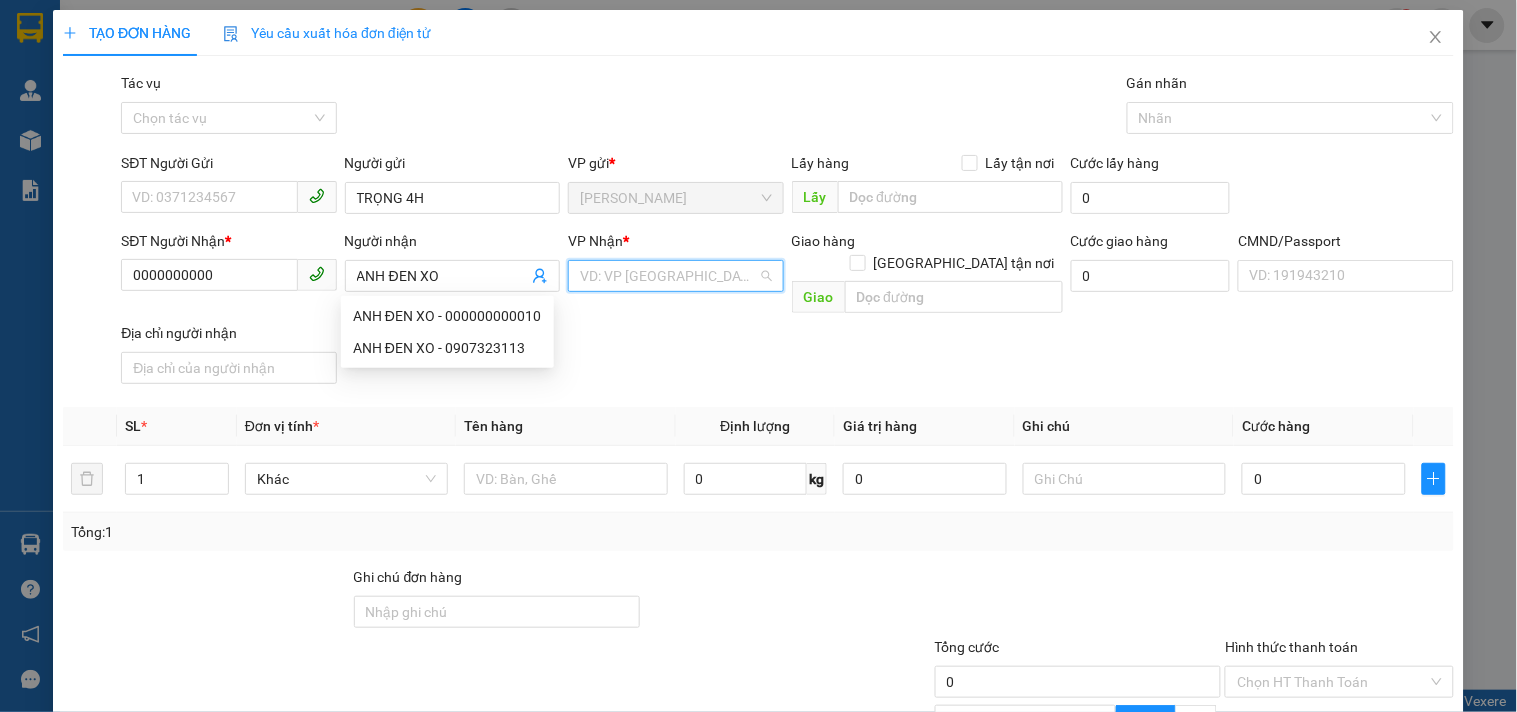 click at bounding box center (668, 276) 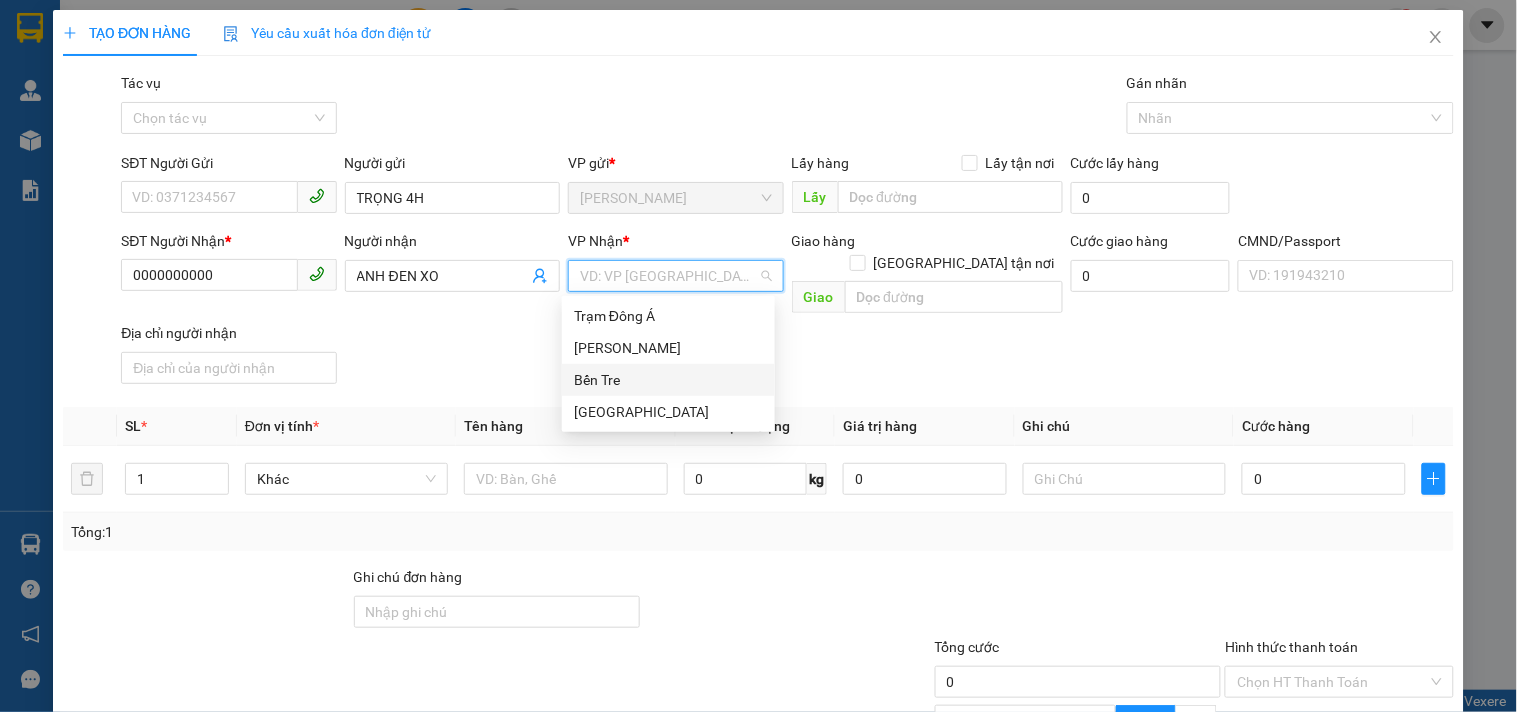 click on "Bến Tre" at bounding box center (668, 380) 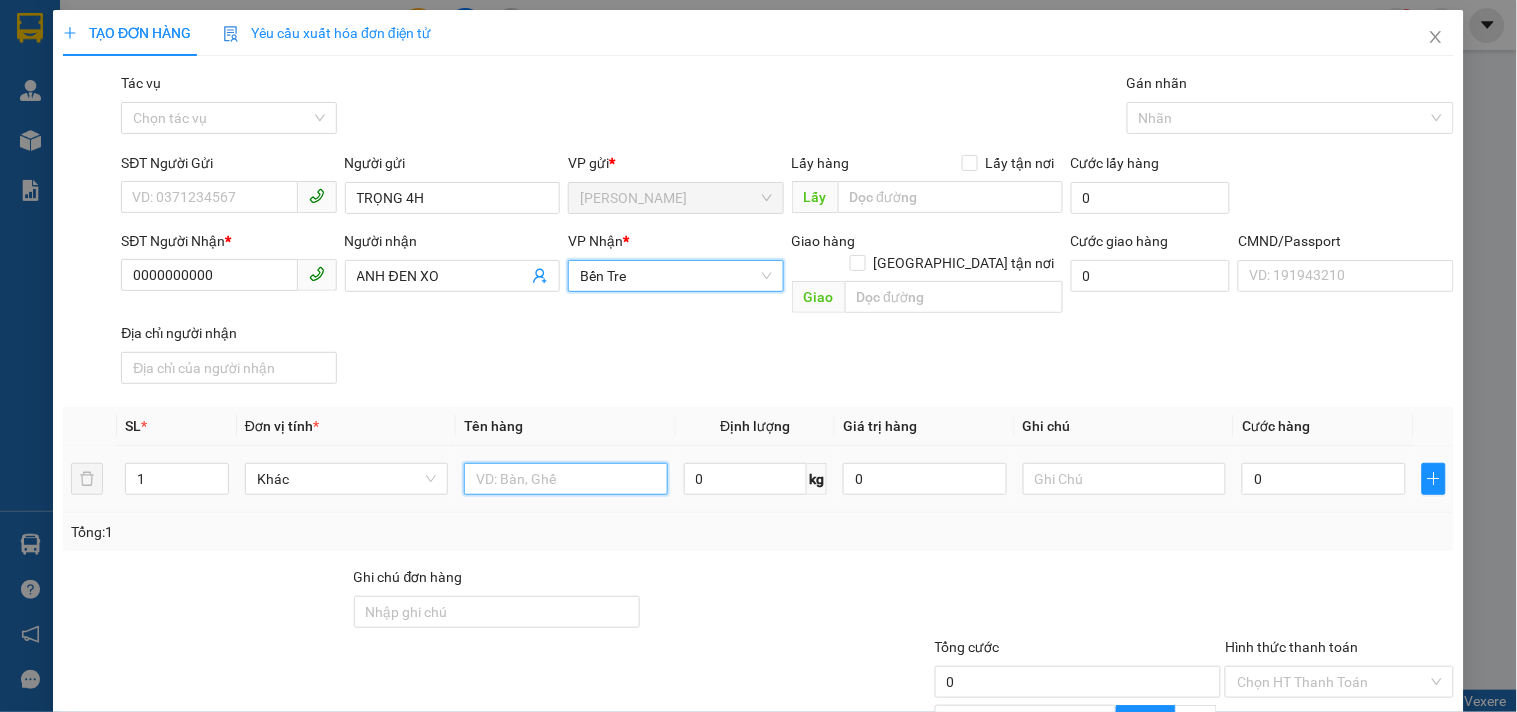 click at bounding box center [565, 479] 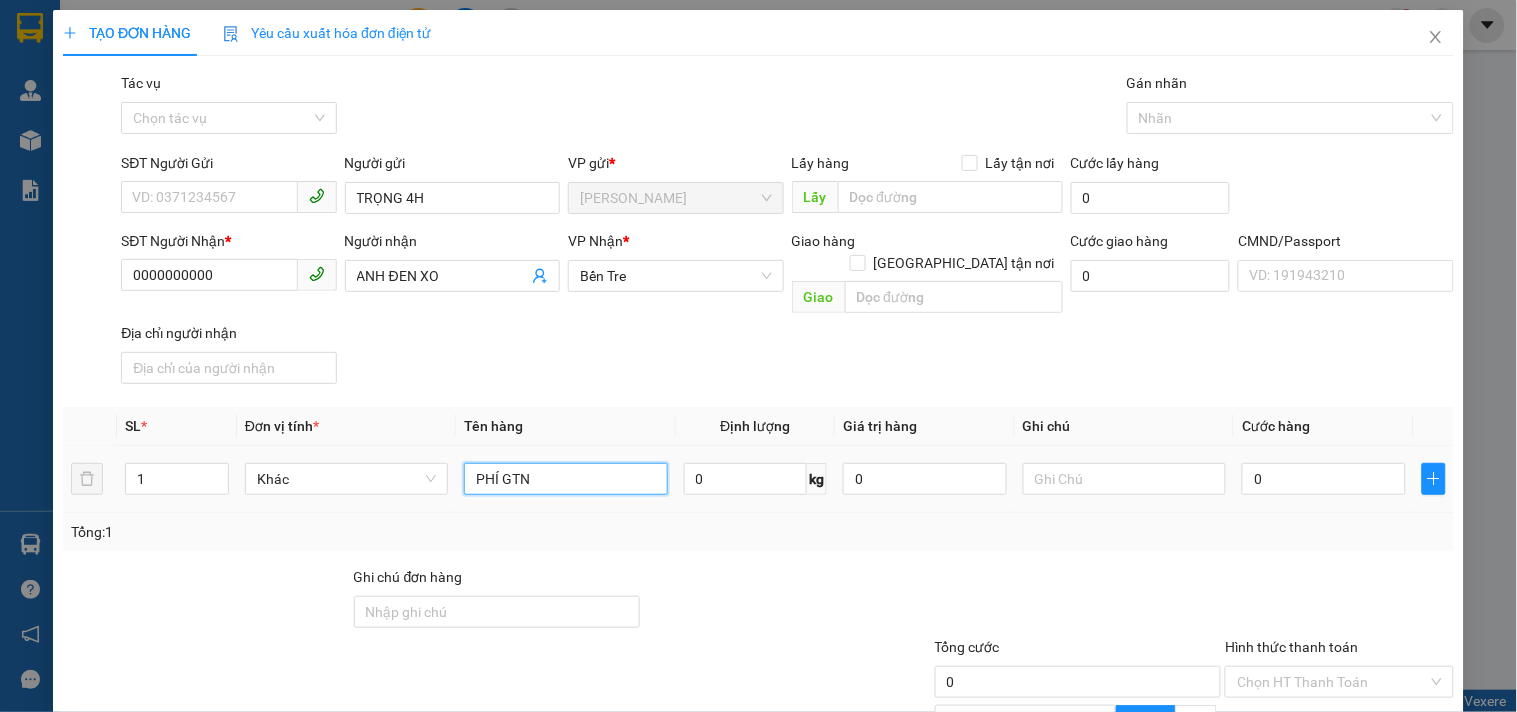 paste on "NT07250798" 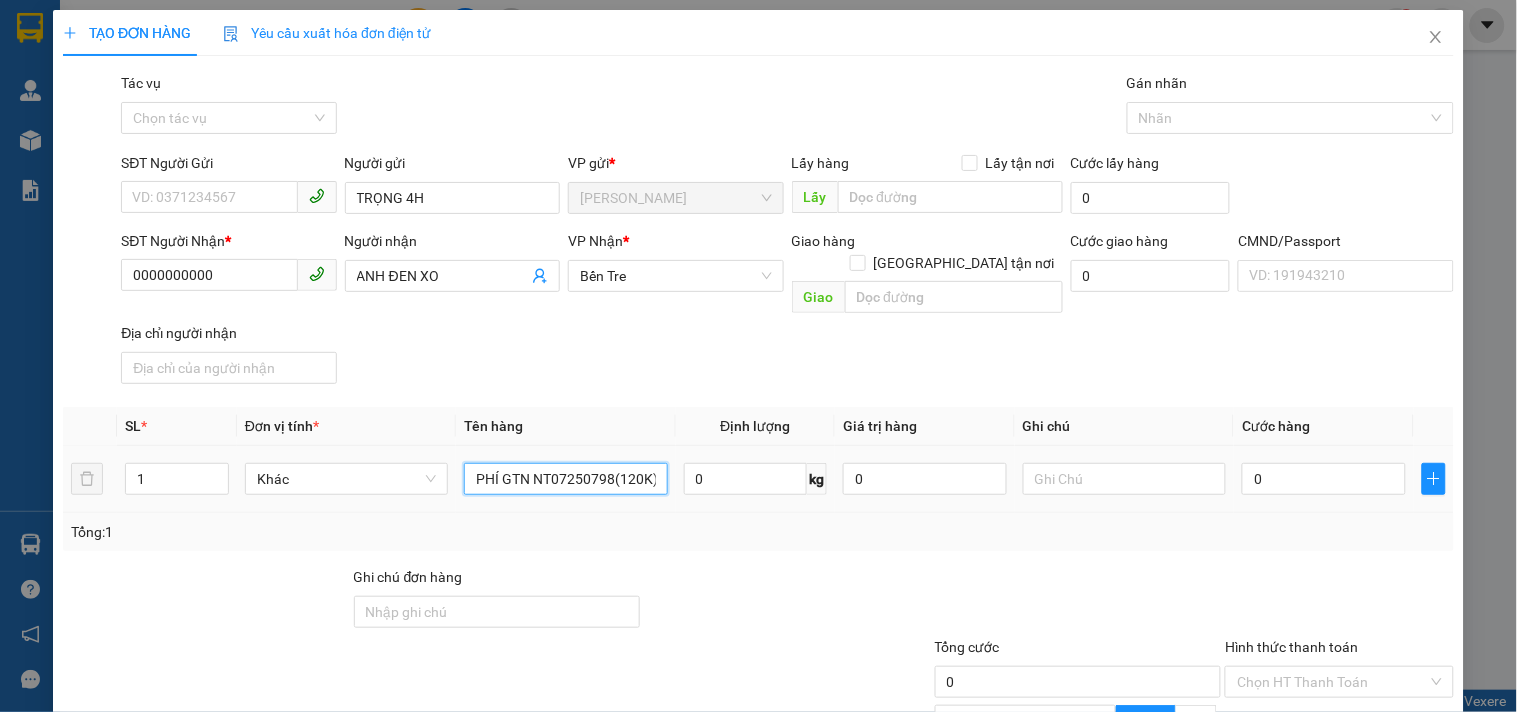 type on "PHÍ GTN NT07250798(120K)" 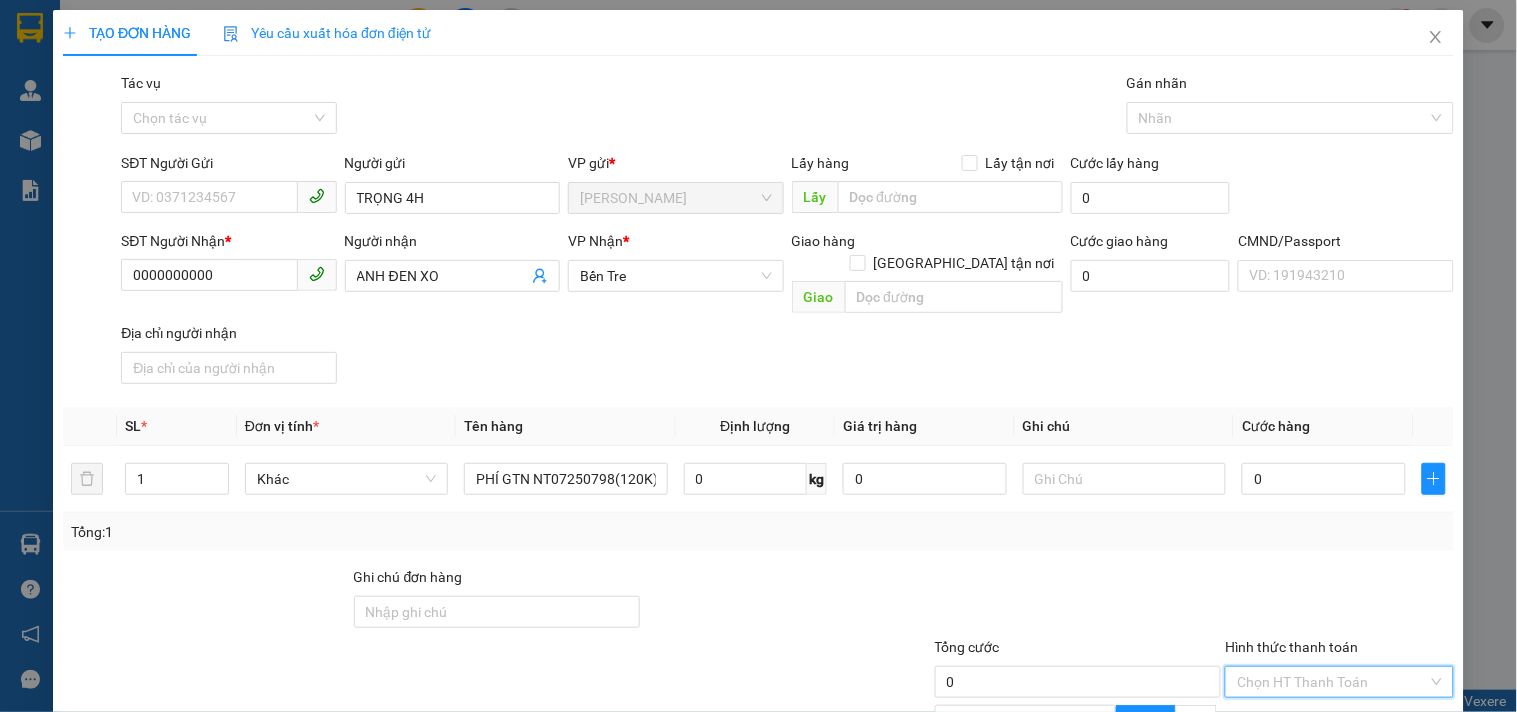 click on "Hình thức thanh toán" at bounding box center [1332, 682] 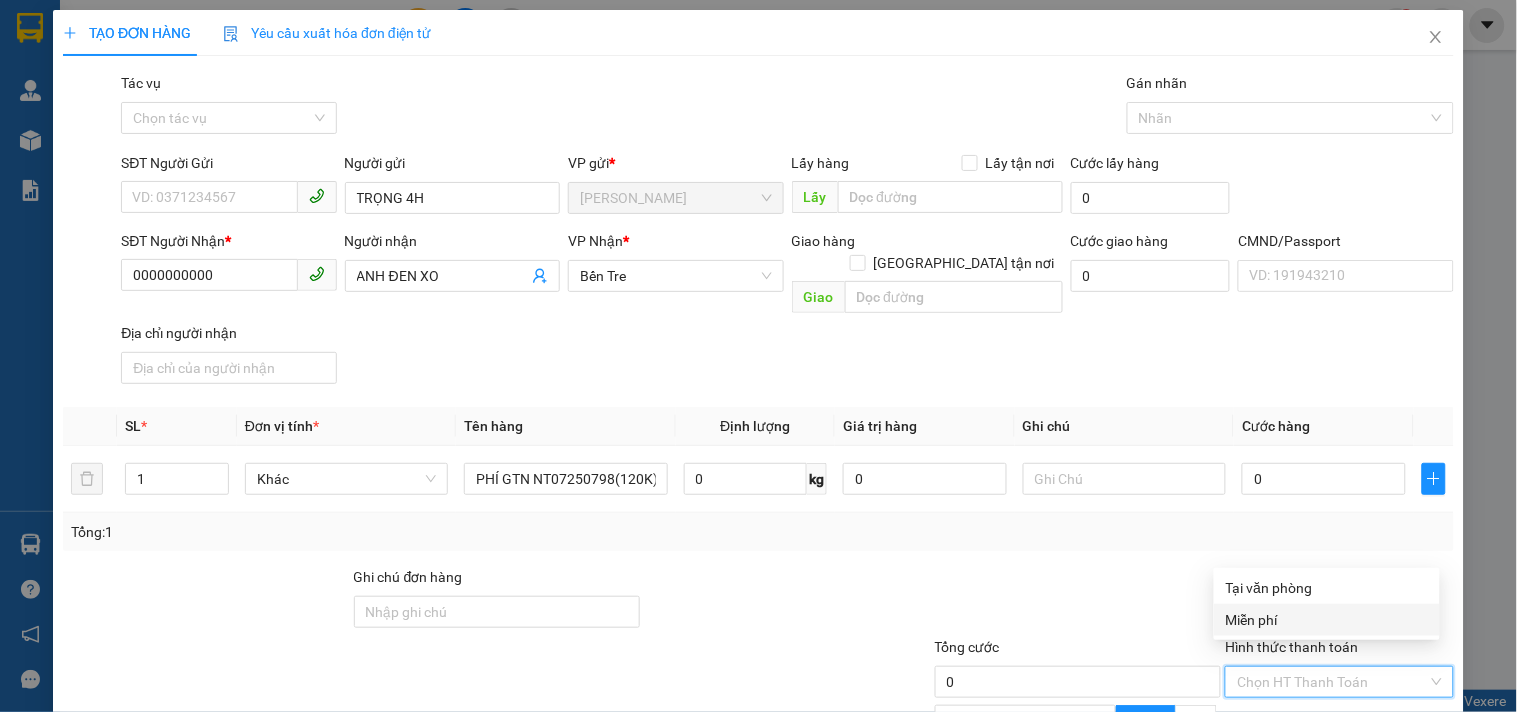 click on "Miễn phí" at bounding box center (1327, 620) 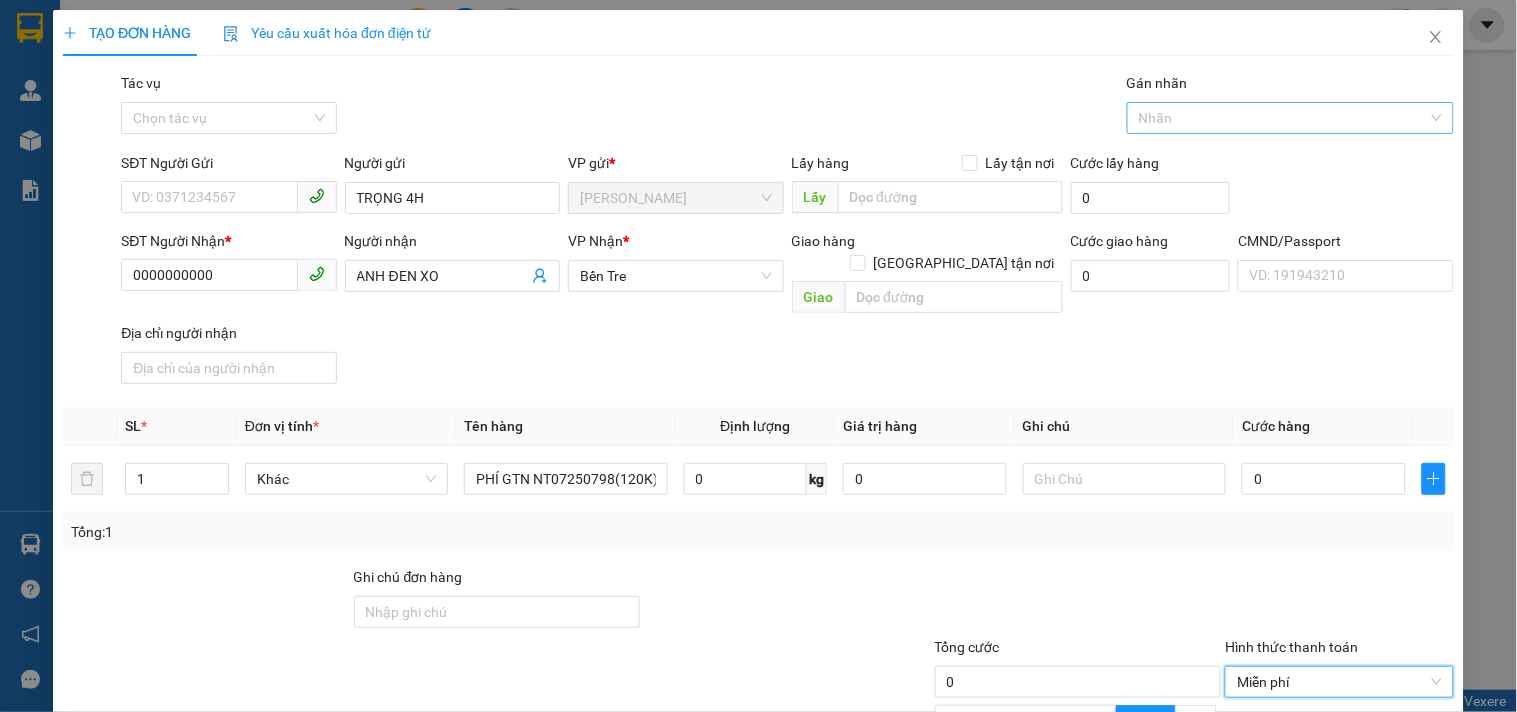 click at bounding box center (1280, 118) 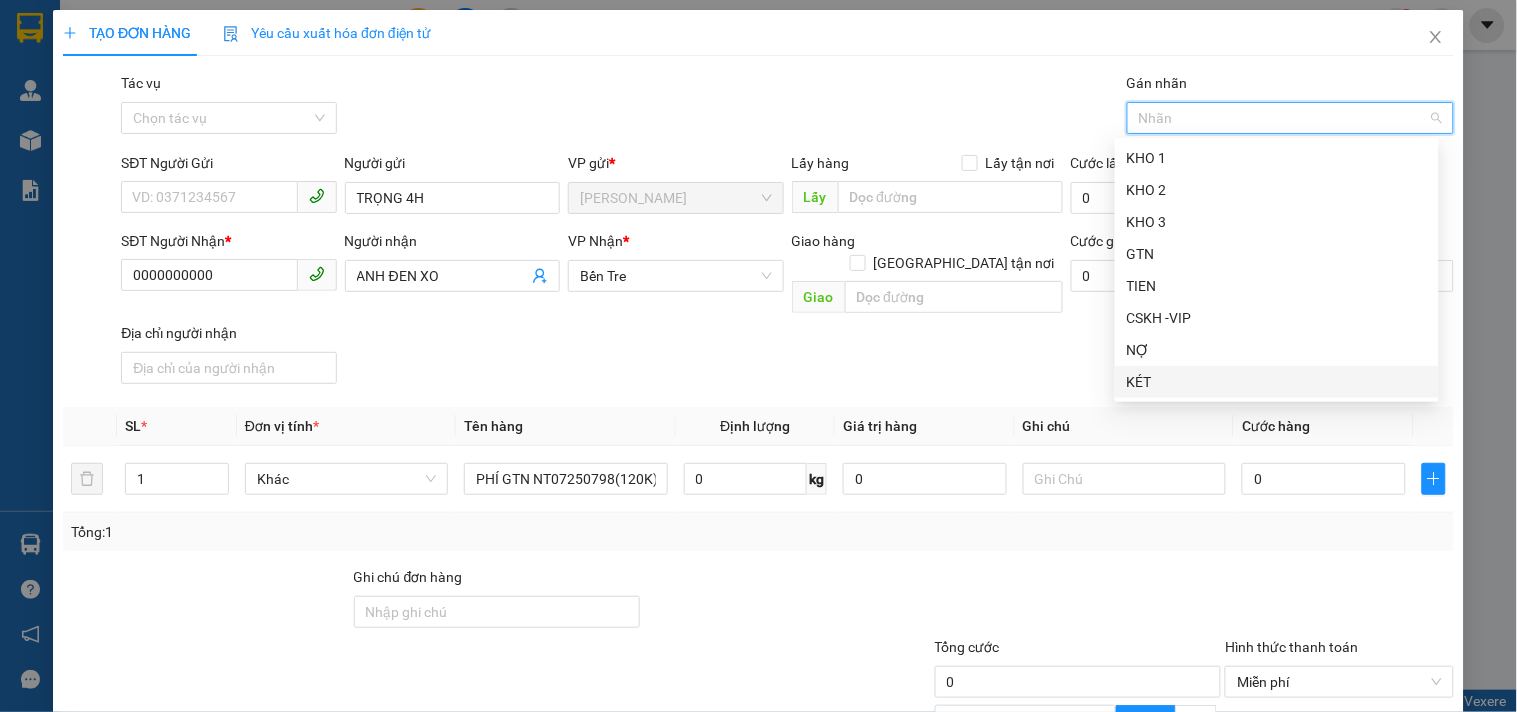 click on "KÉT" at bounding box center (1277, 382) 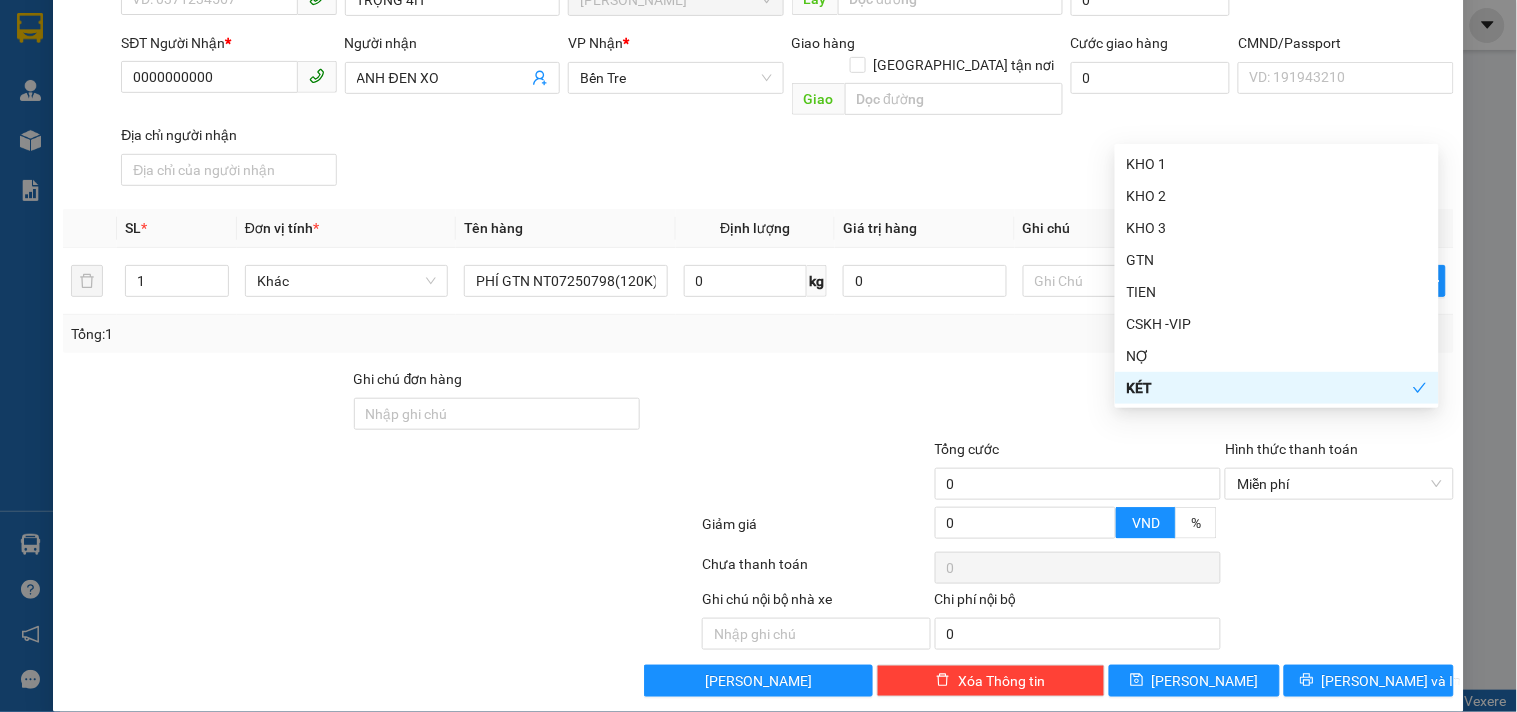 scroll, scrollTop: 205, scrollLeft: 0, axis: vertical 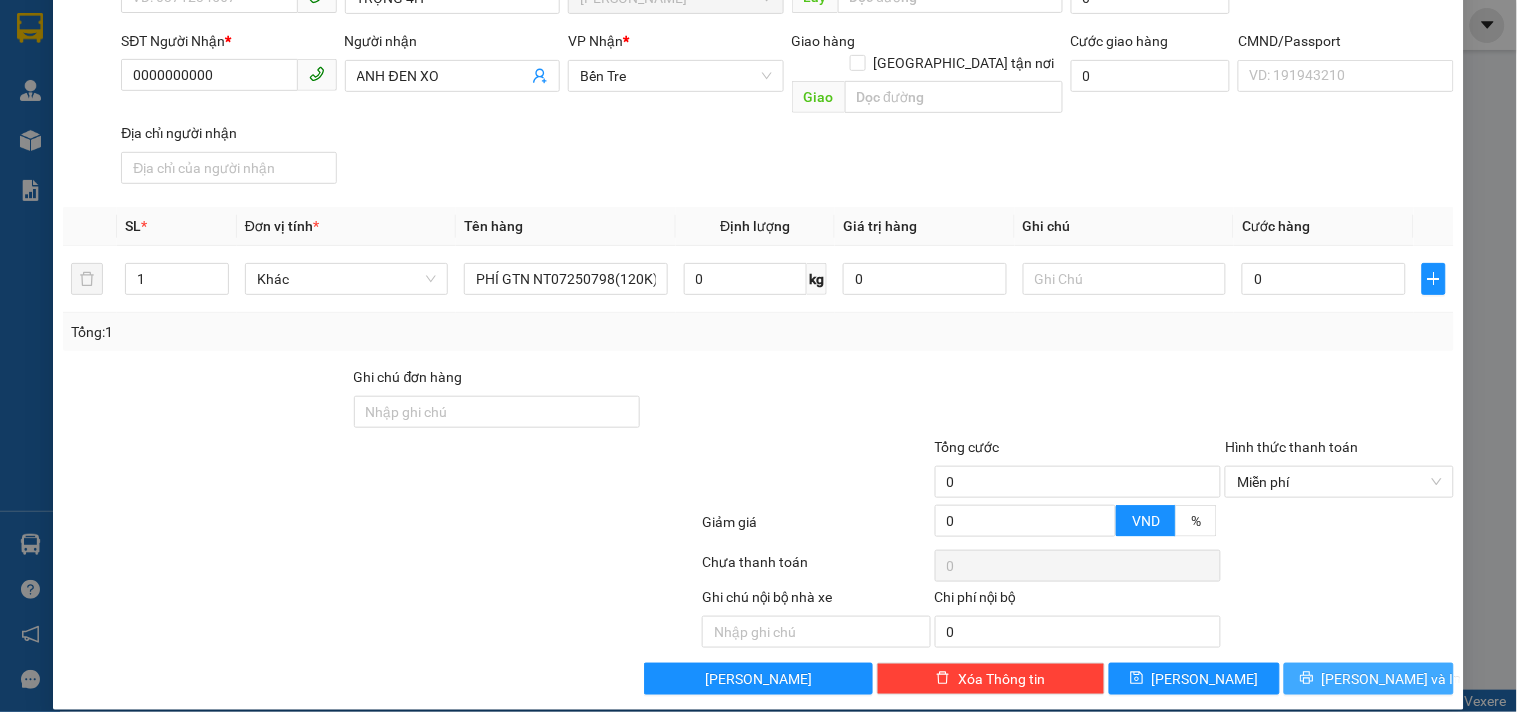 click on "Lưu và In" at bounding box center [1369, 679] 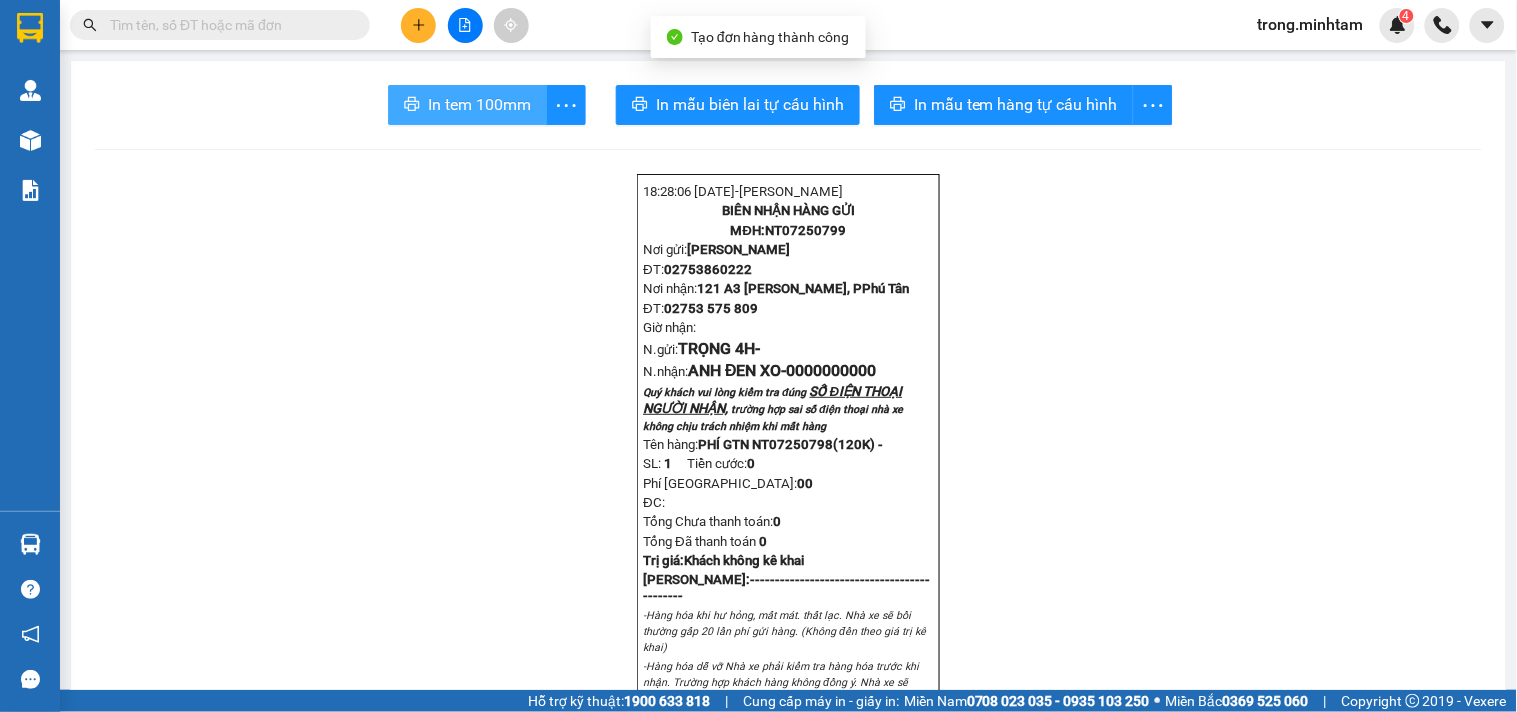 click on "In tem 100mm" at bounding box center (479, 104) 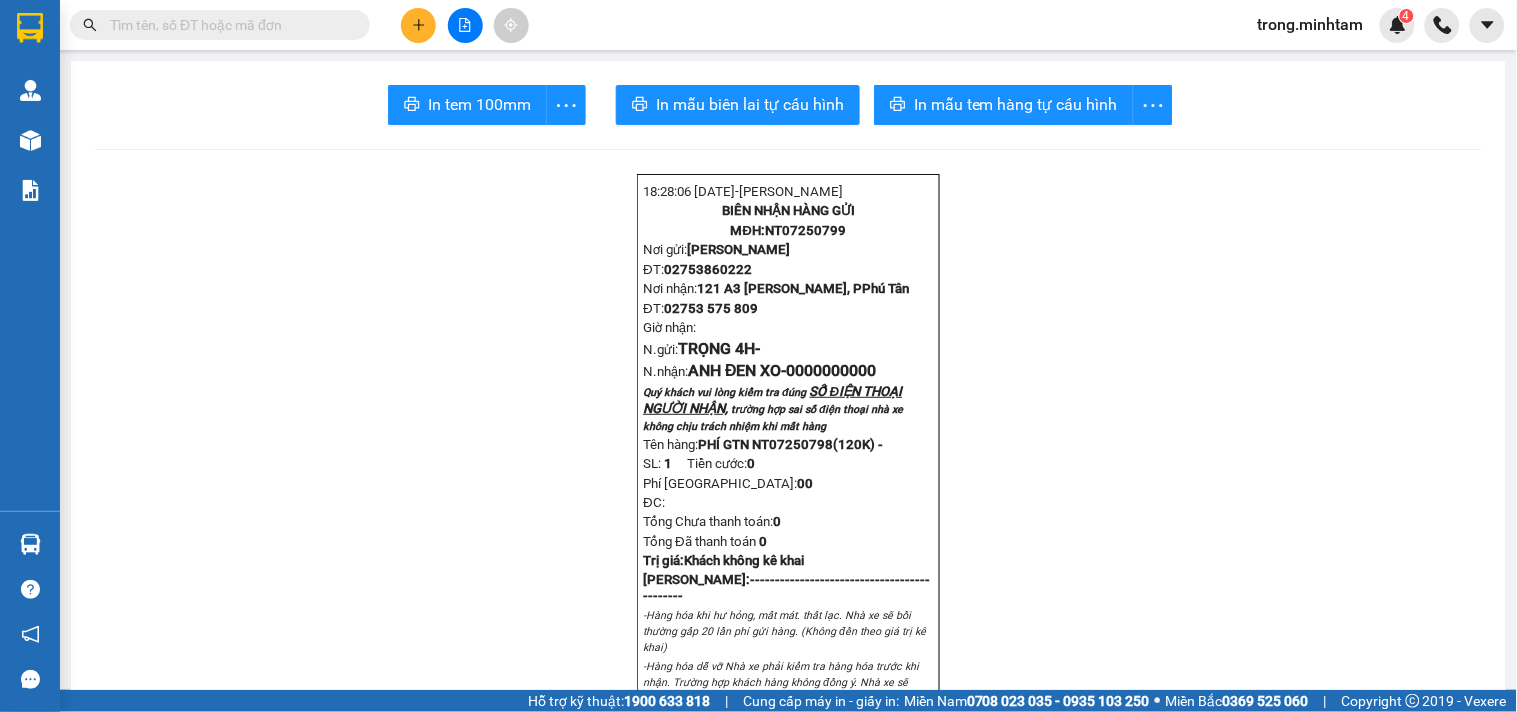 click at bounding box center (228, 25) 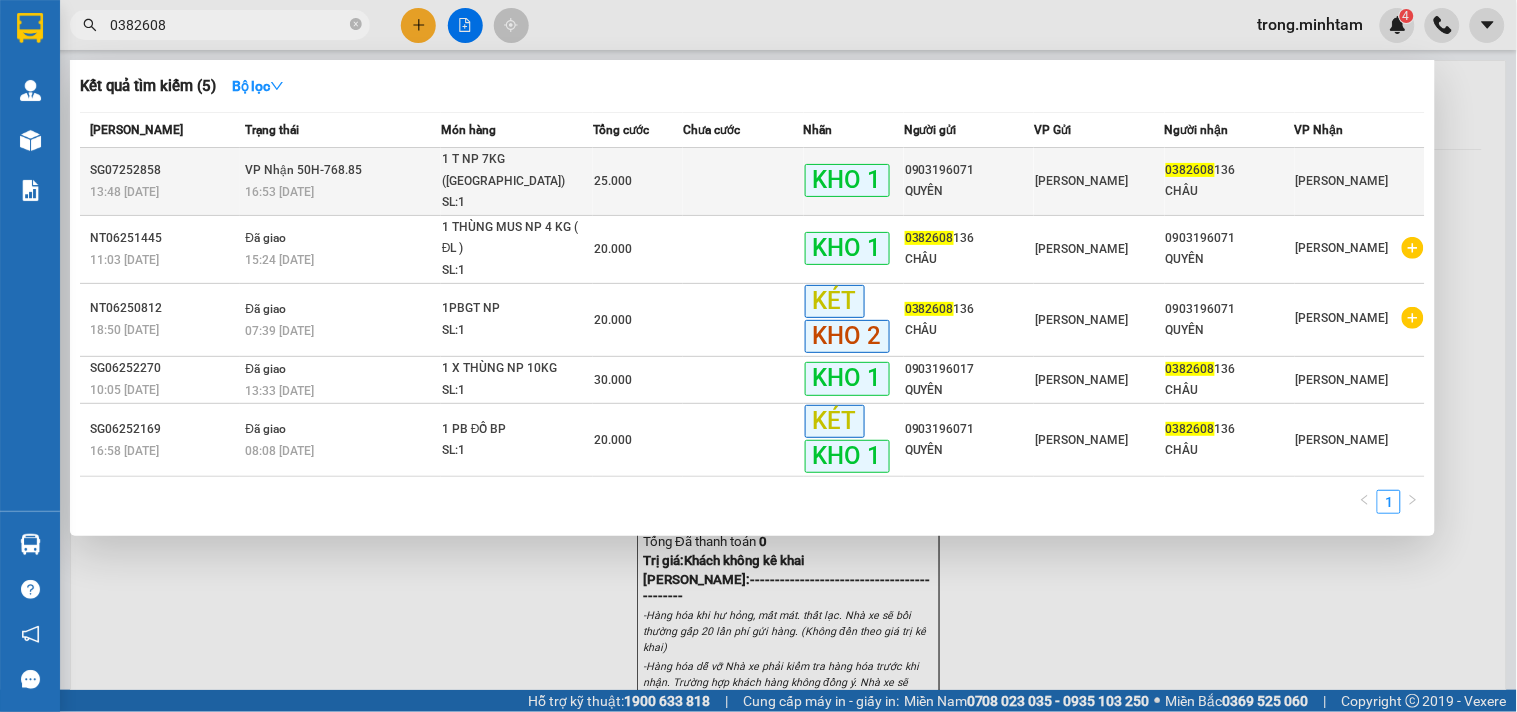 type on "0382608" 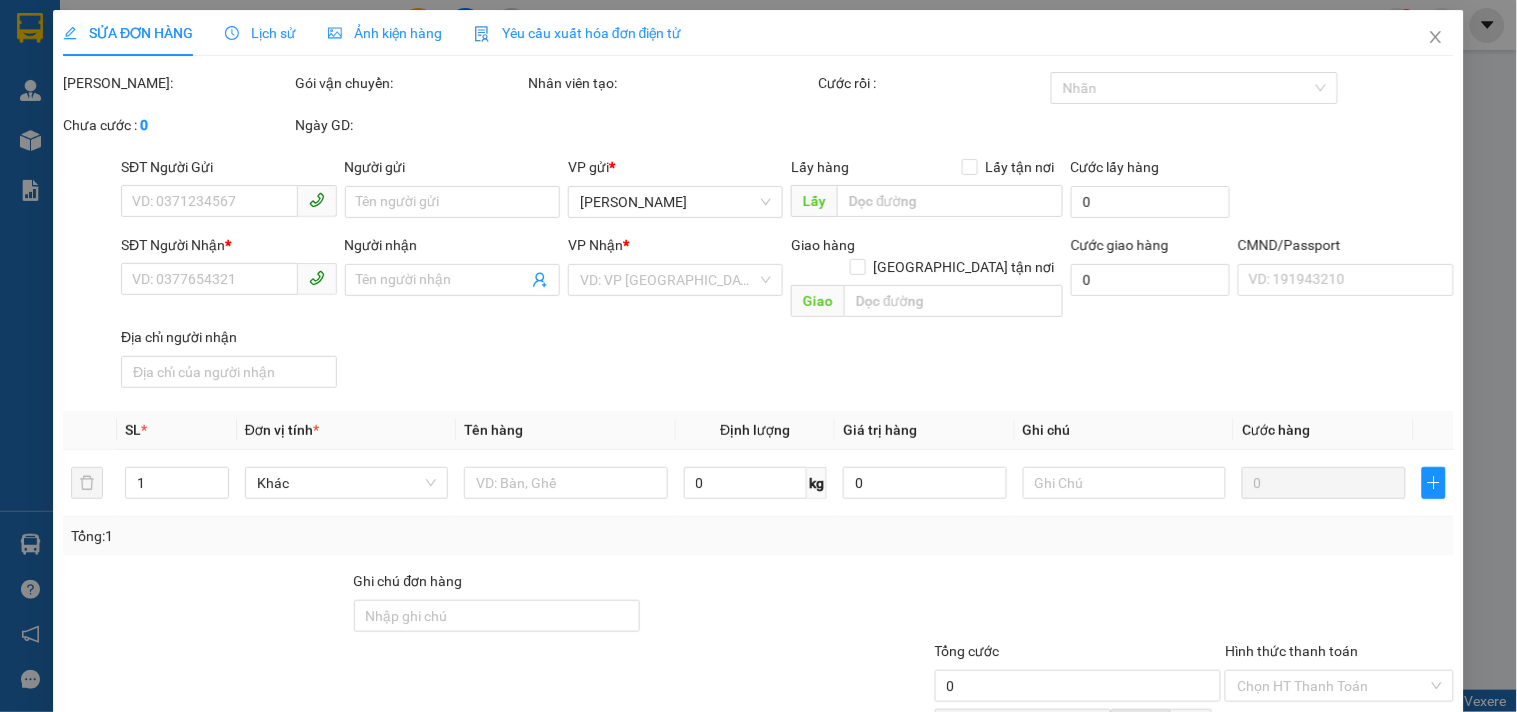 type on "0903196071" 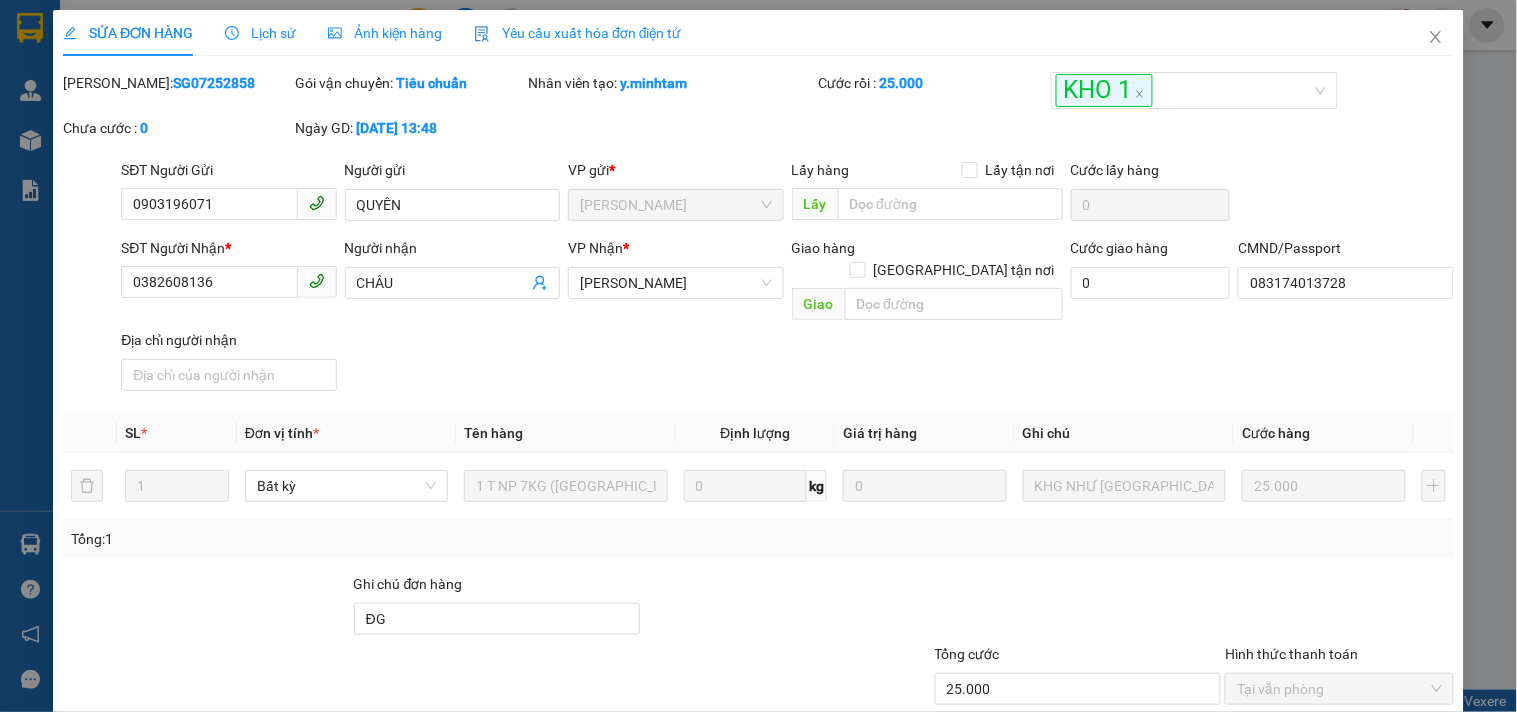 click on "Giao hàng" at bounding box center (857, 886) 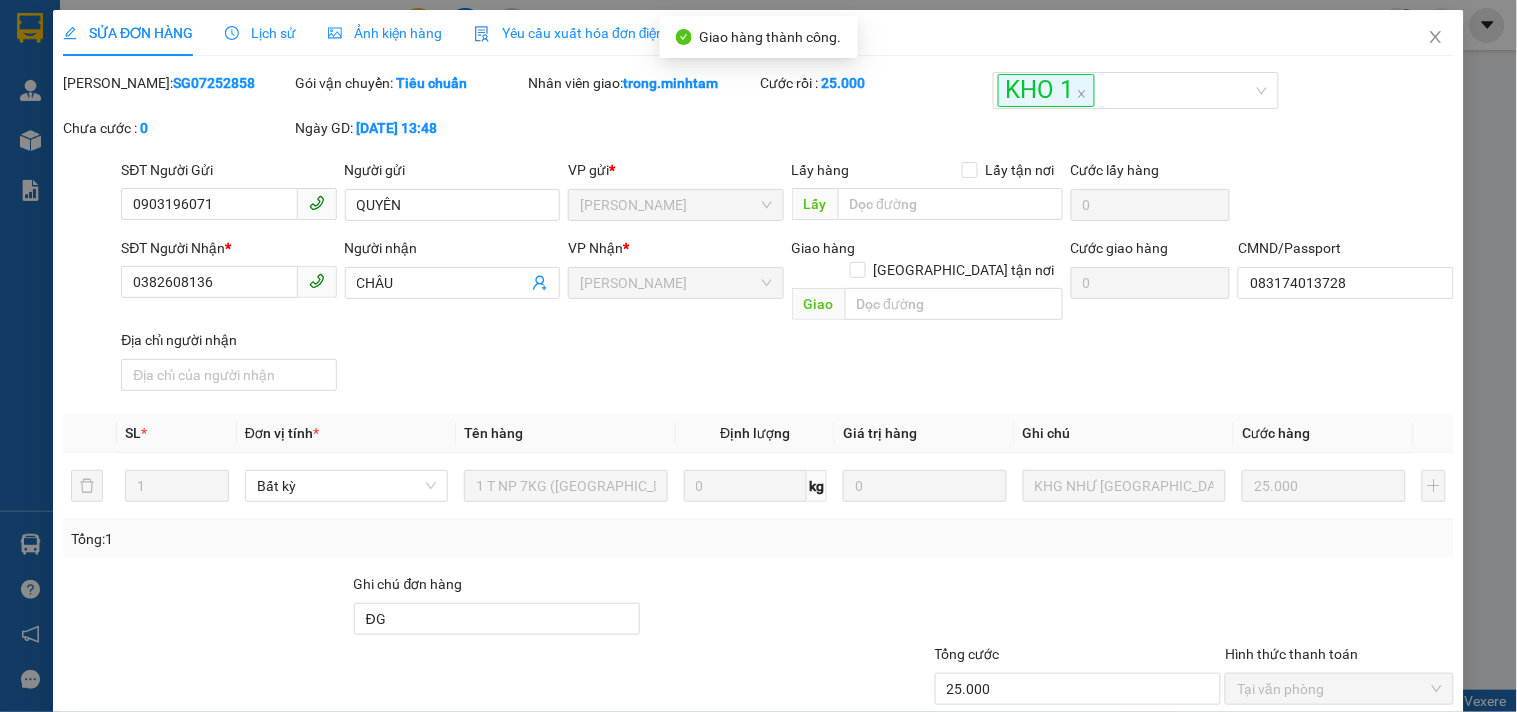 click on "Lưu và In" at bounding box center (1392, 886) 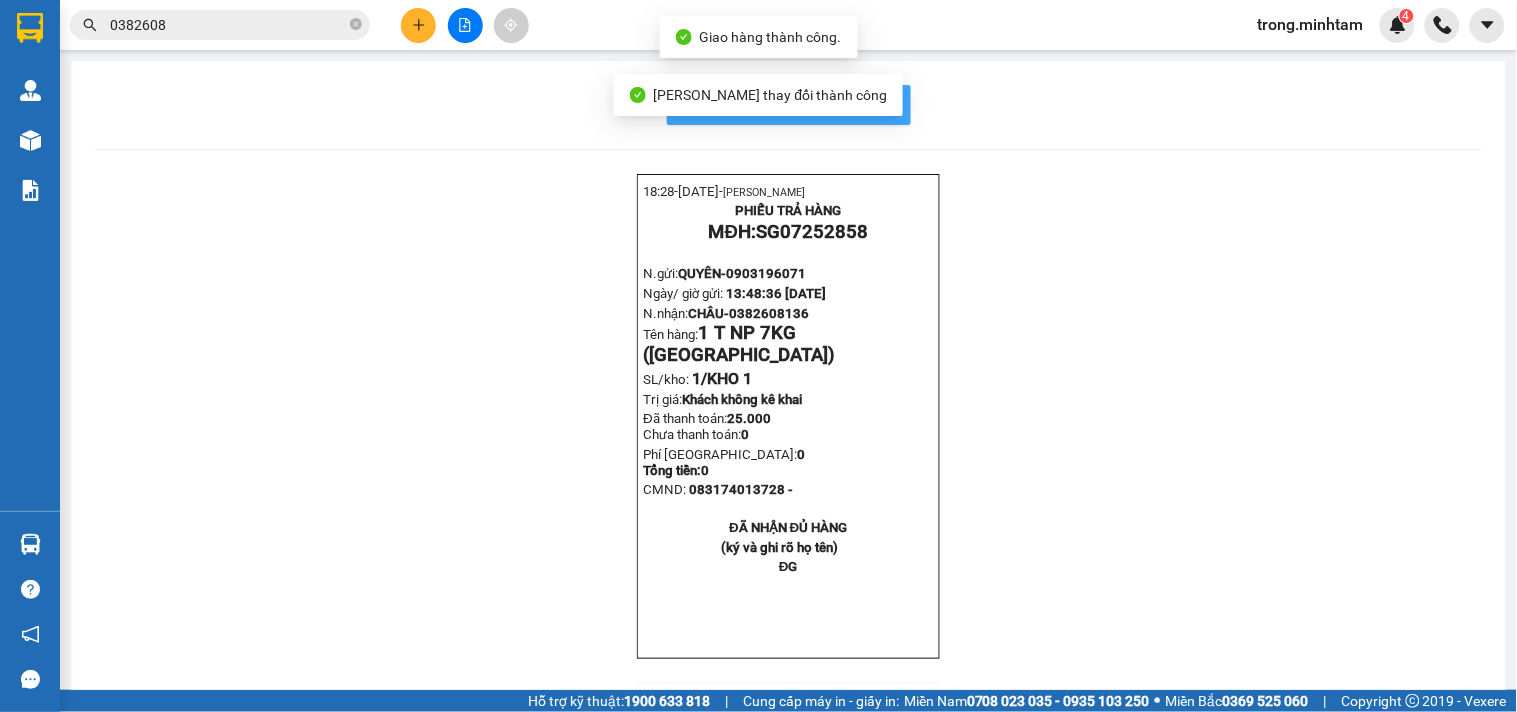 click on "In mẫu biên lai tự cấu hình" at bounding box center (789, 105) 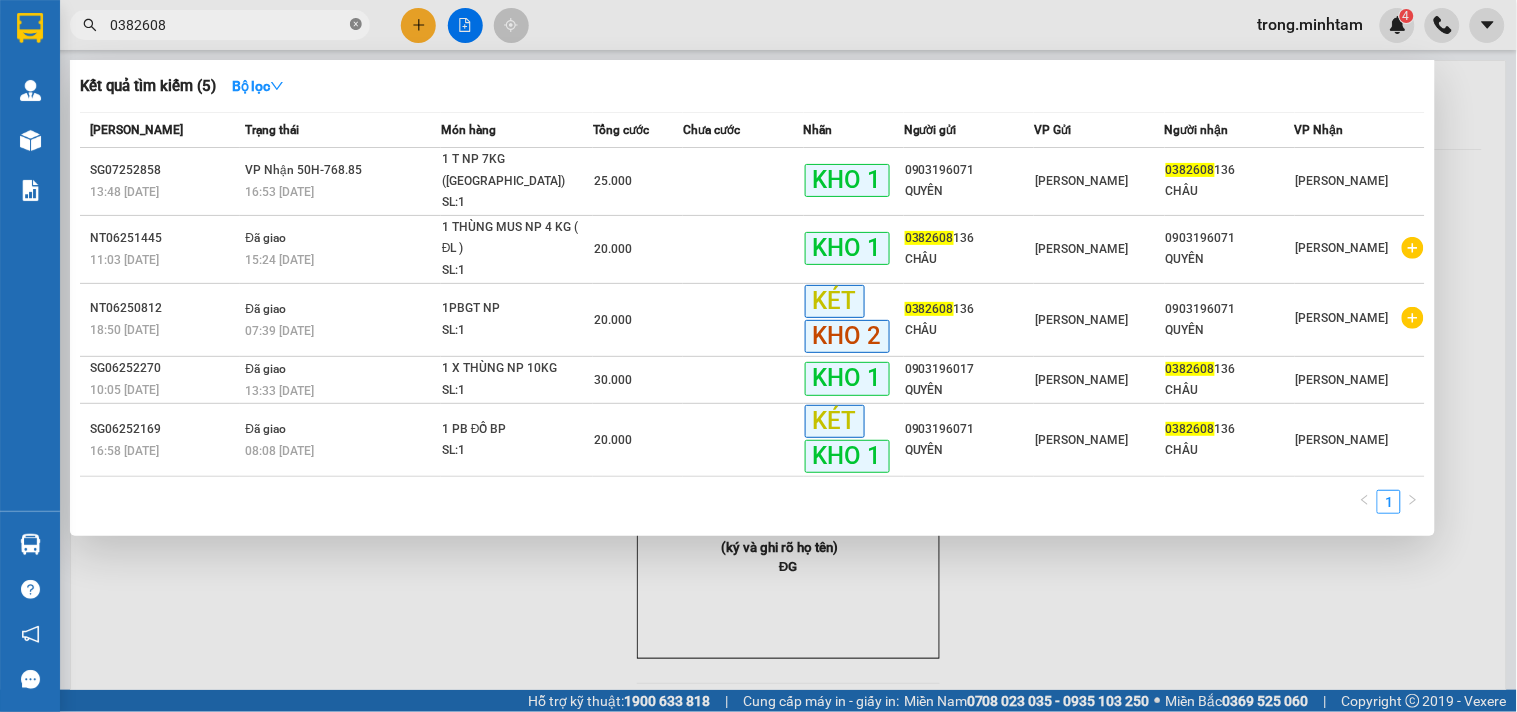 click at bounding box center [356, 25] 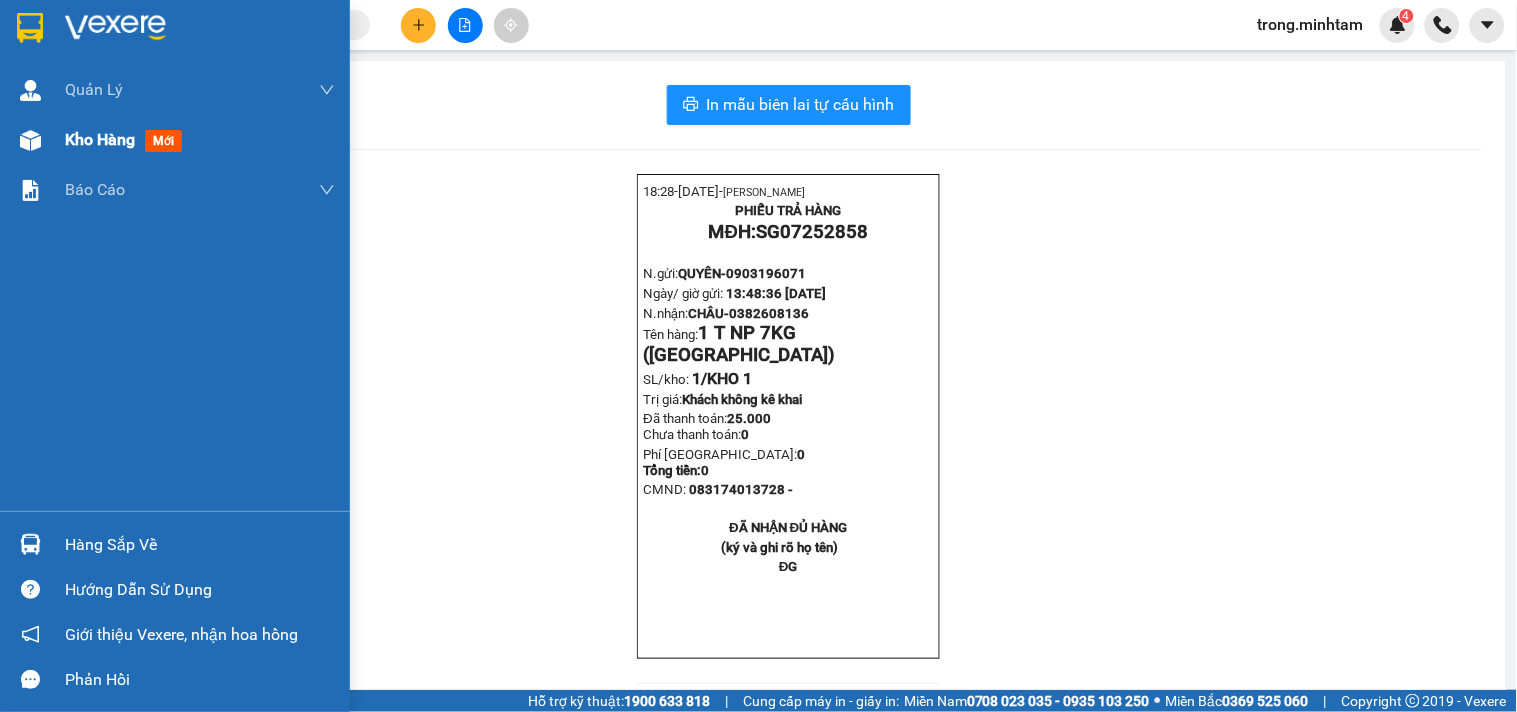 click on "Kho hàng" at bounding box center (100, 139) 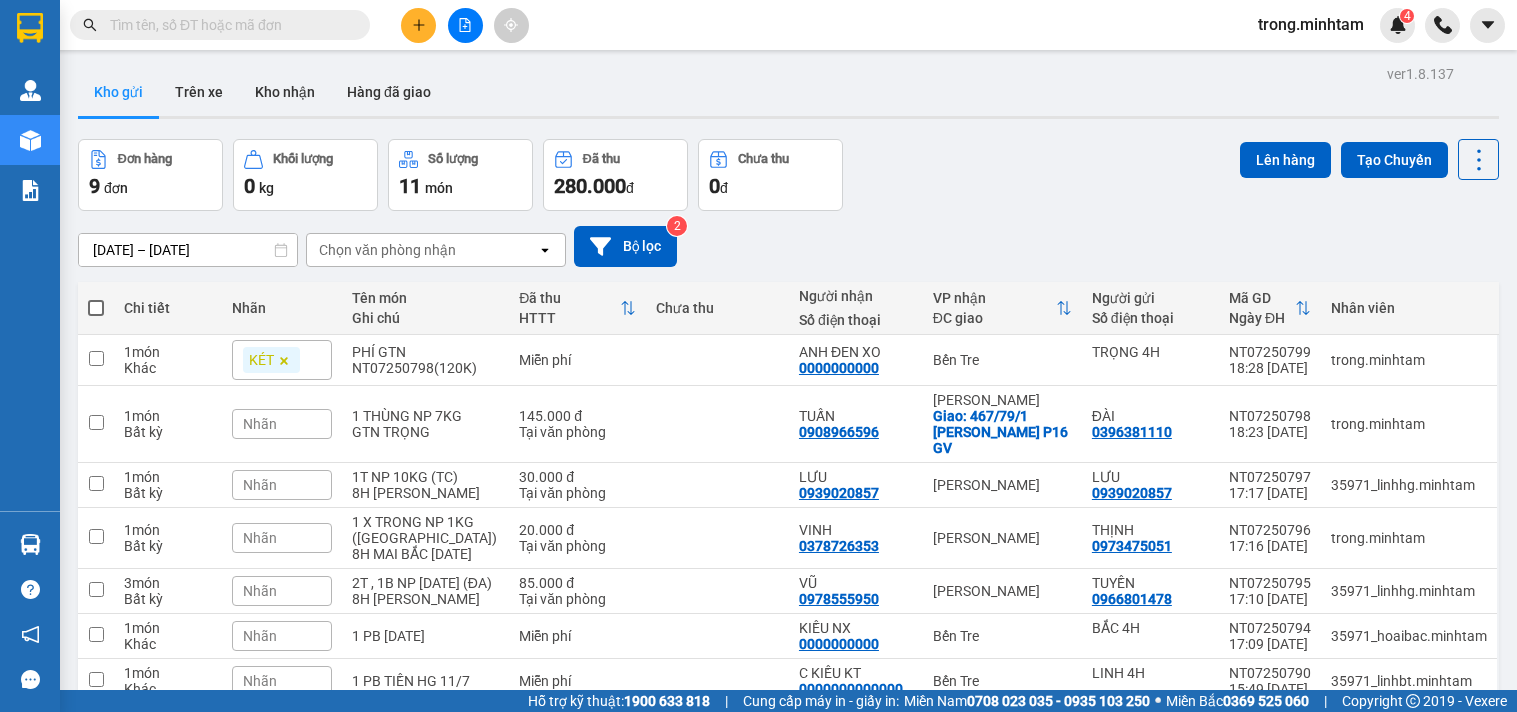 scroll, scrollTop: 0, scrollLeft: 0, axis: both 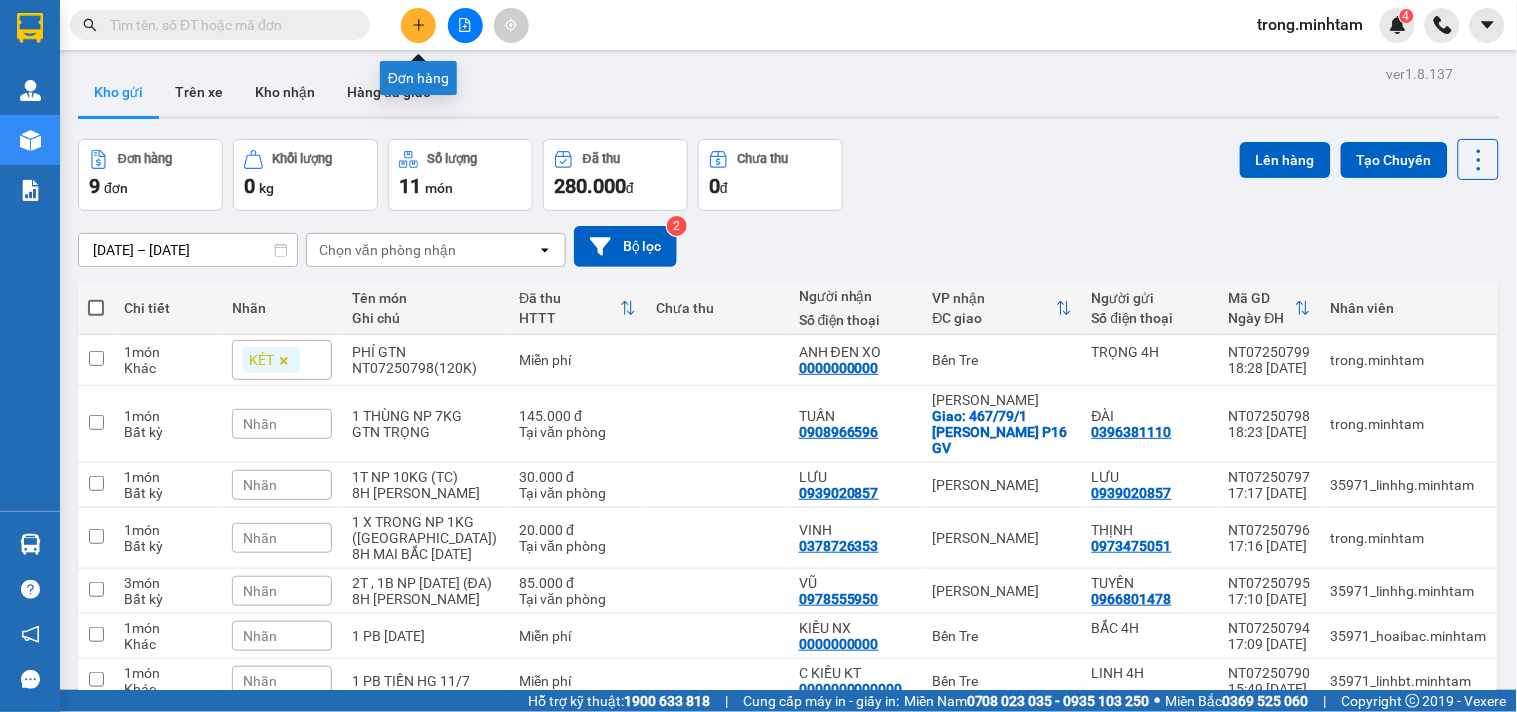 click at bounding box center [418, 25] 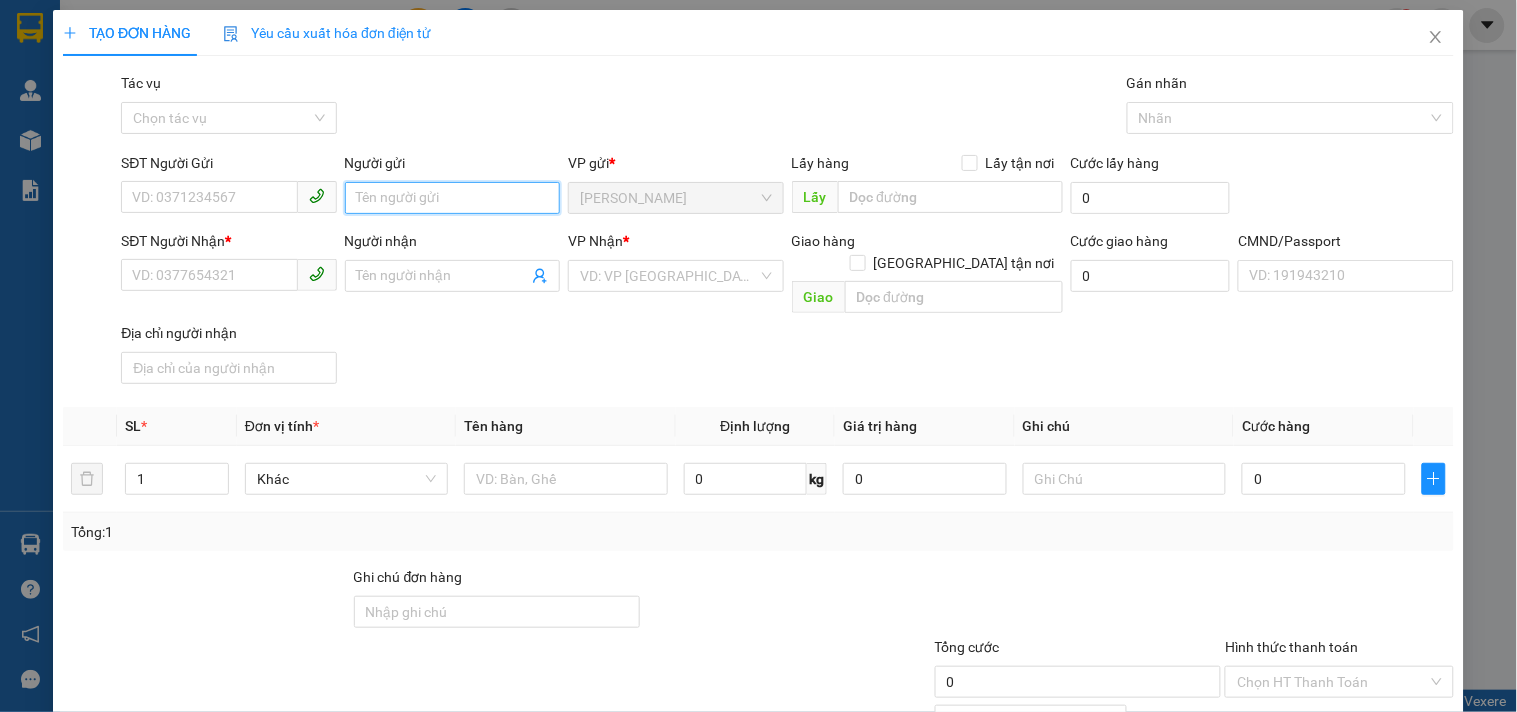 click on "Người gửi" at bounding box center [452, 198] 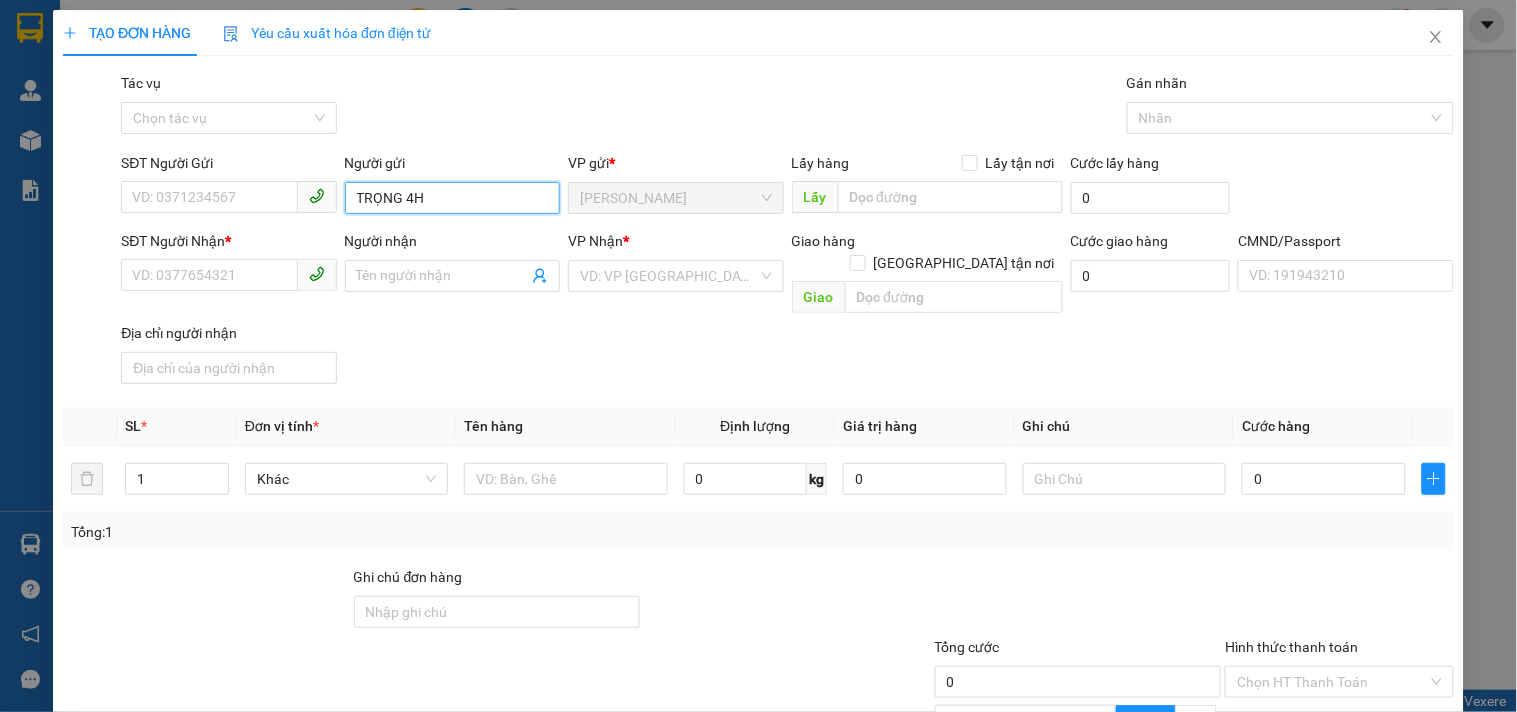 type on "TRỌNG 4H" 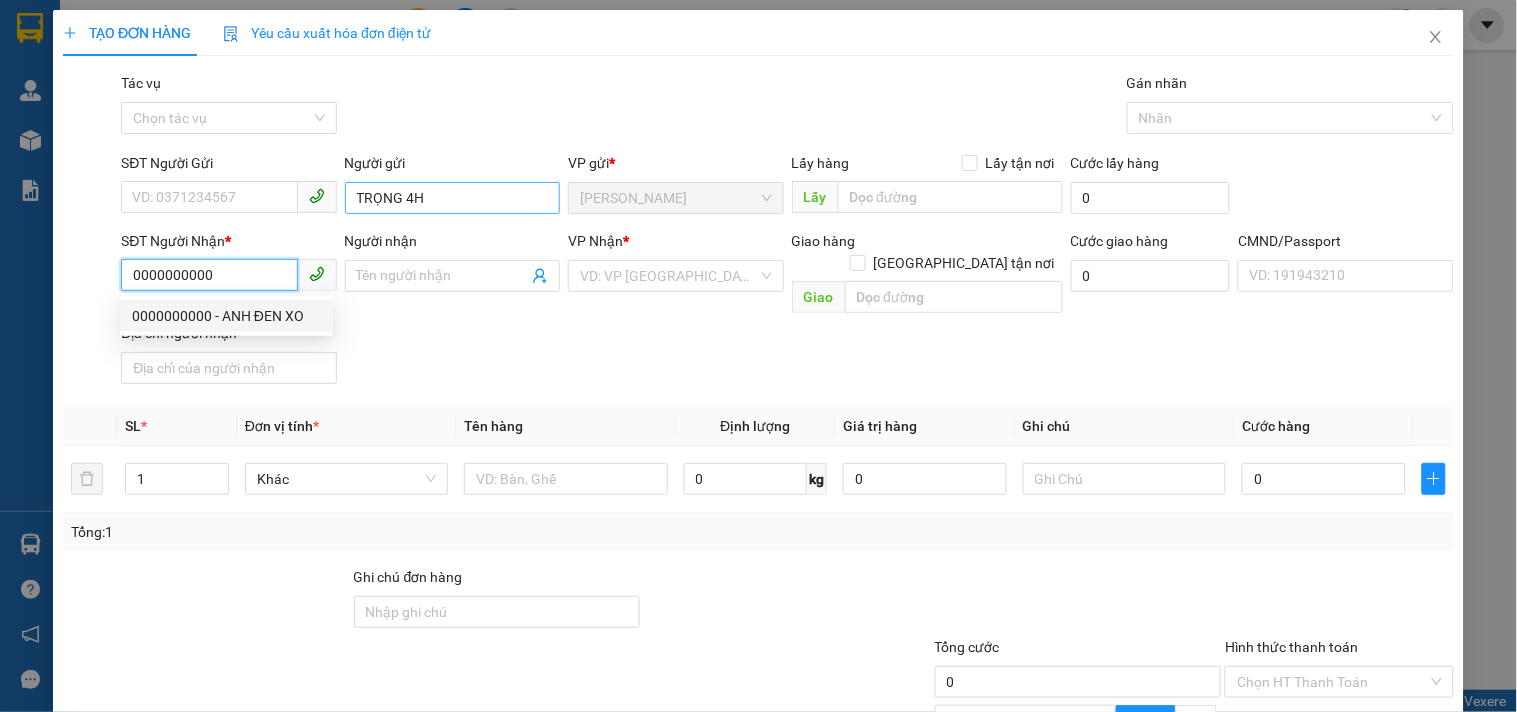 type on "0000000000" 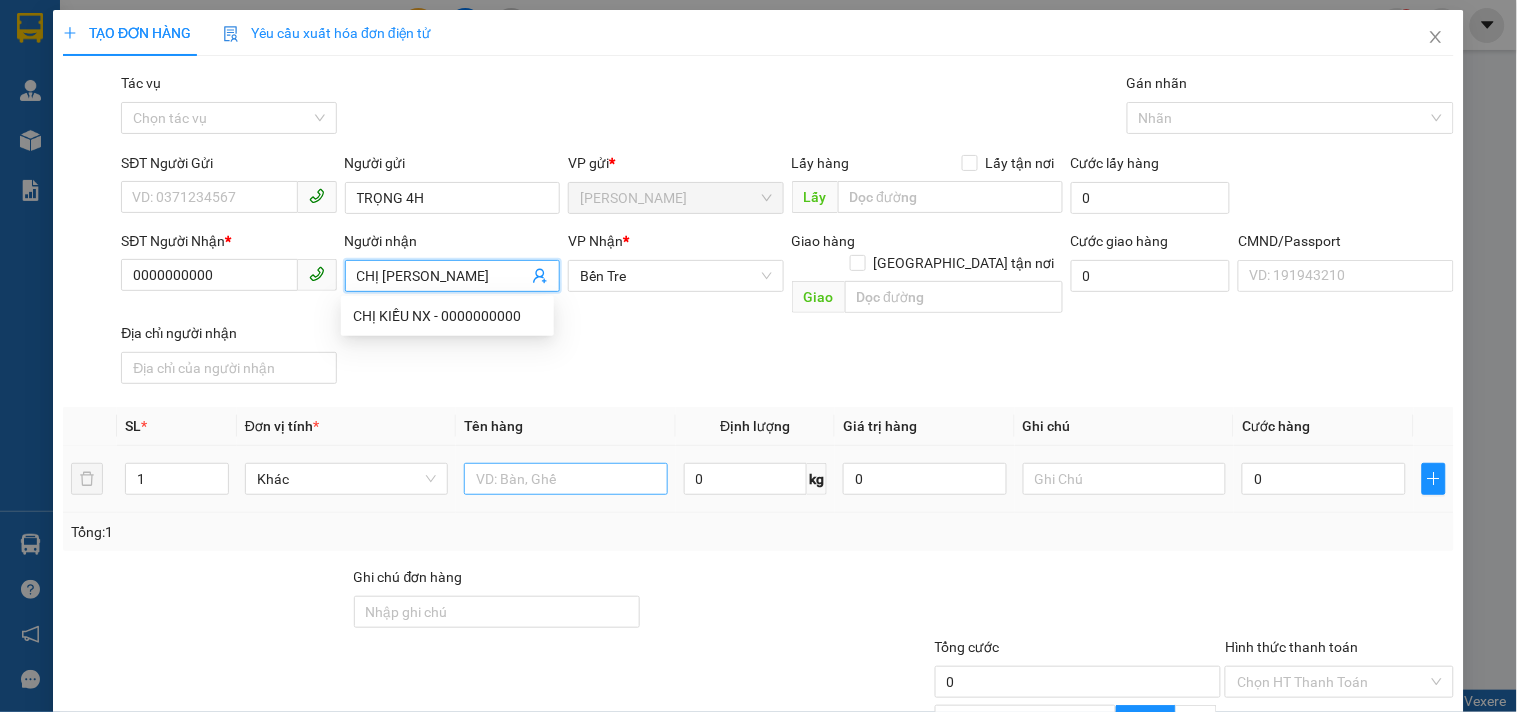 type on "CHỊ KIỀU NX" 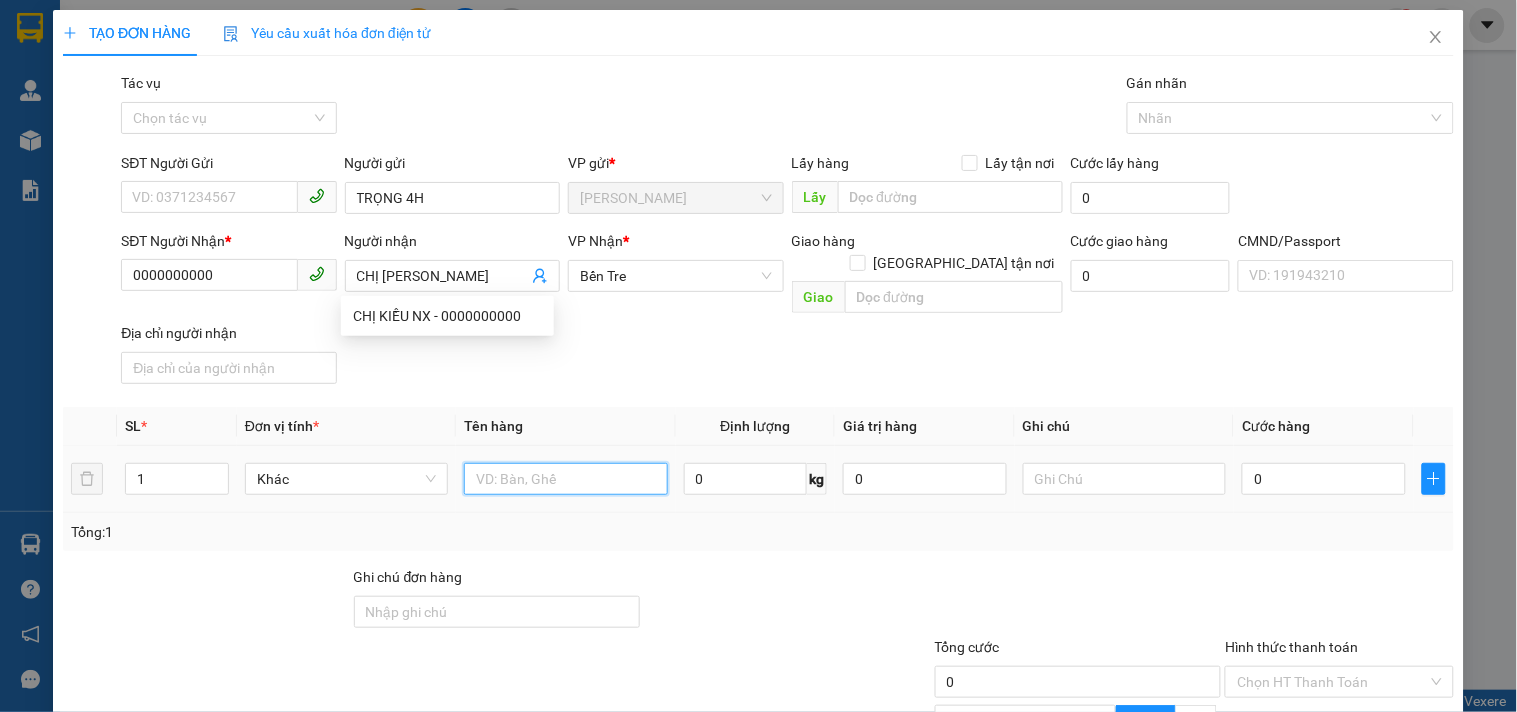 click at bounding box center [565, 479] 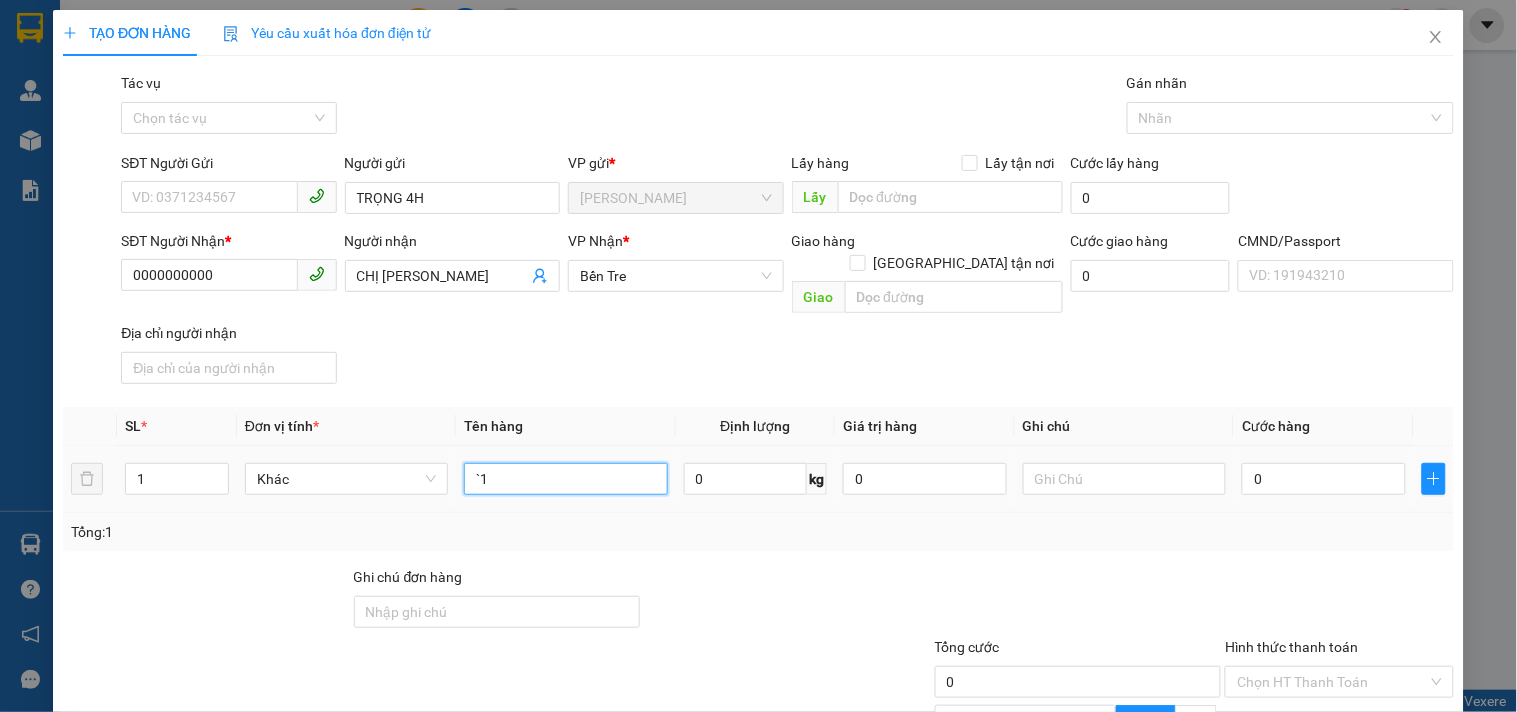 type on "`" 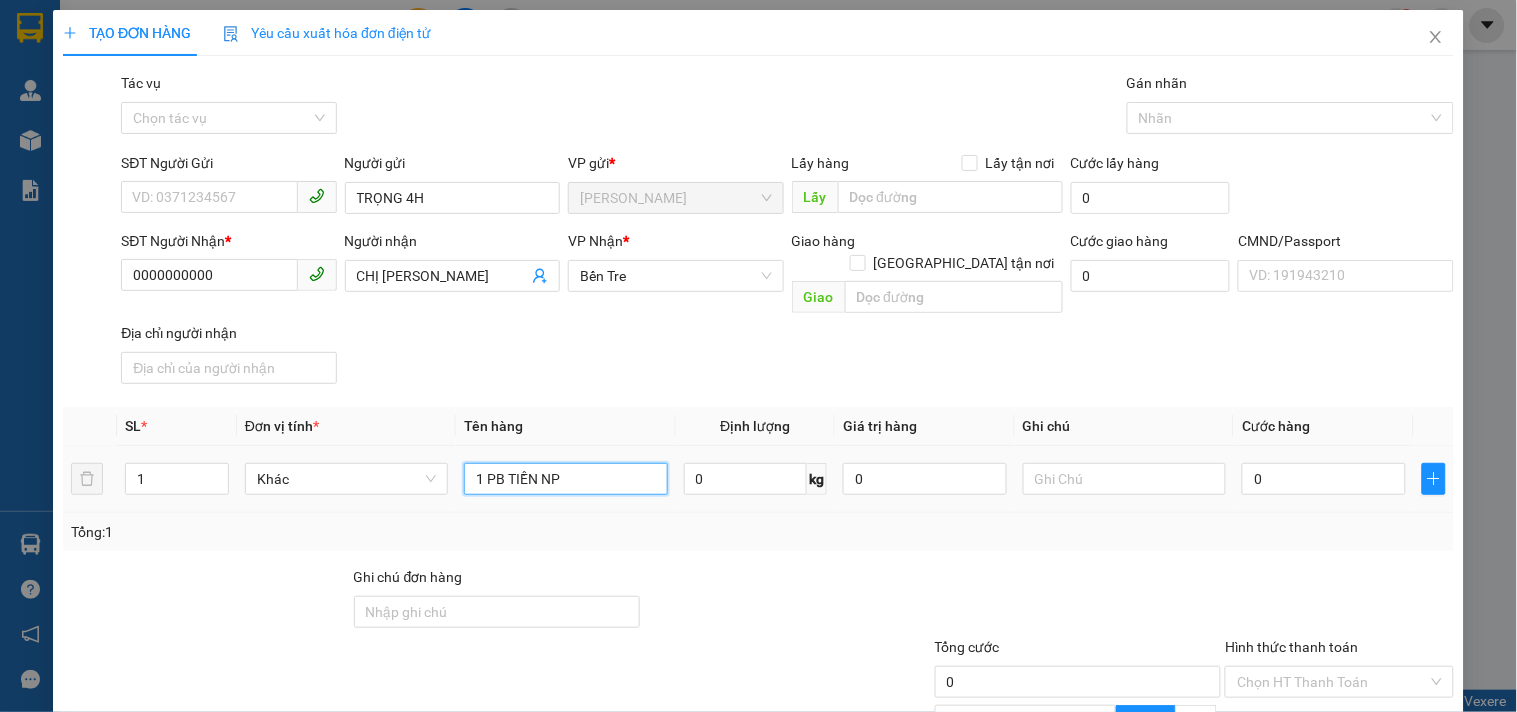 type on "1 PB TIỀN NP" 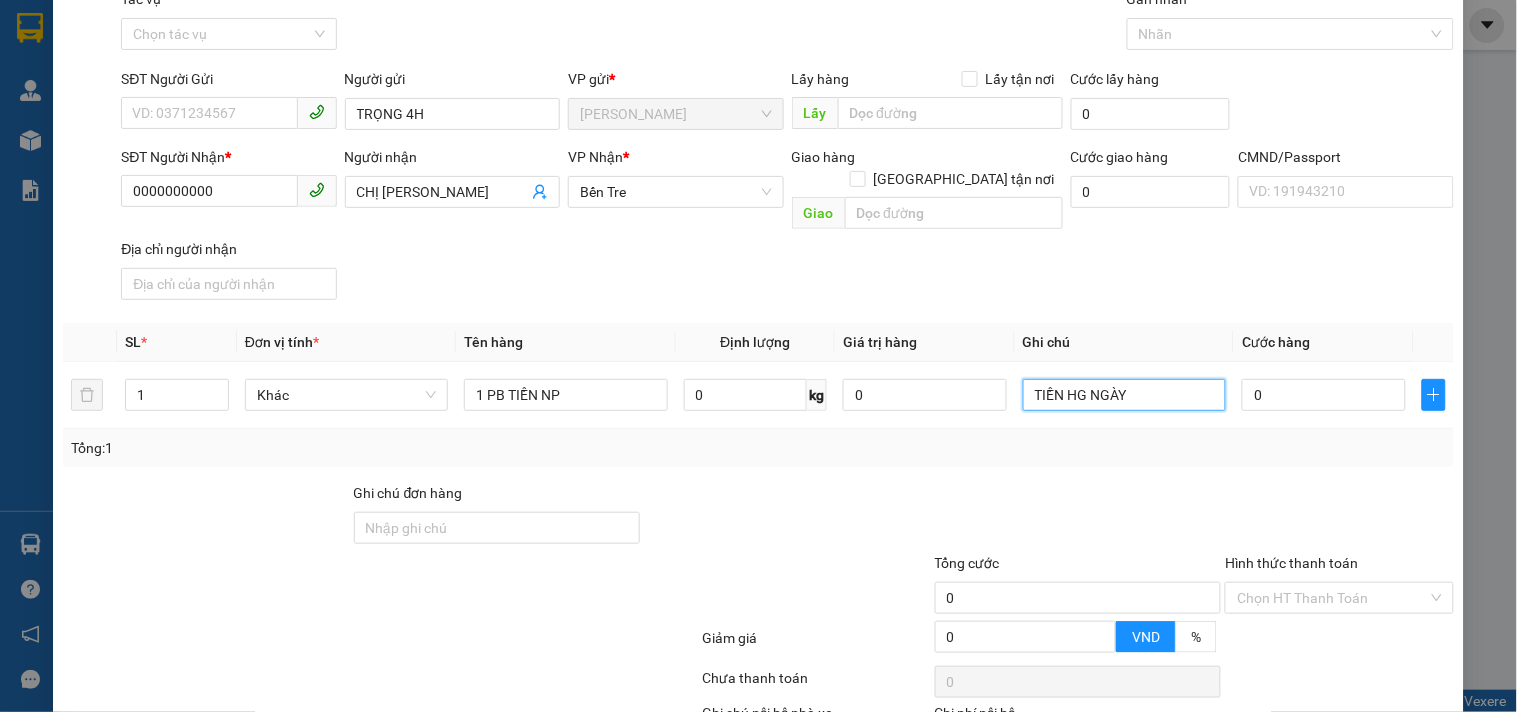 scroll, scrollTop: 147, scrollLeft: 0, axis: vertical 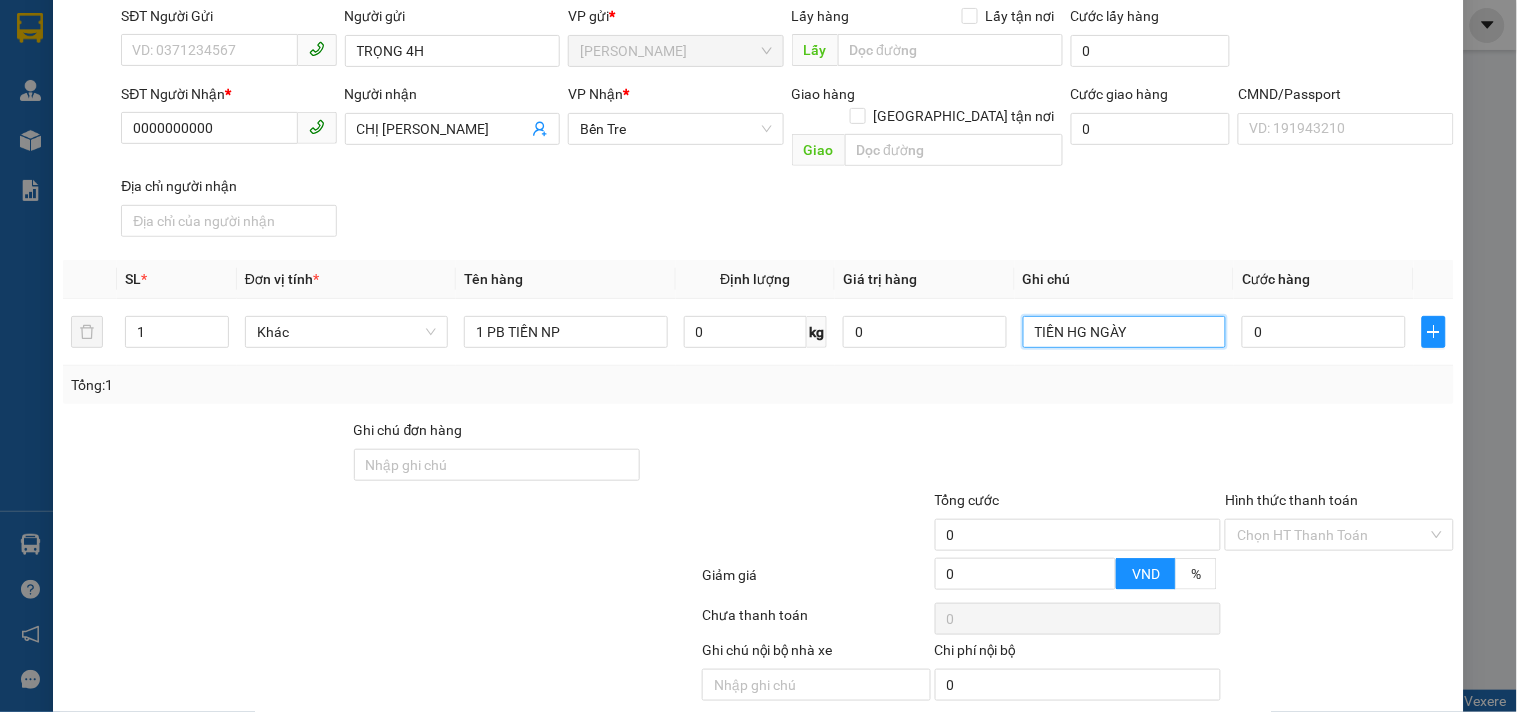 type on "TIỀN HG NGÀY" 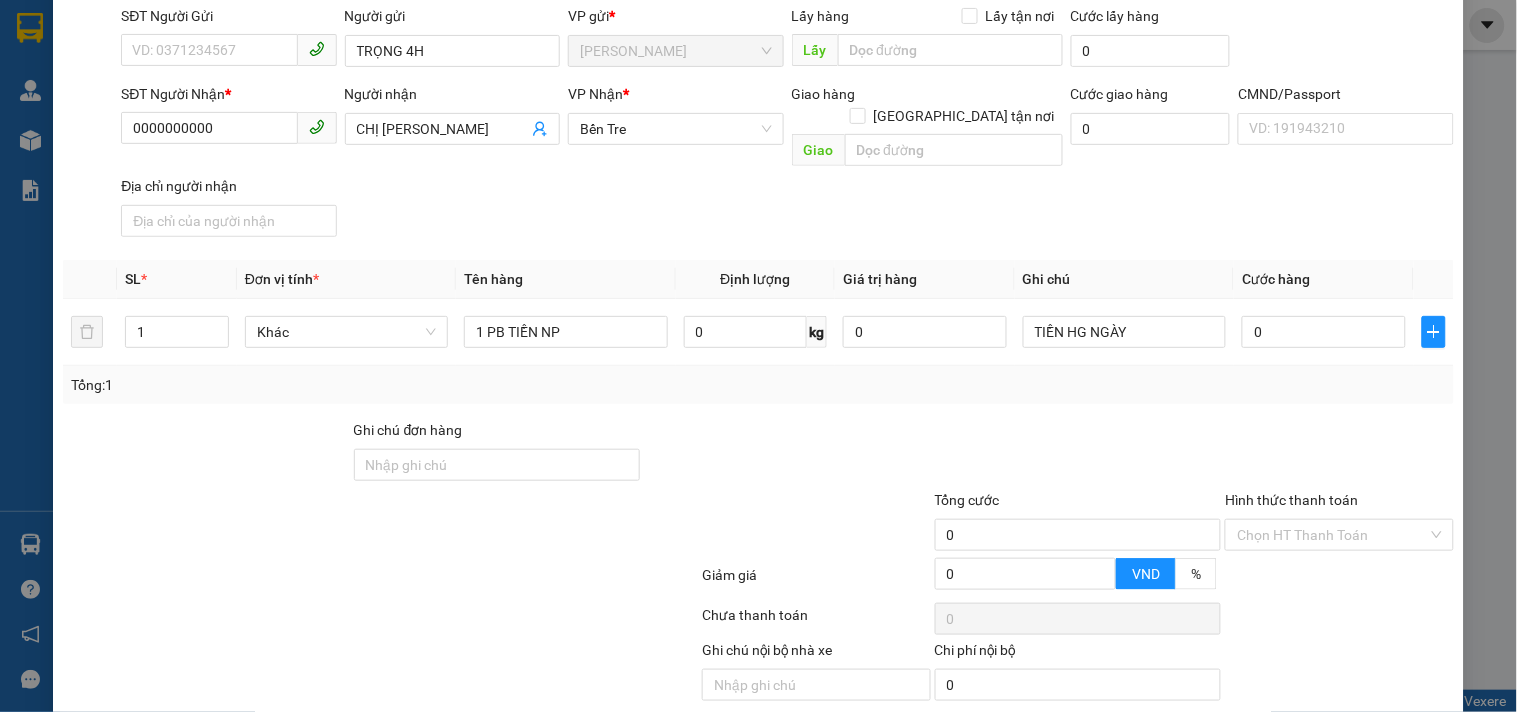 click on "Lưu" at bounding box center [1205, 732] 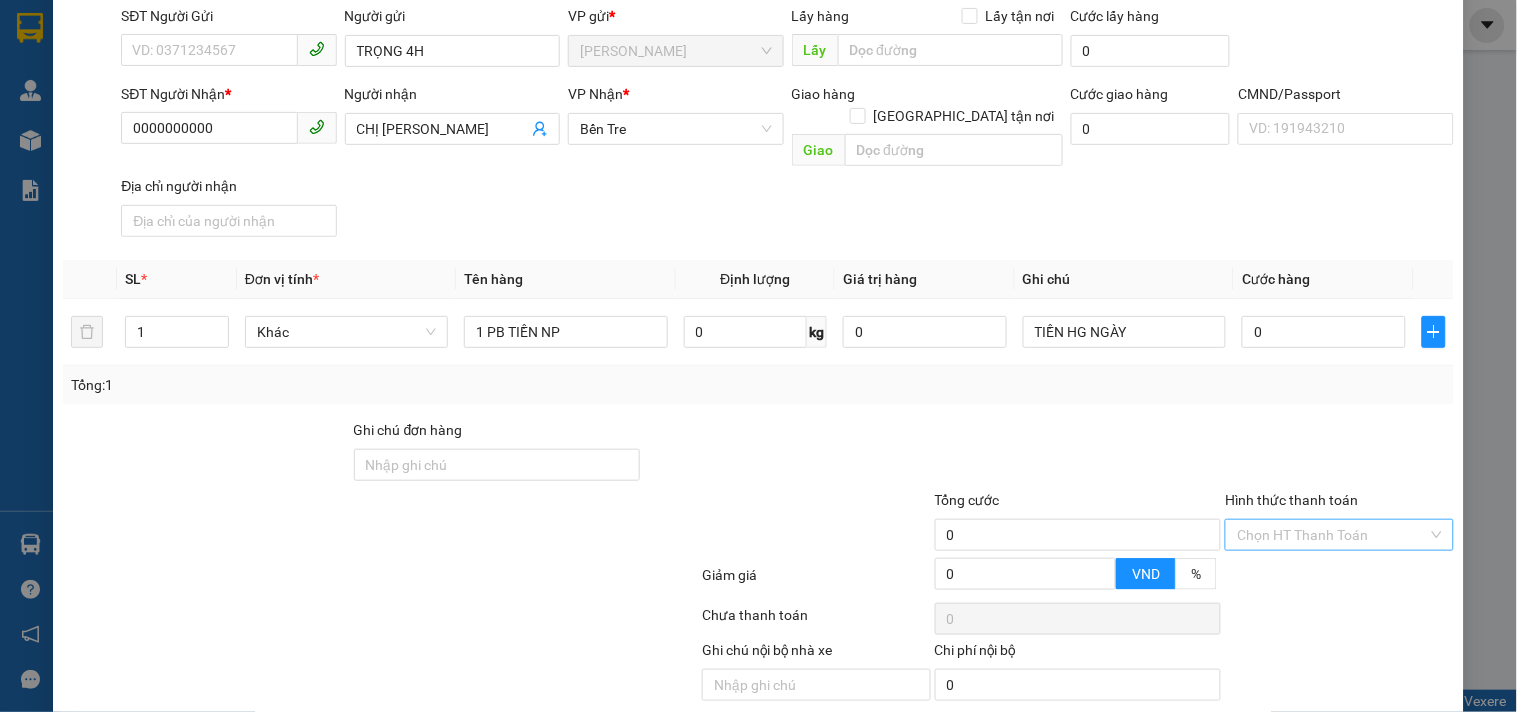 click on "Hình thức thanh toán" at bounding box center (1332, 535) 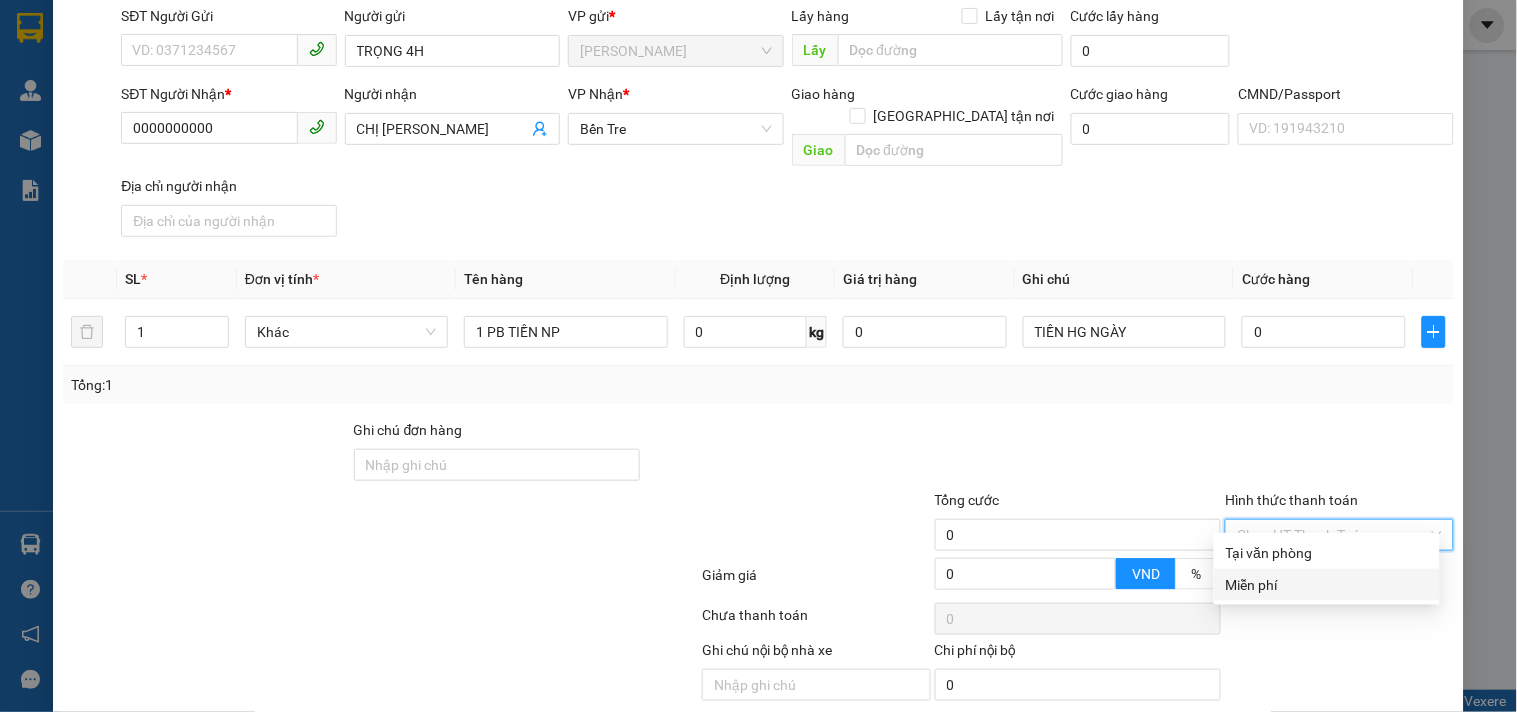 drag, startPoint x: 1267, startPoint y: 547, endPoint x: 1265, endPoint y: 573, distance: 26.076809 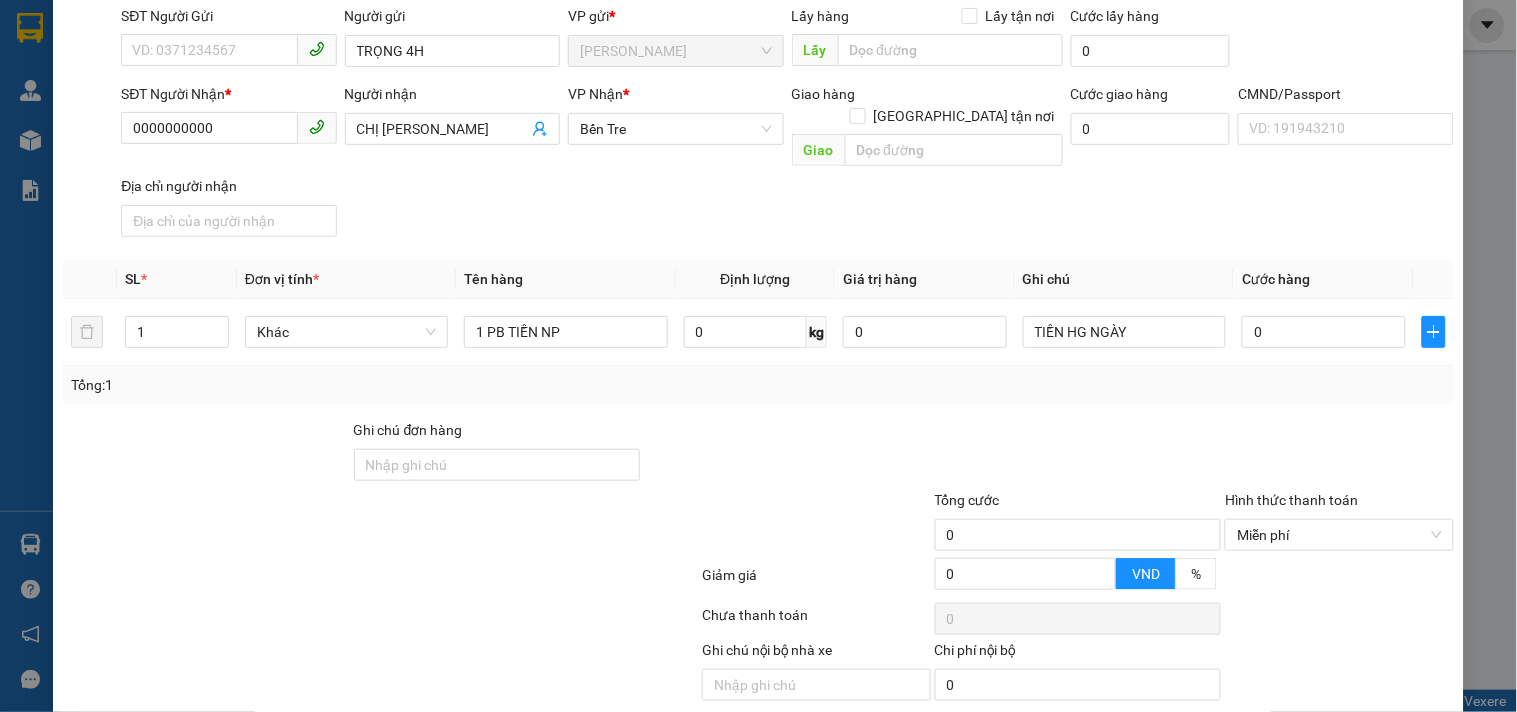 click on "Lưu và In" at bounding box center (1369, 732) 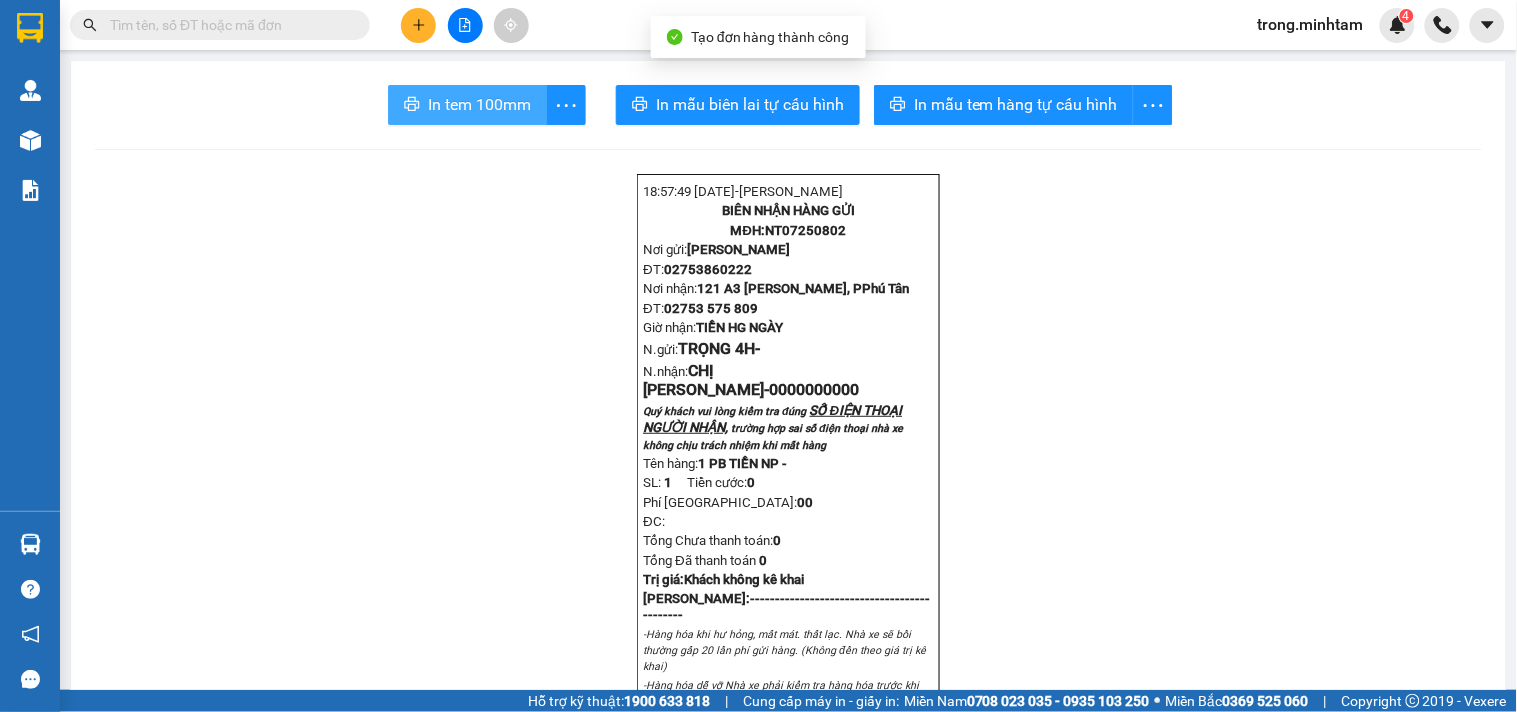 click on "In tem 100mm" at bounding box center (467, 105) 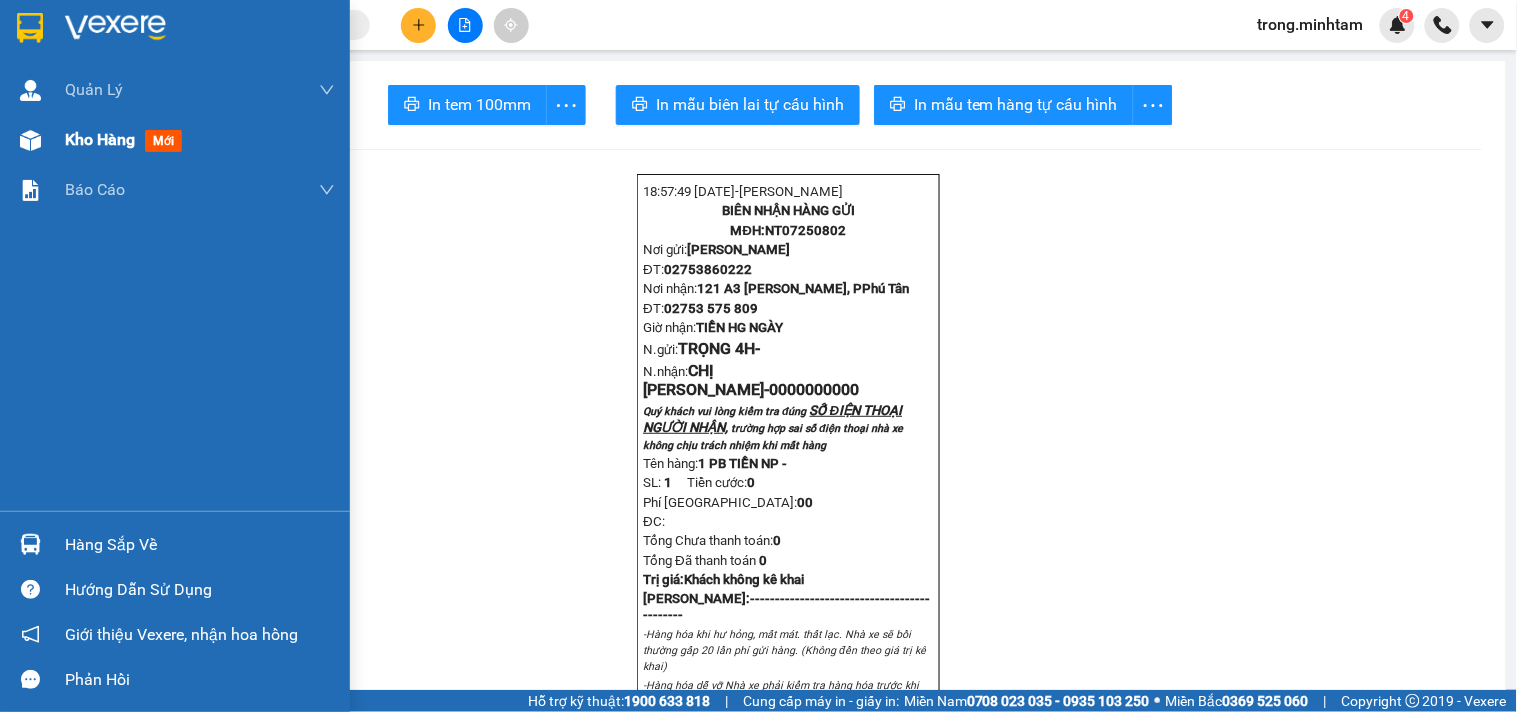 click on "Kho hàng" at bounding box center [100, 139] 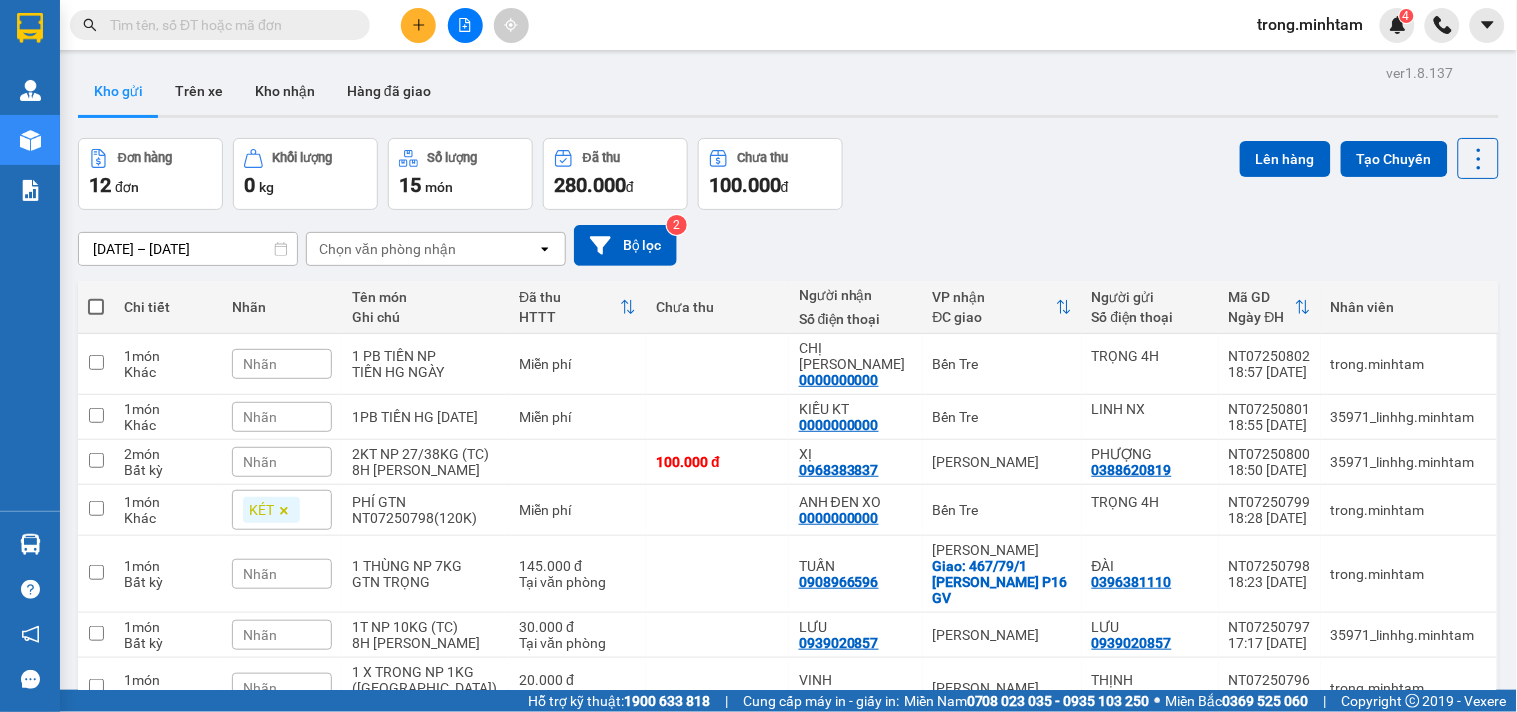 scroll, scrollTop: 0, scrollLeft: 0, axis: both 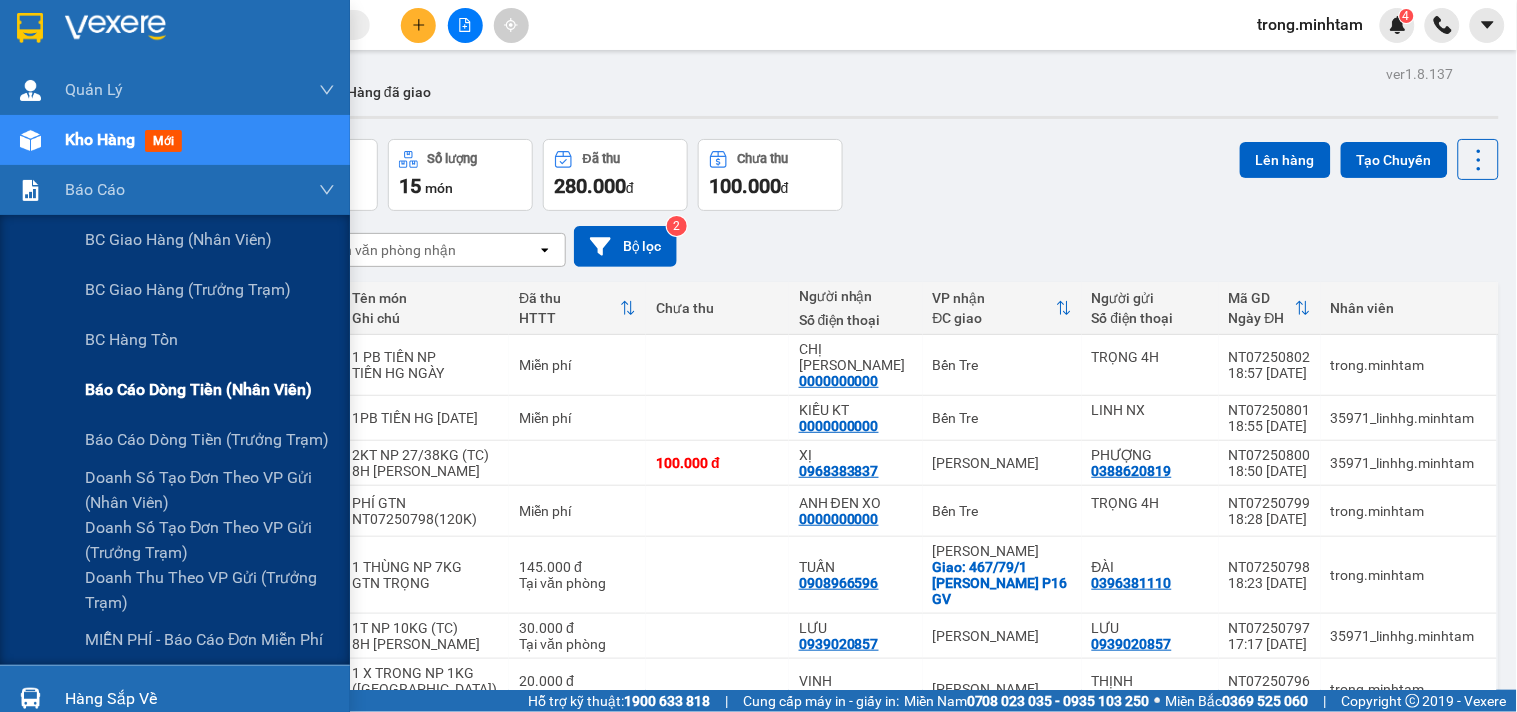 click on "Báo cáo dòng tiền (nhân viên)" at bounding box center [198, 389] 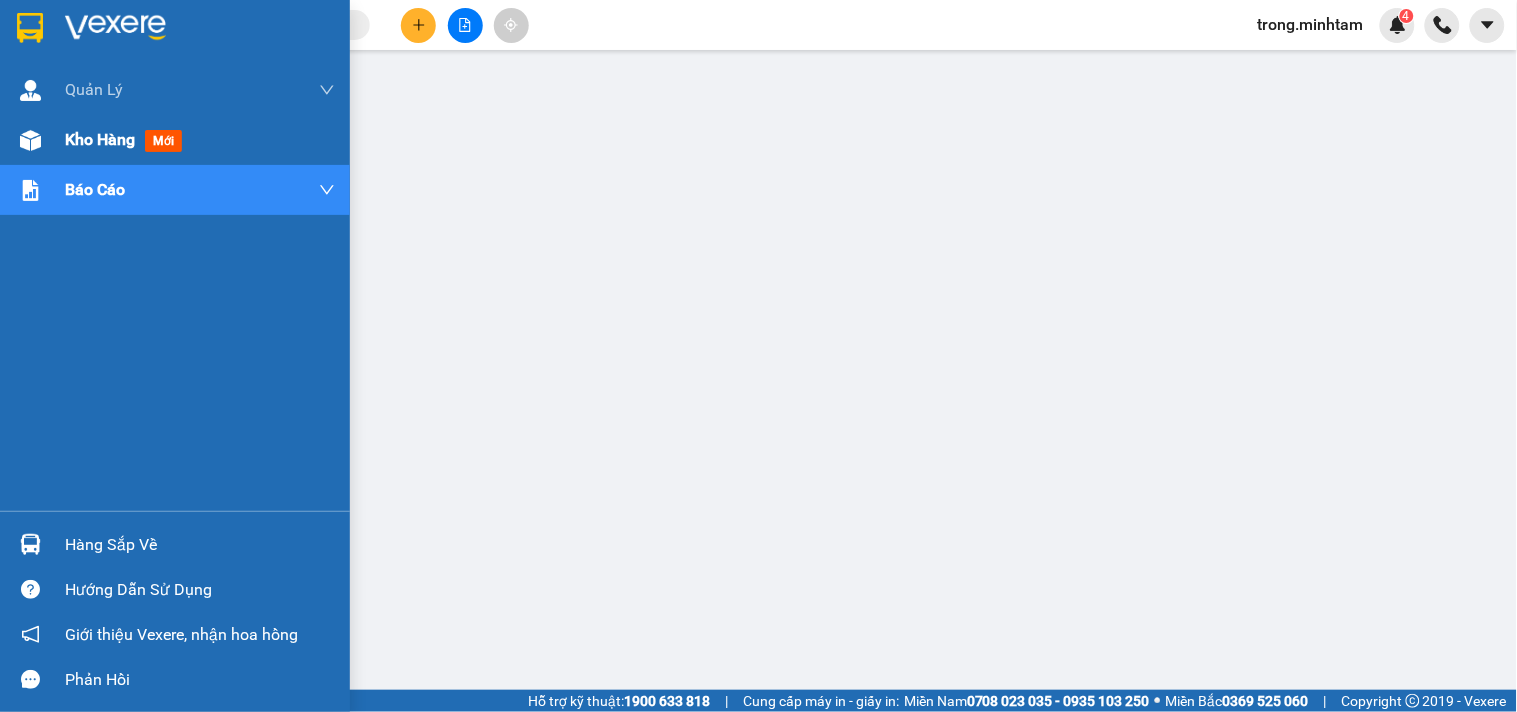 click on "Kho hàng" at bounding box center [100, 139] 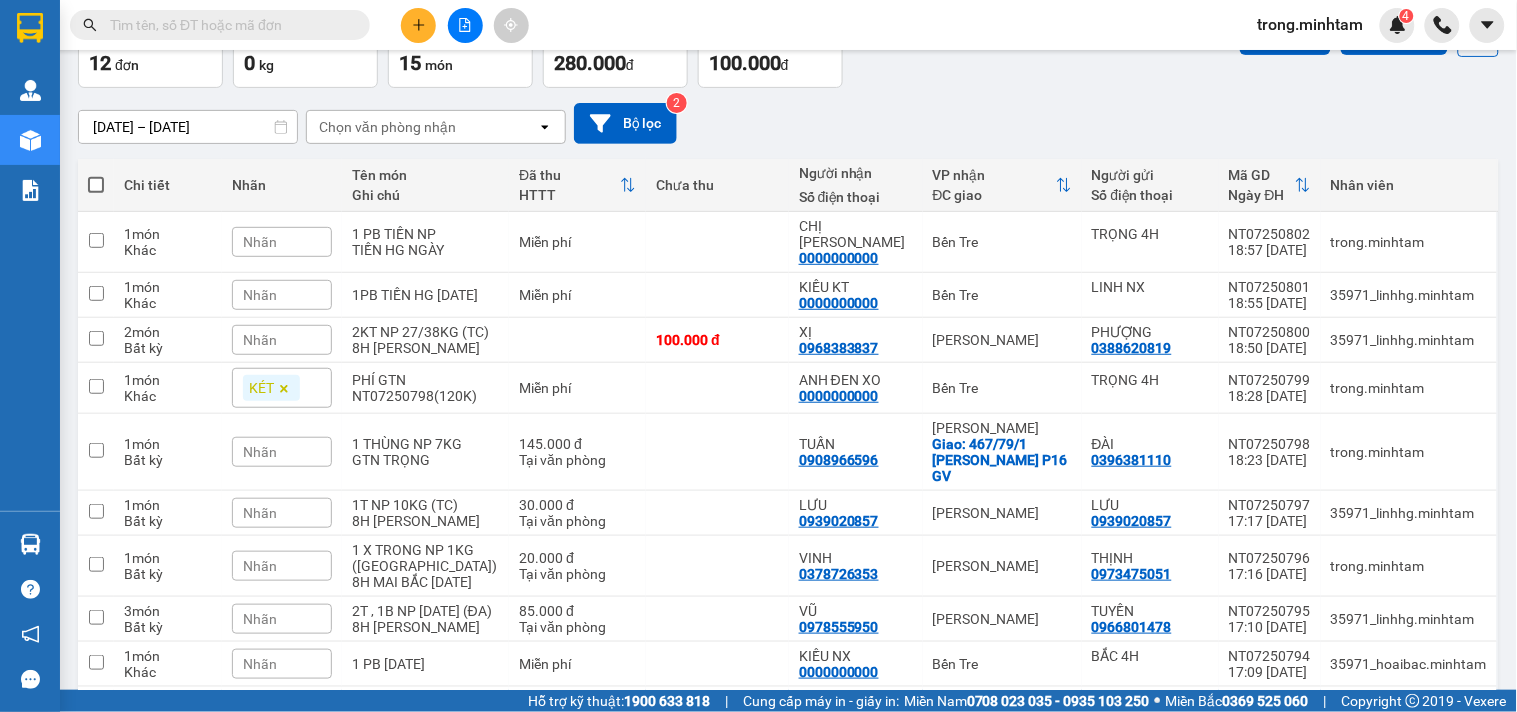 scroll, scrollTop: 248, scrollLeft: 0, axis: vertical 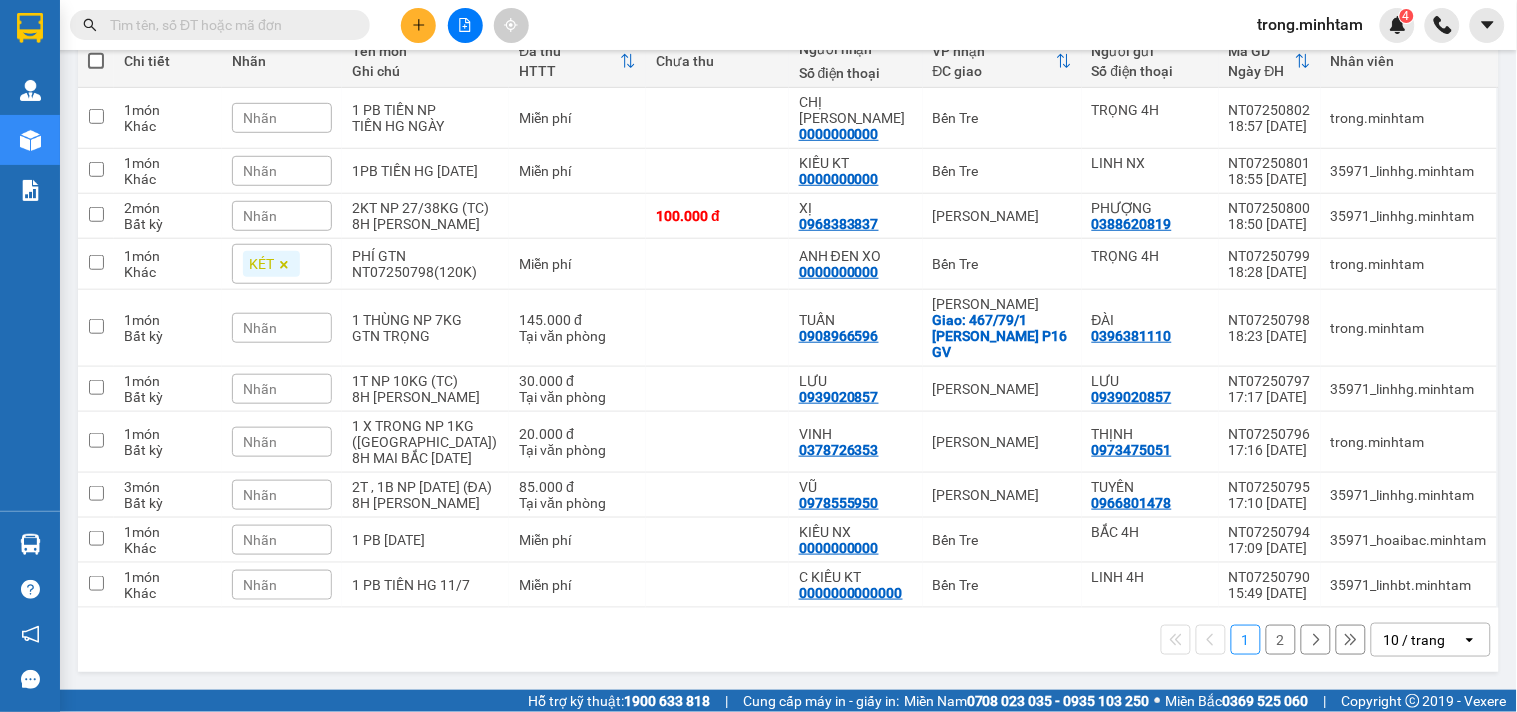 click on "10 / trang" at bounding box center (1417, 640) 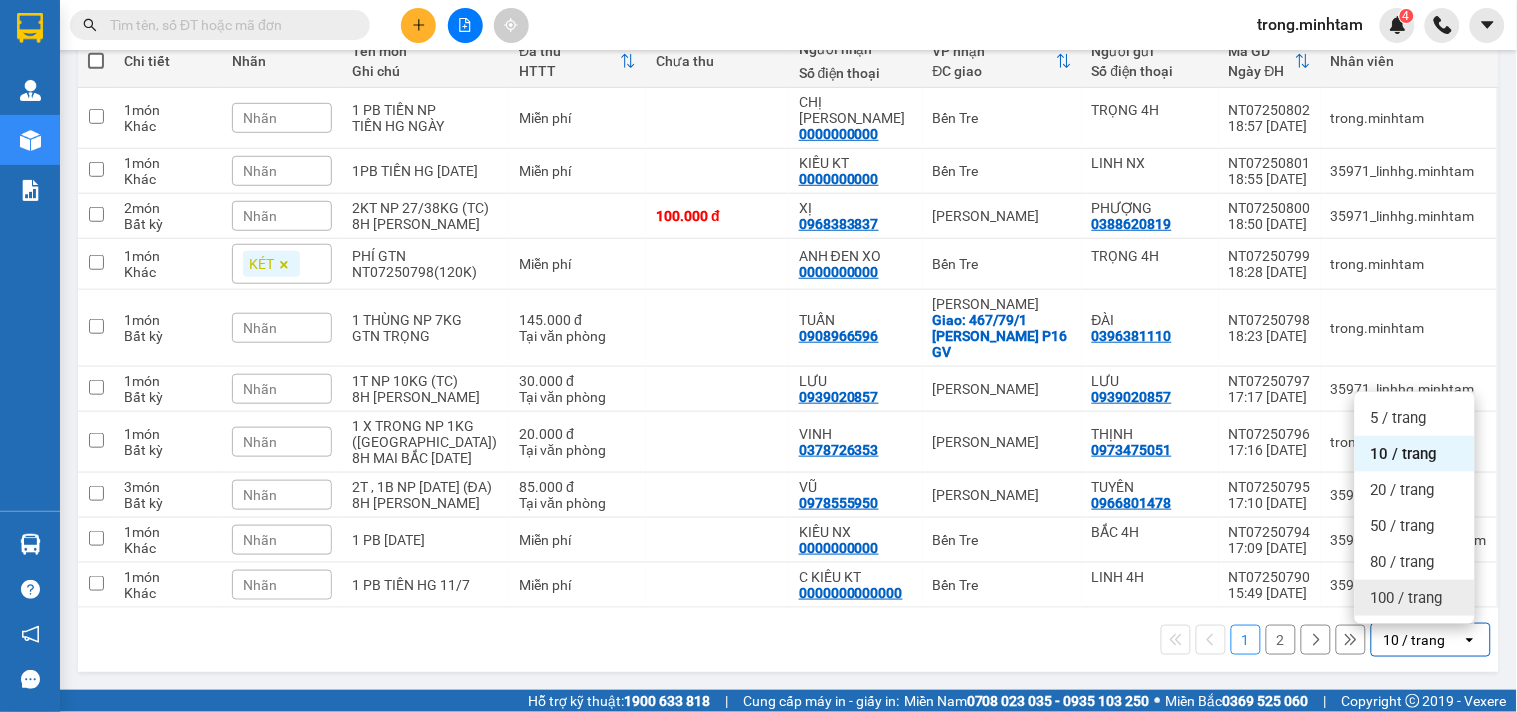 click on "100 / trang" at bounding box center [1407, 598] 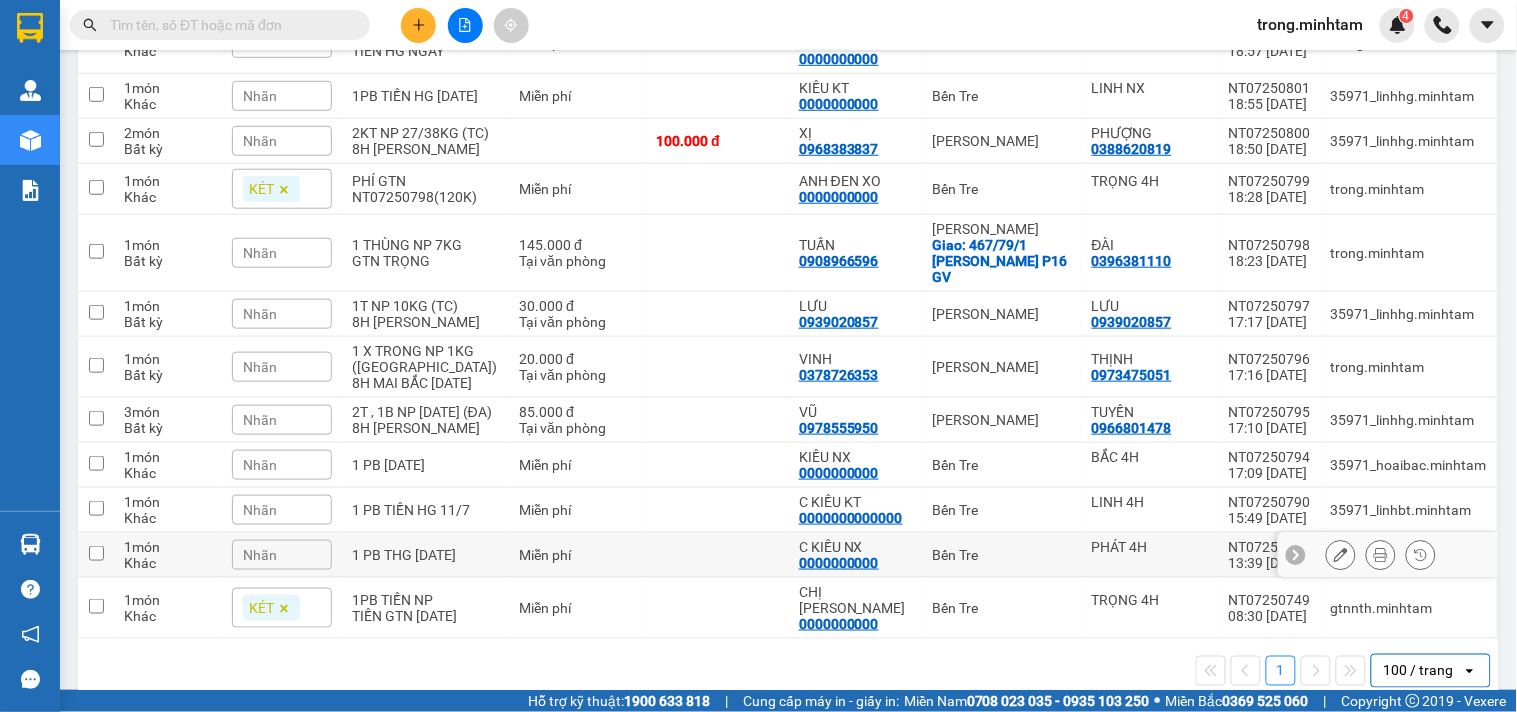 scroll, scrollTop: 355, scrollLeft: 0, axis: vertical 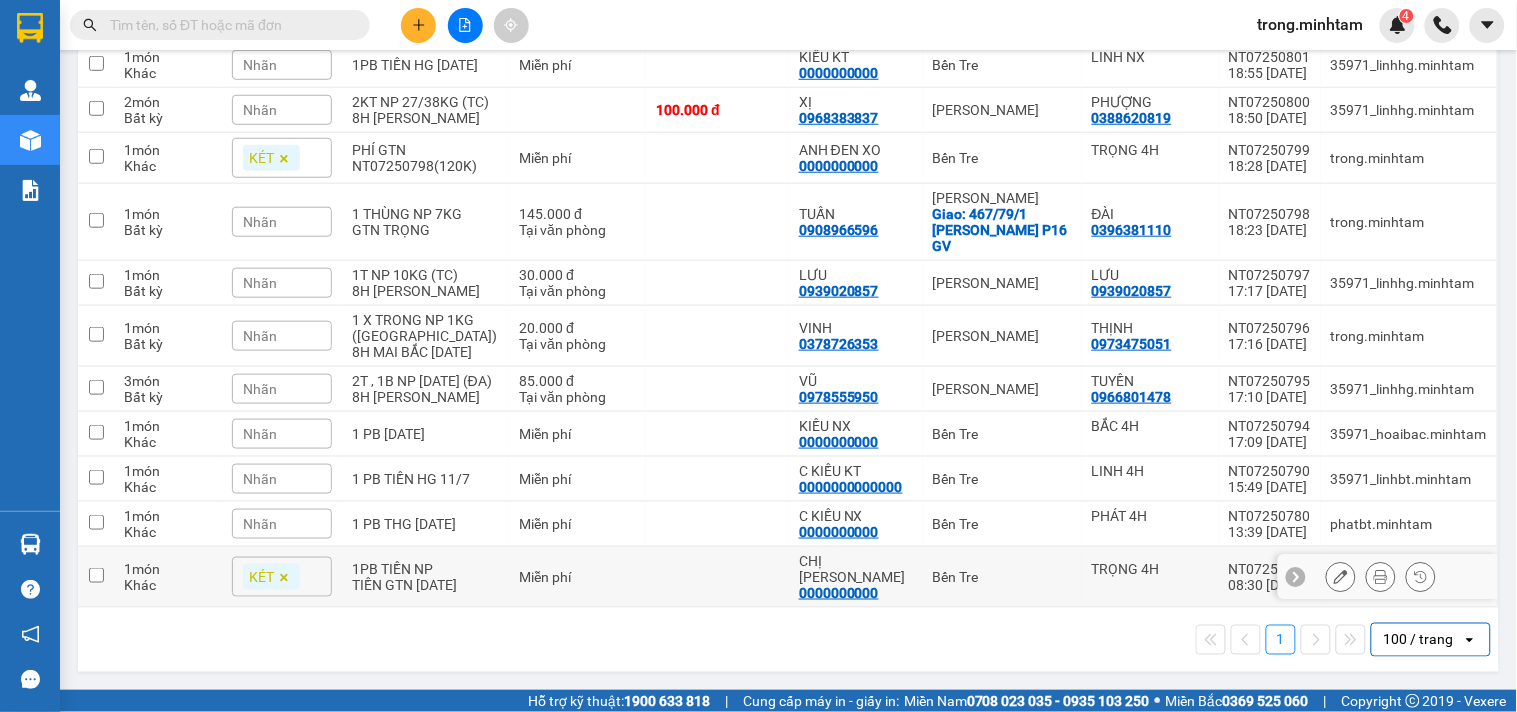 click on "Bến Tre" at bounding box center (1002, 577) 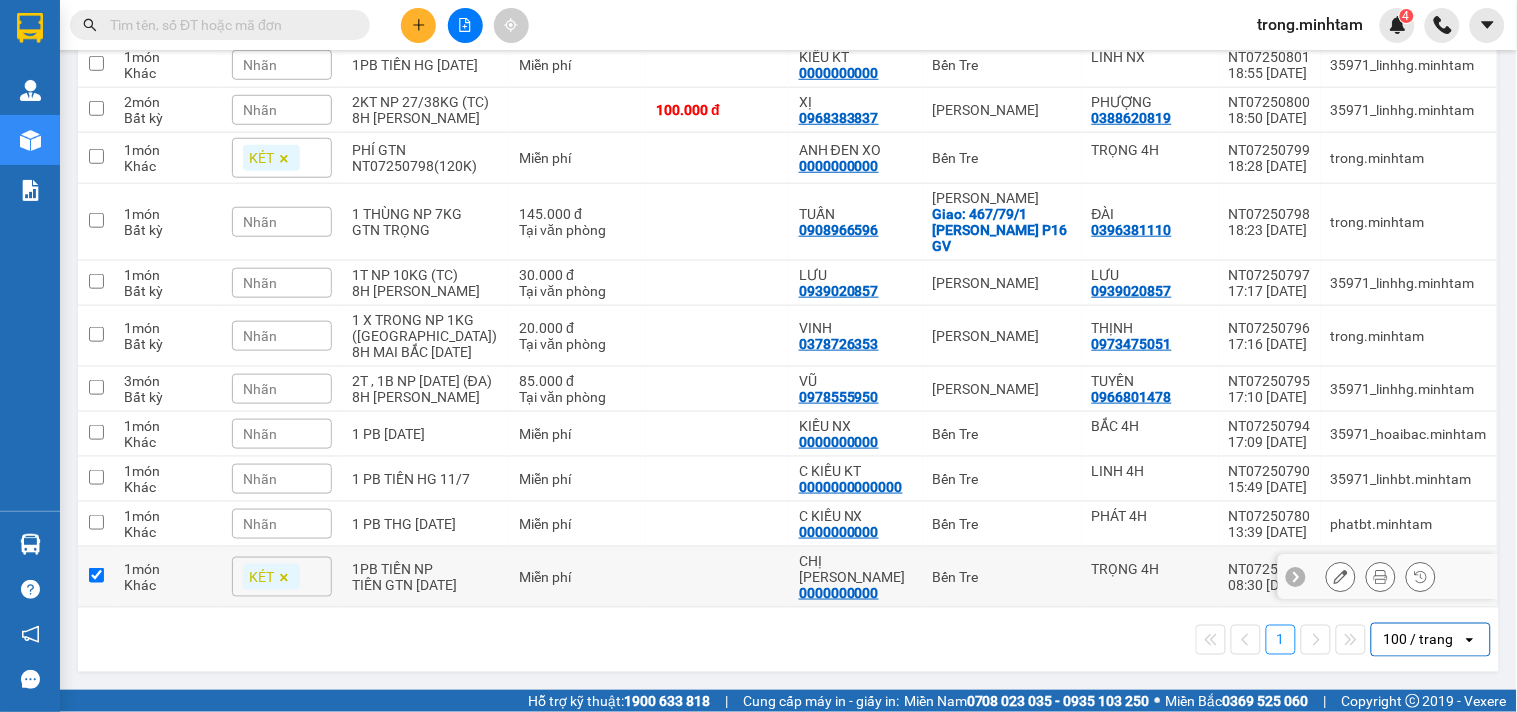 checkbox on "true" 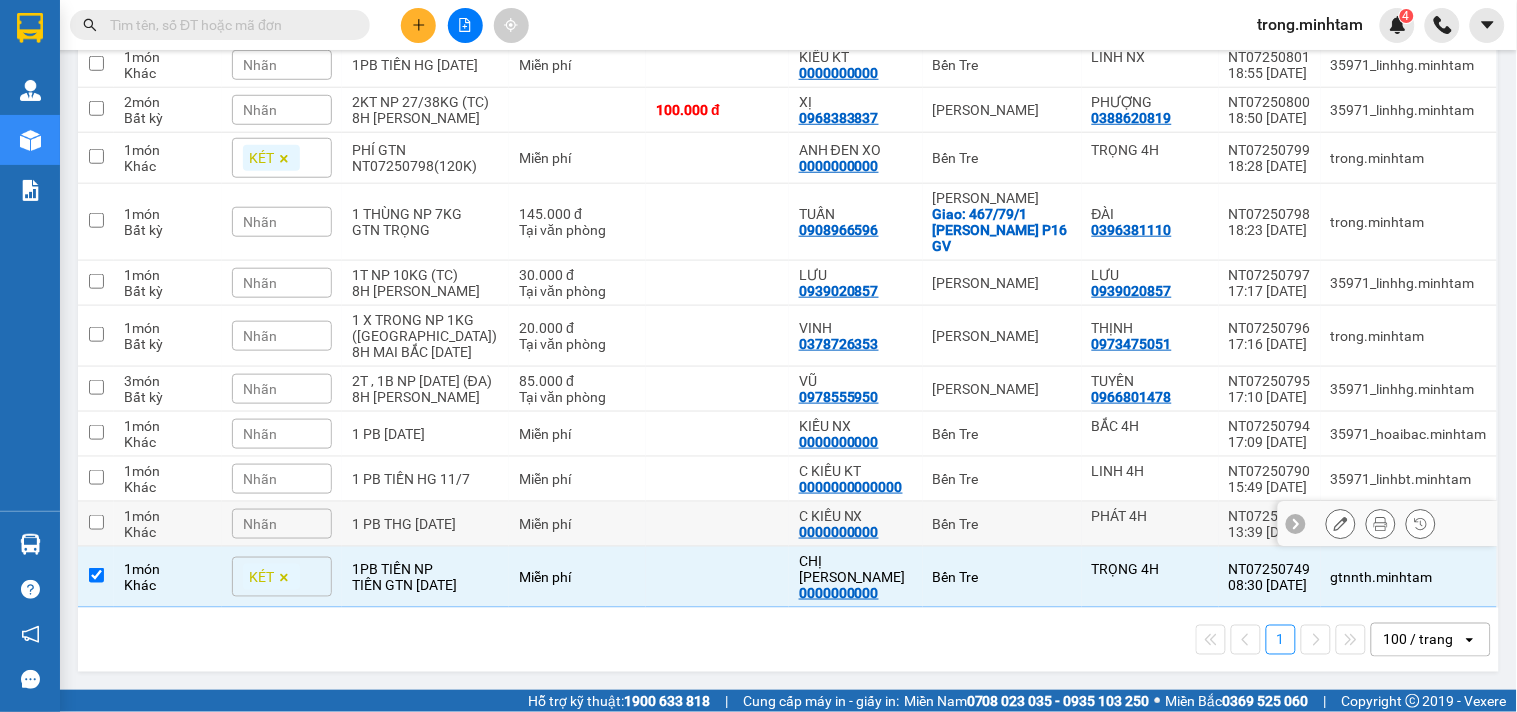 click on "Bến Tre" at bounding box center (1002, 524) 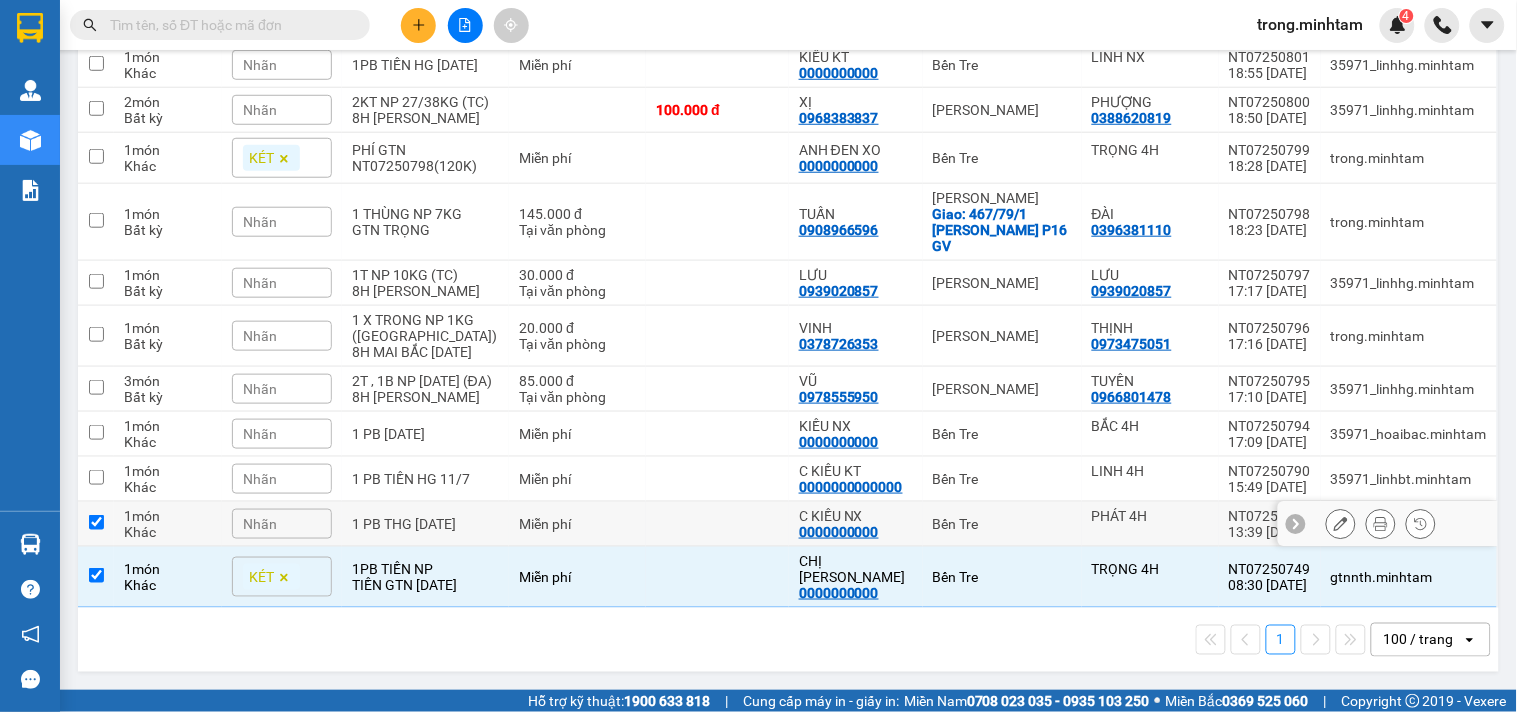 checkbox on "true" 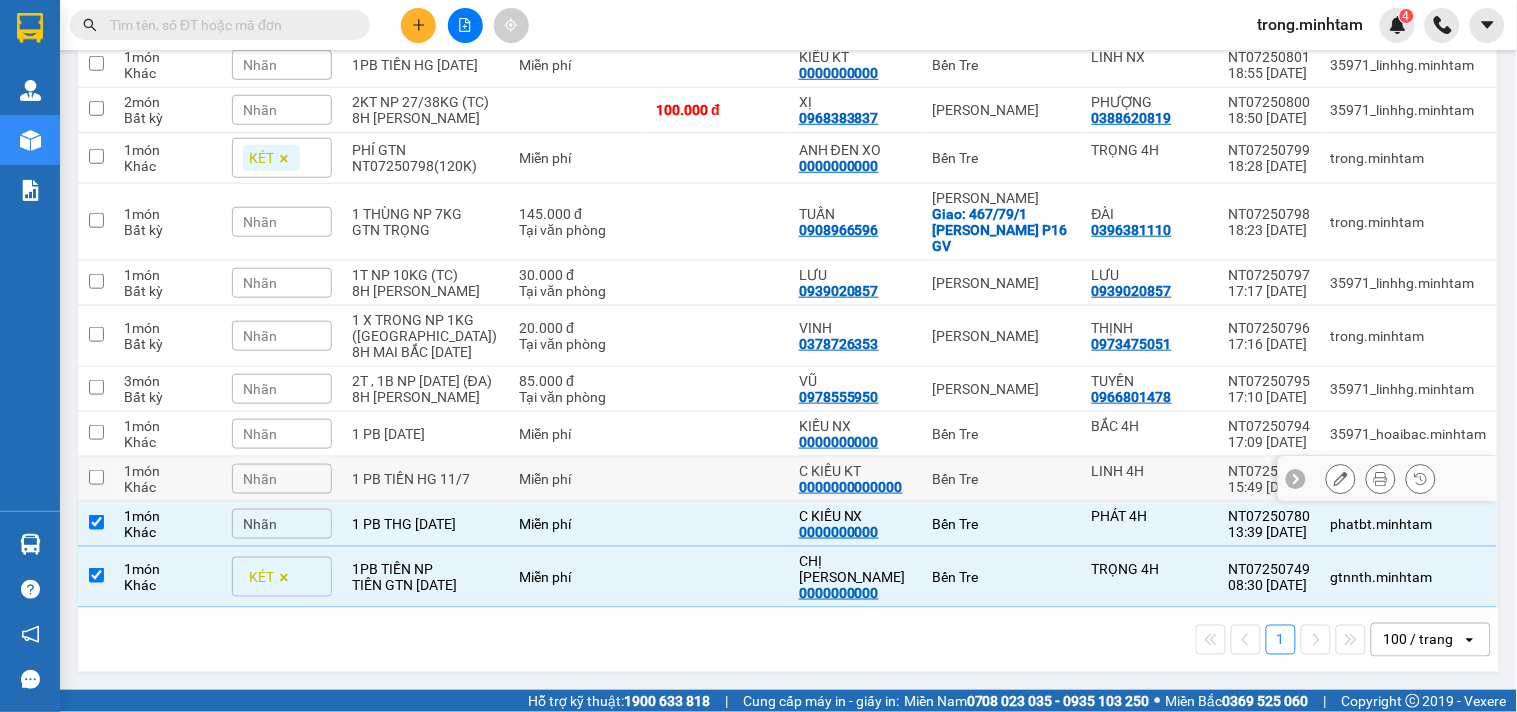 click on "Bến Tre" at bounding box center (1002, 479) 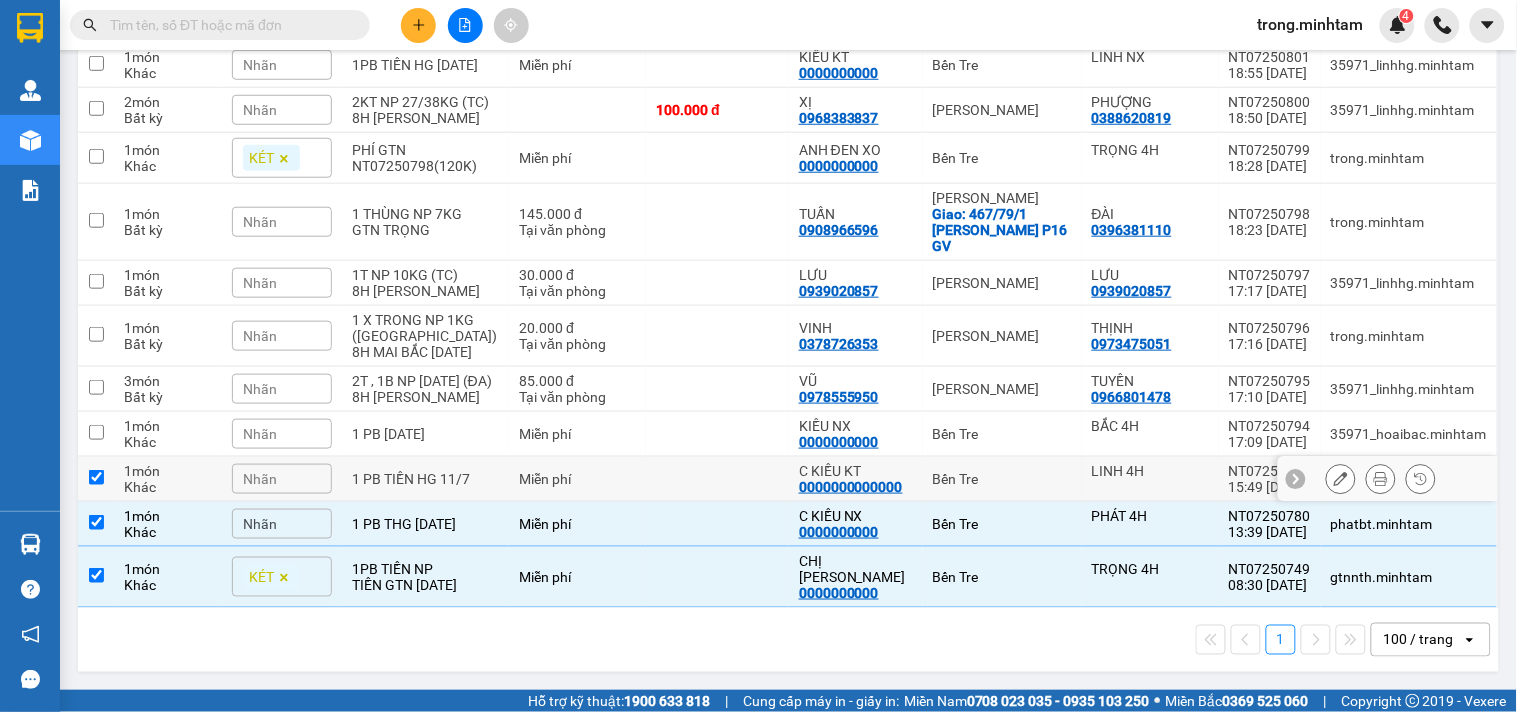checkbox on "true" 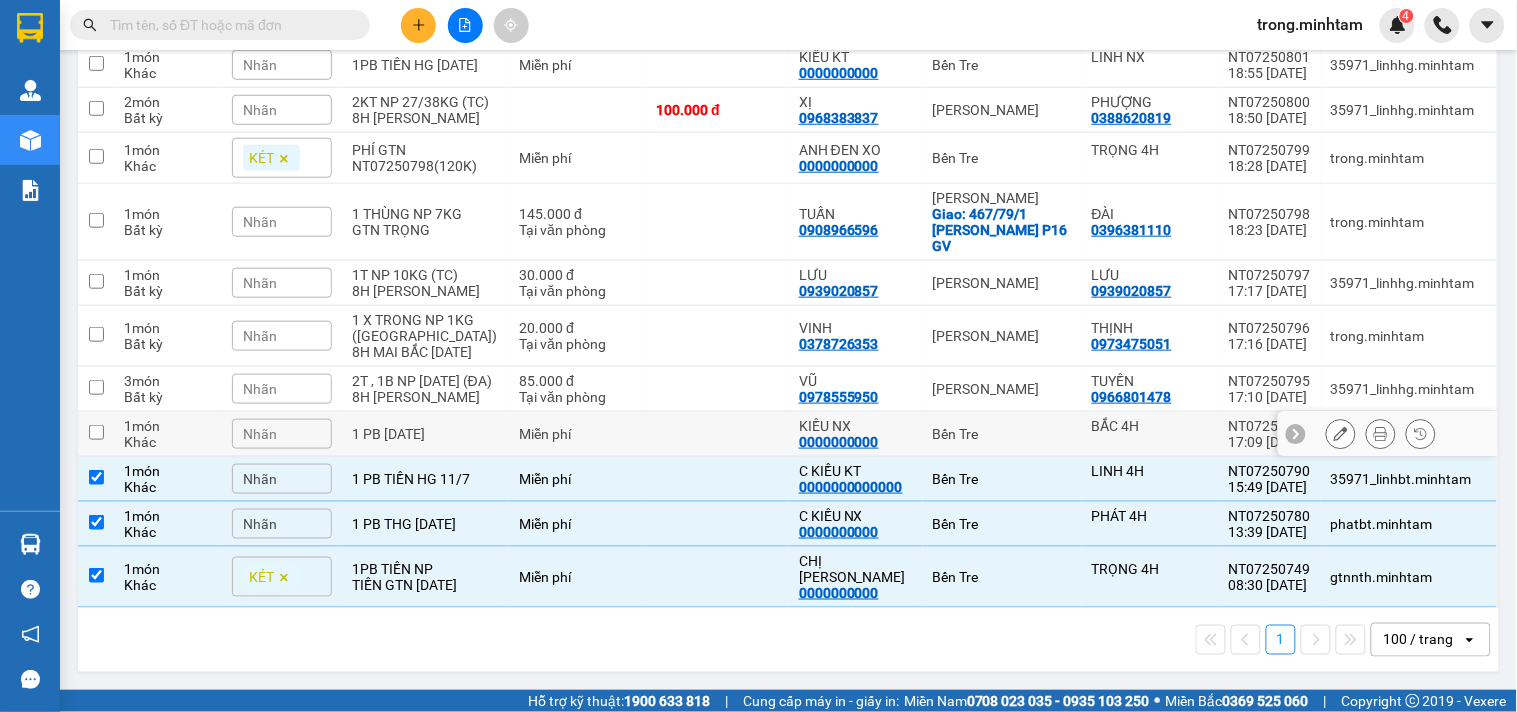 click on "Bến Tre" at bounding box center [1002, 434] 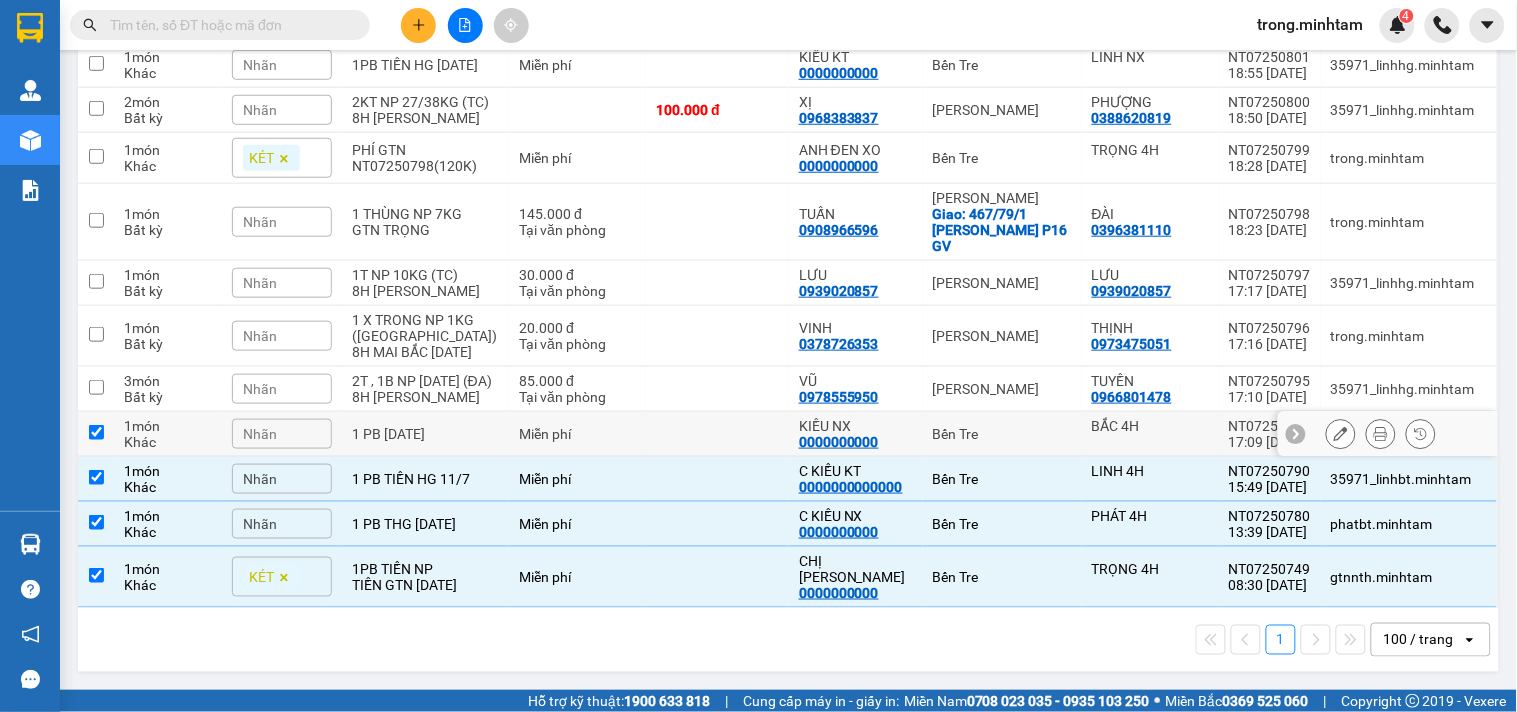 checkbox on "true" 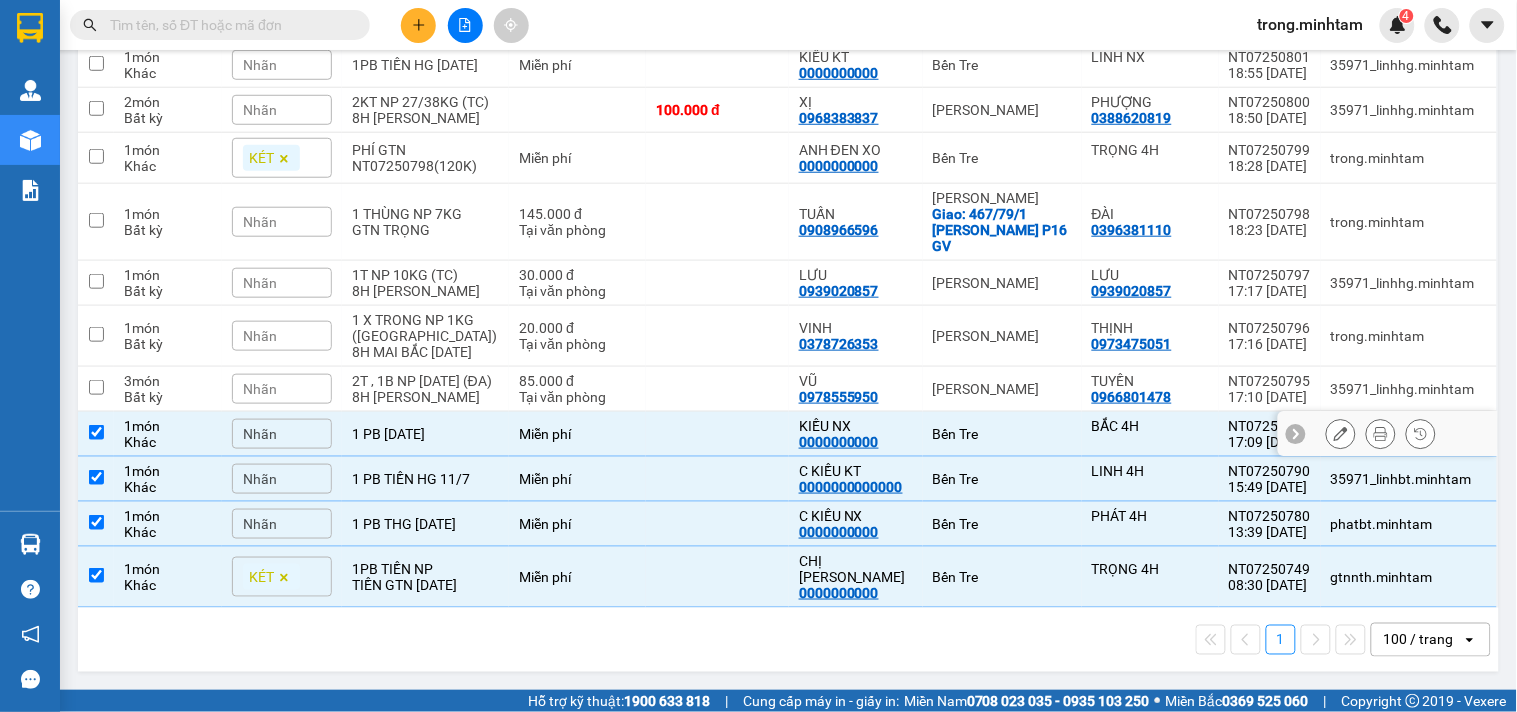 scroll, scrollTop: 207, scrollLeft: 0, axis: vertical 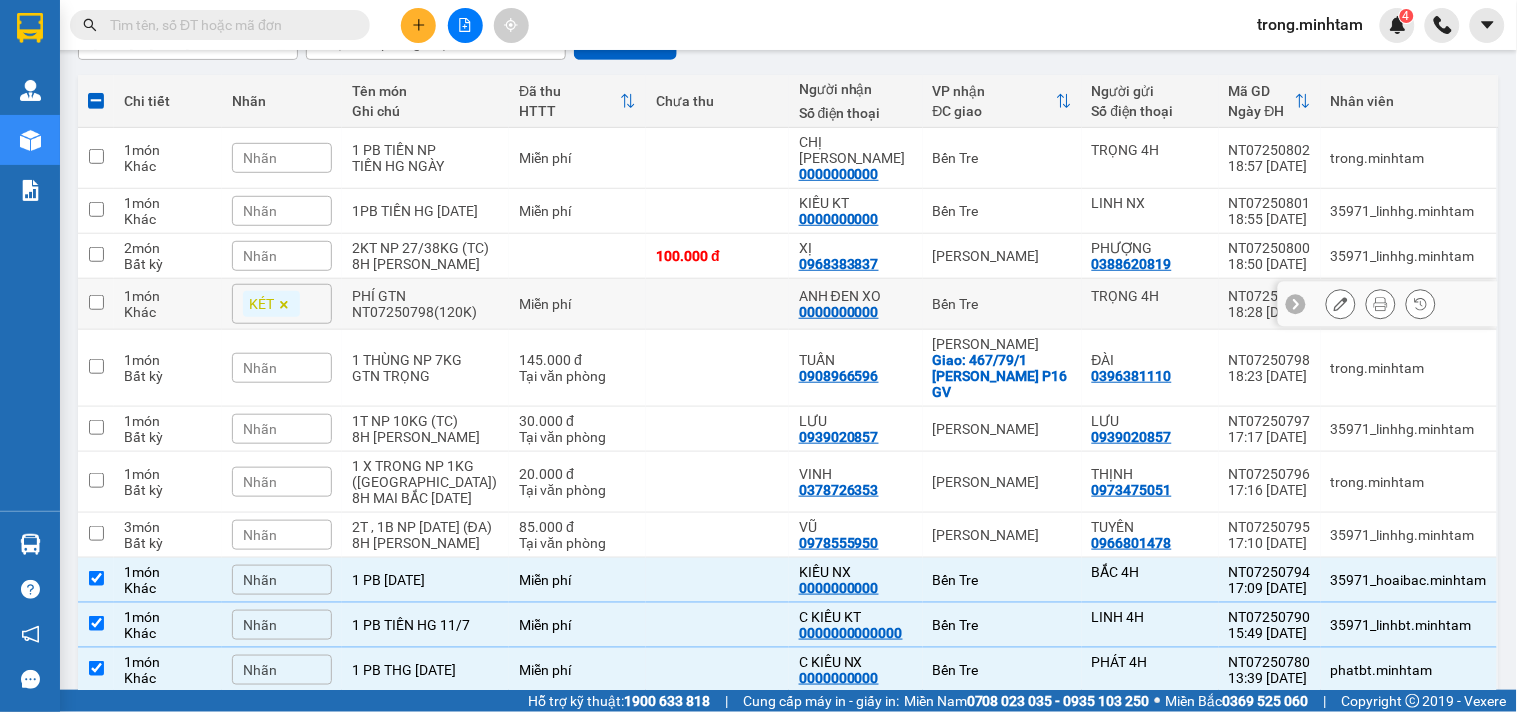 click on "Bến Tre" at bounding box center (1002, 304) 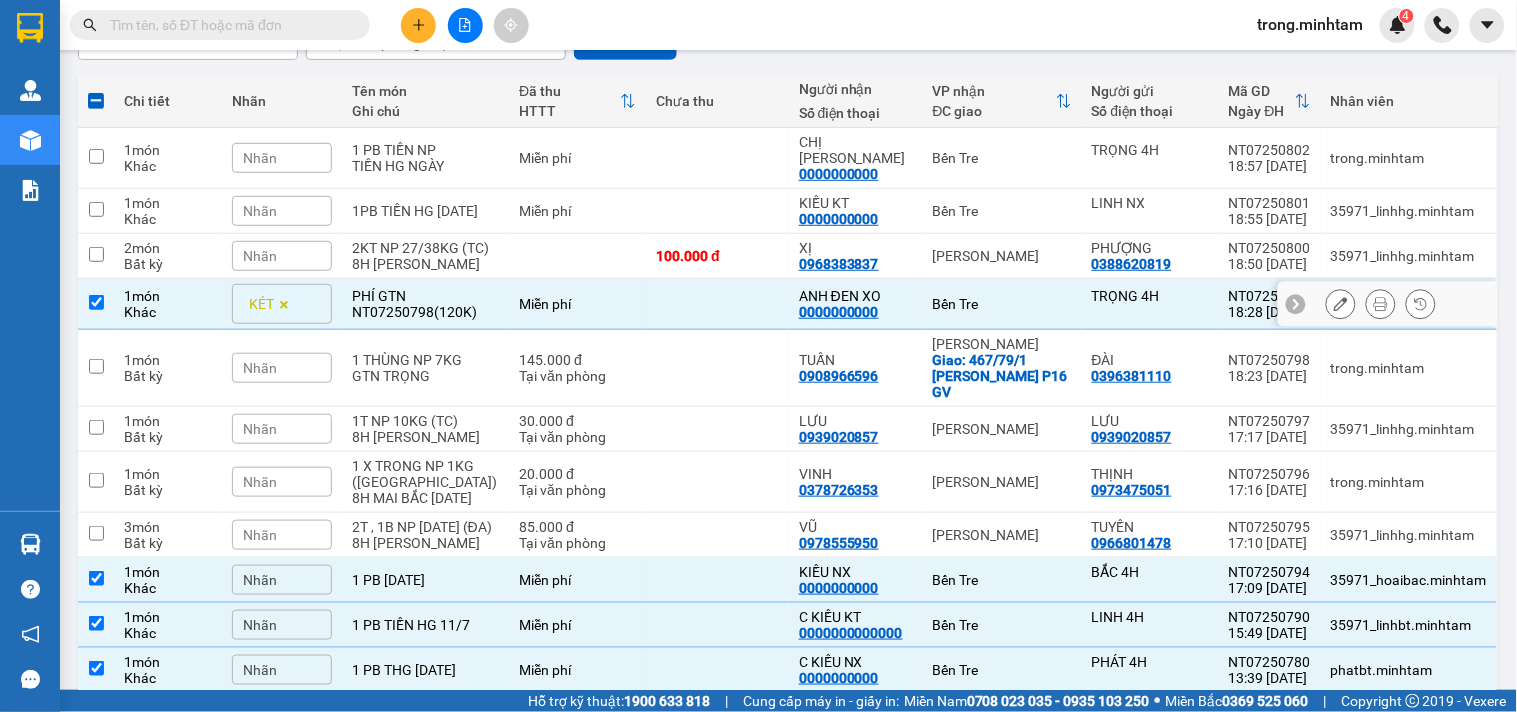drag, startPoint x: 998, startPoint y: 278, endPoint x: 995, endPoint y: 225, distance: 53.08484 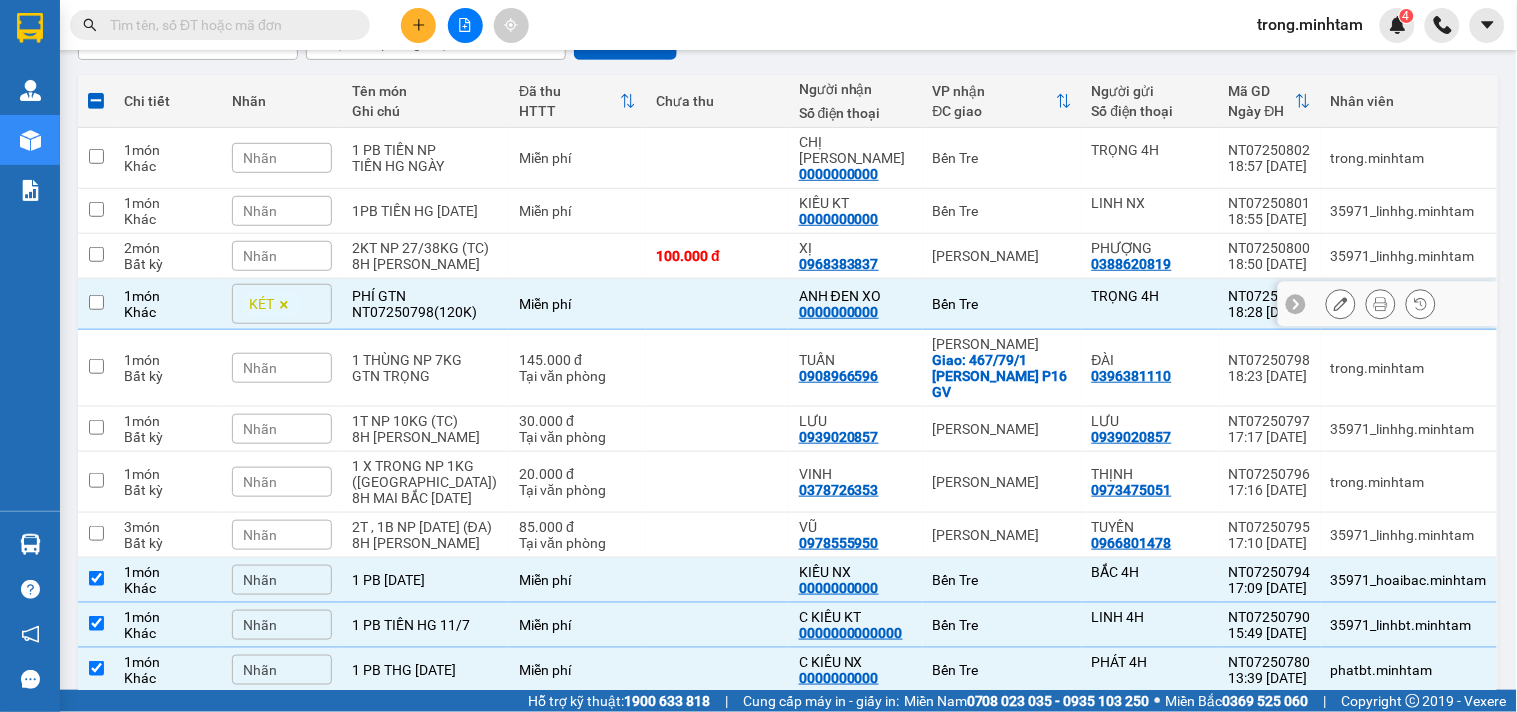 checkbox on "false" 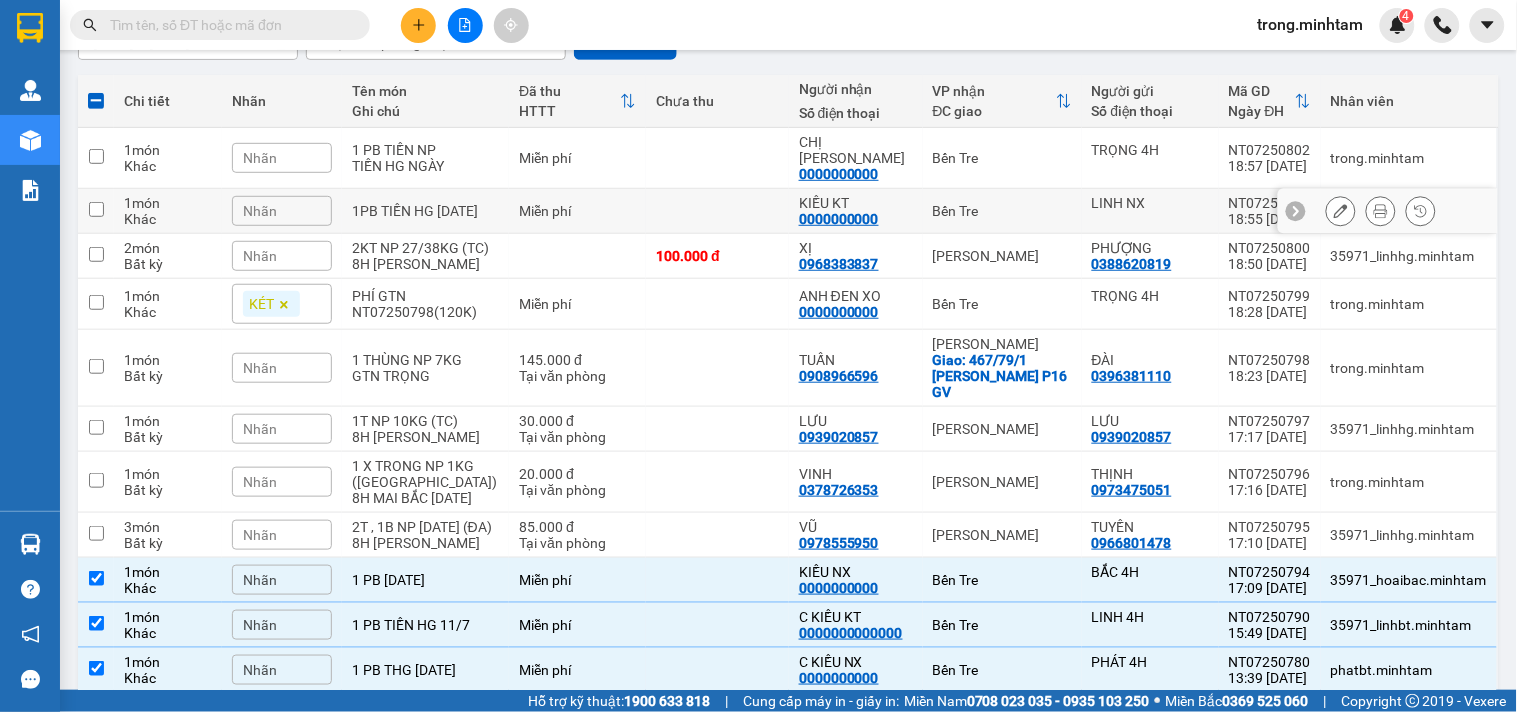 click on "Bến Tre" at bounding box center (1002, 211) 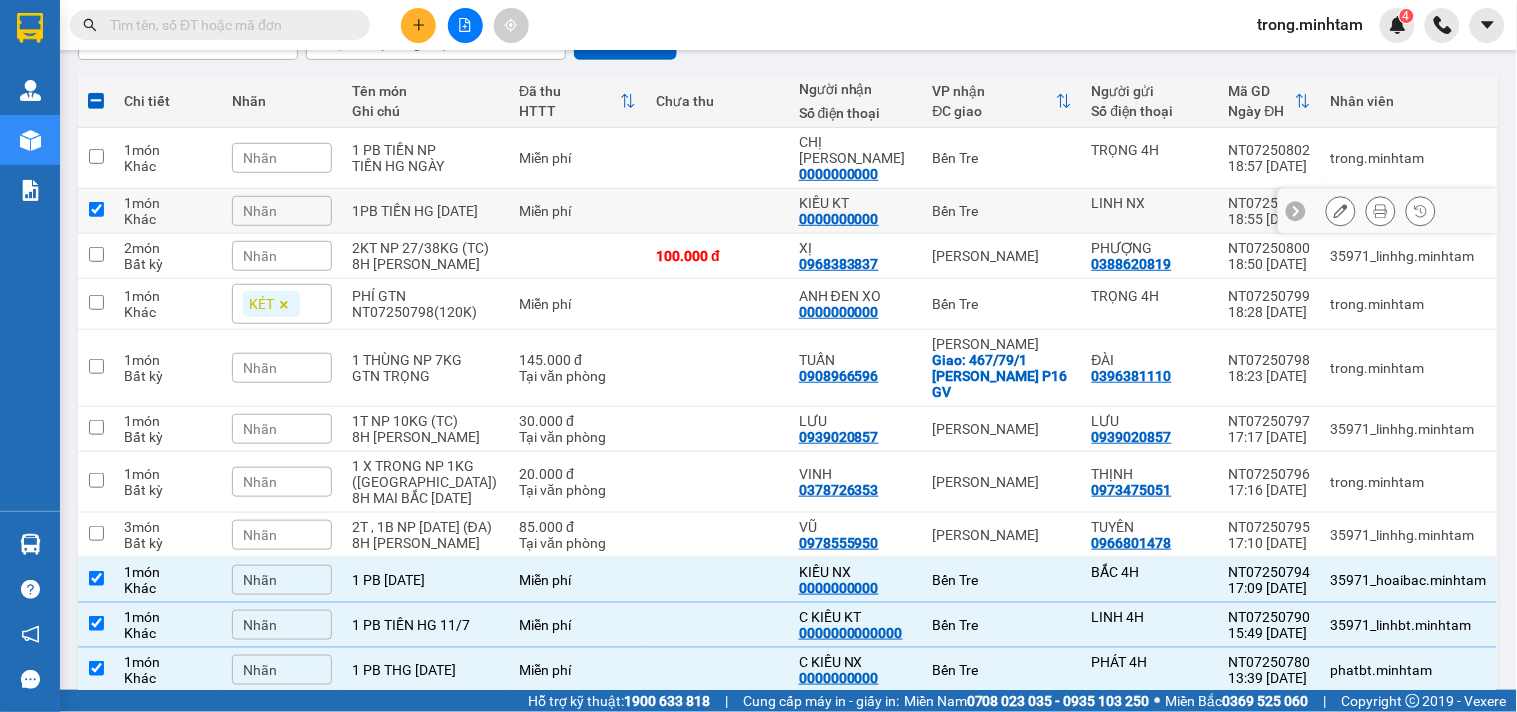 checkbox on "true" 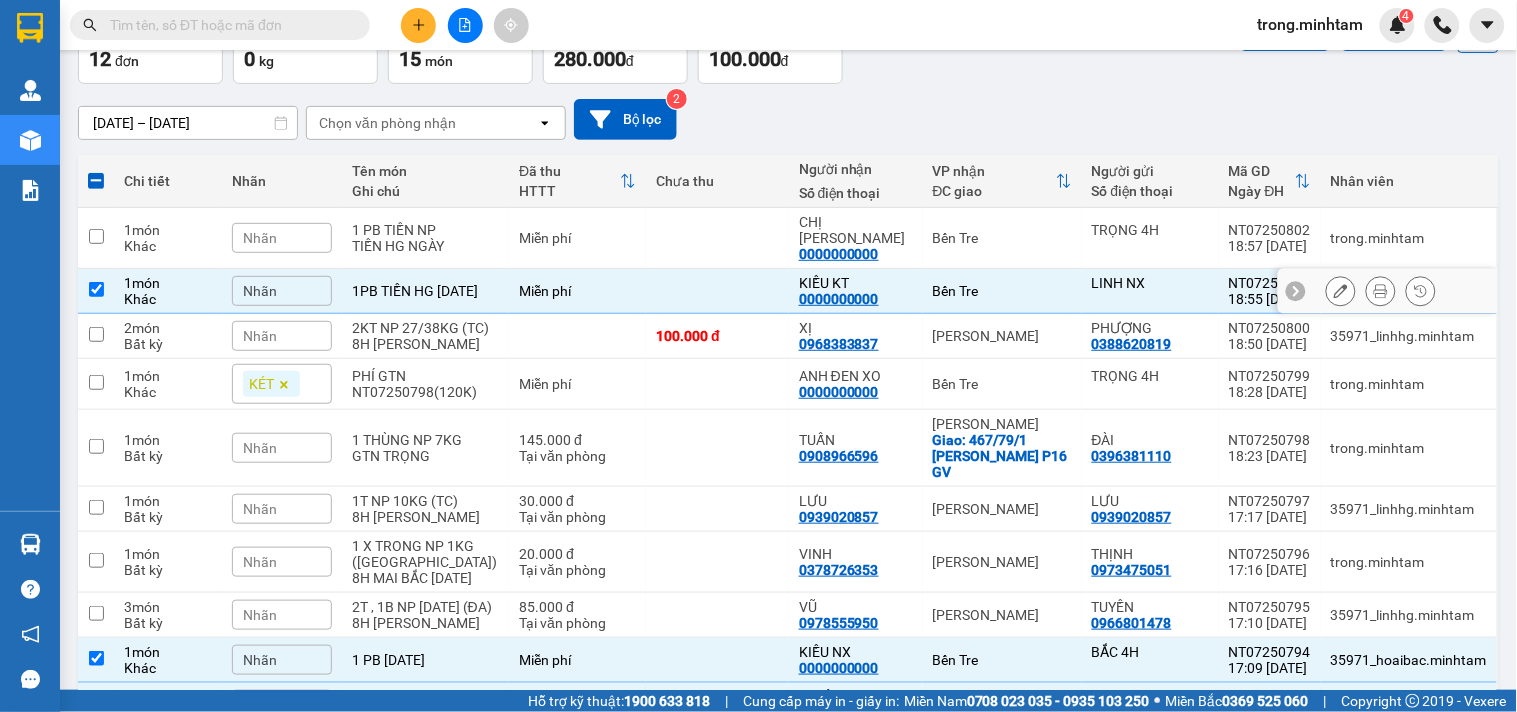 scroll, scrollTop: 58, scrollLeft: 0, axis: vertical 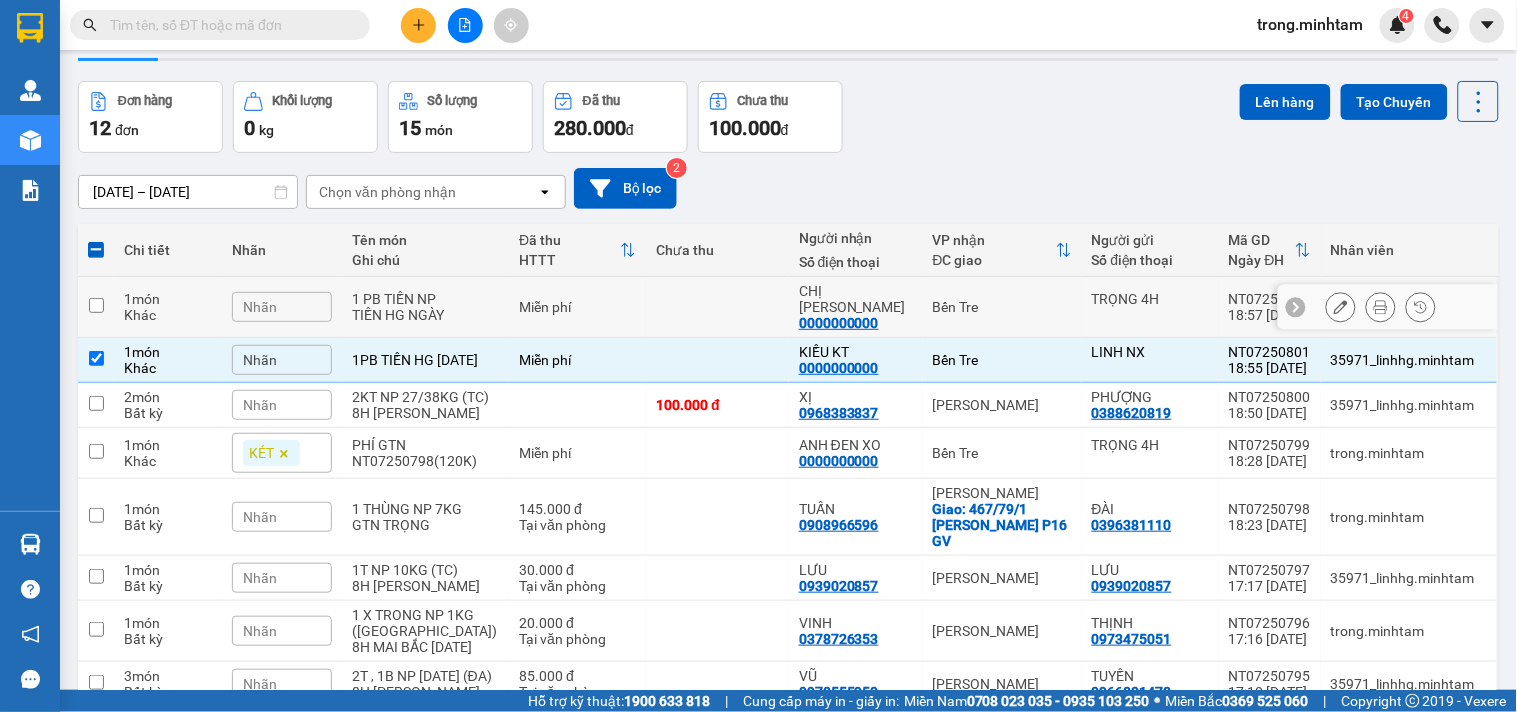 click on "Bến Tre" at bounding box center (1002, 307) 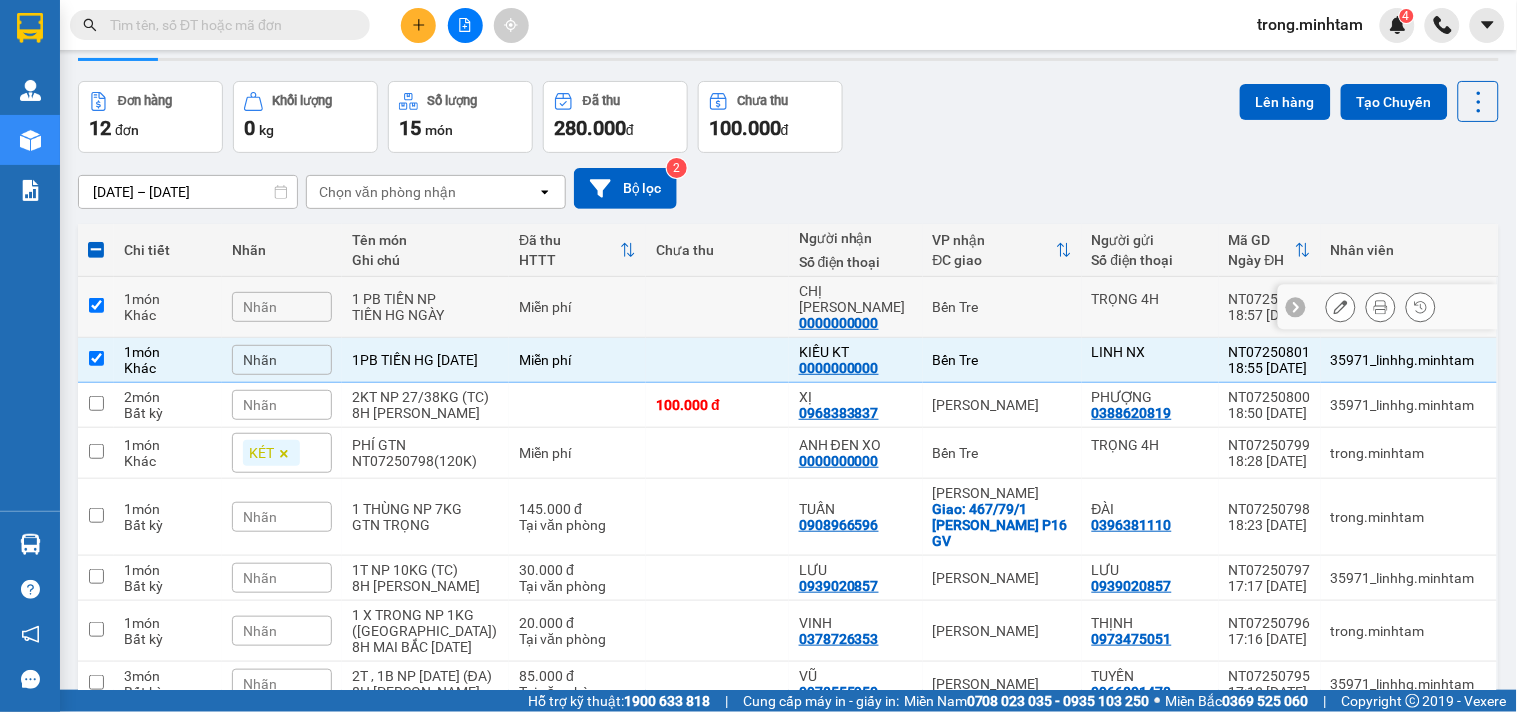 checkbox on "true" 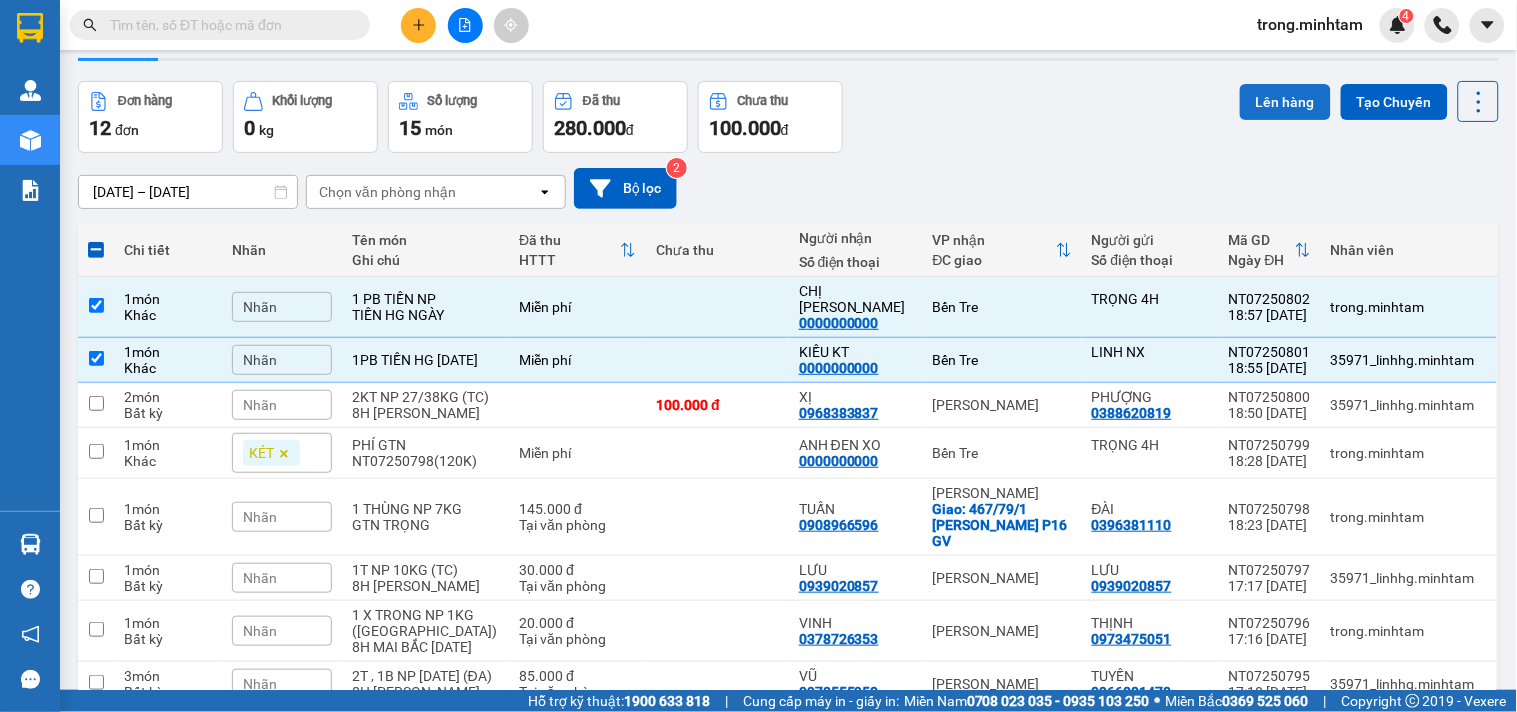 click on "Lên hàng" at bounding box center (1285, 102) 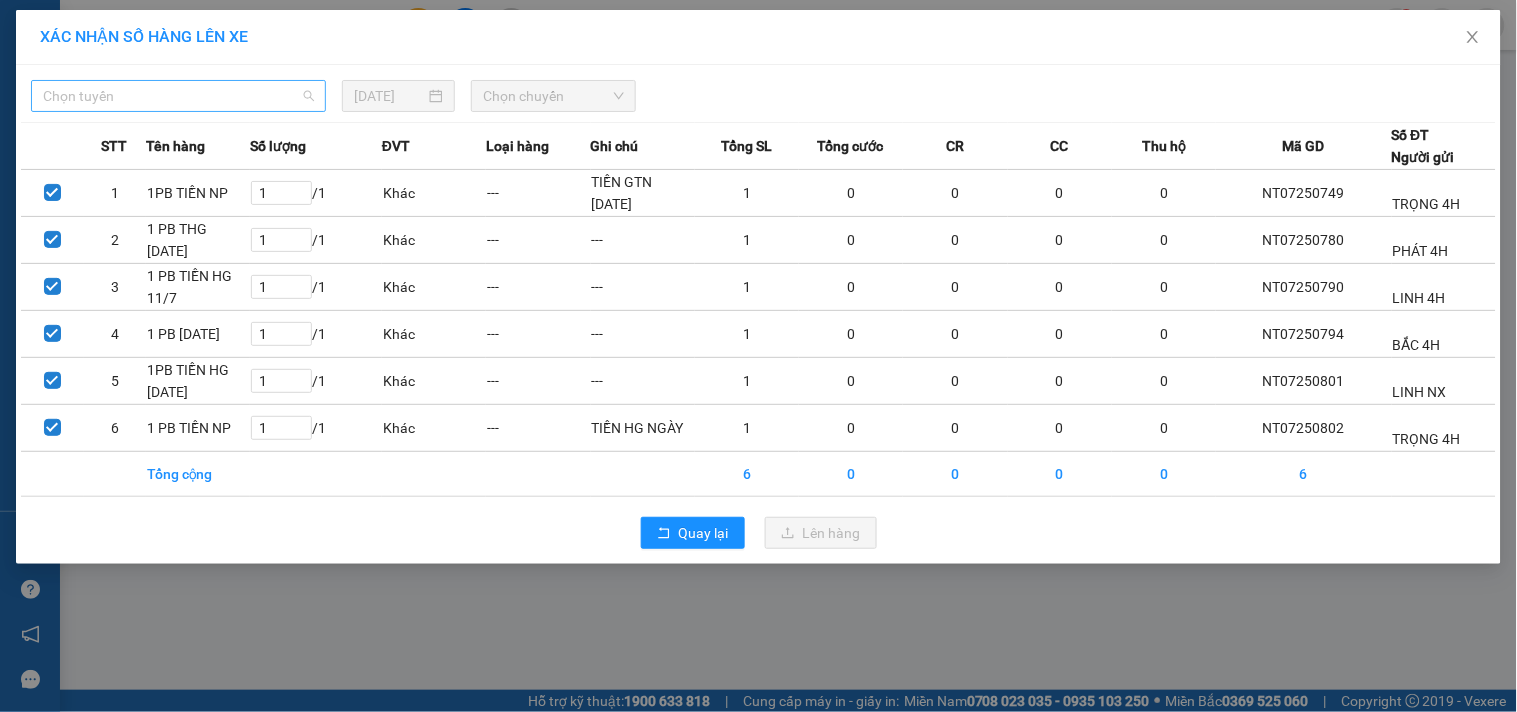 click on "Chọn tuyến" at bounding box center [178, 96] 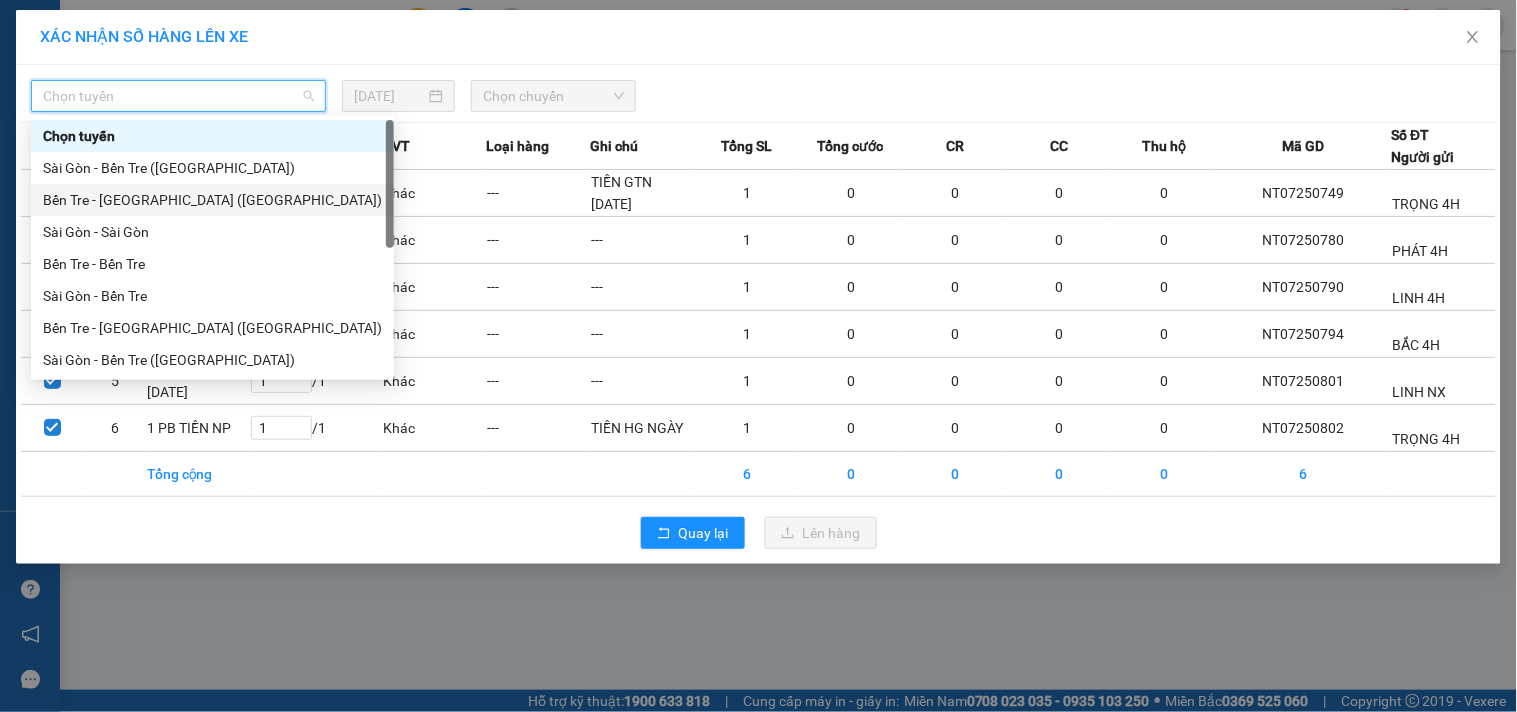 scroll, scrollTop: 32, scrollLeft: 0, axis: vertical 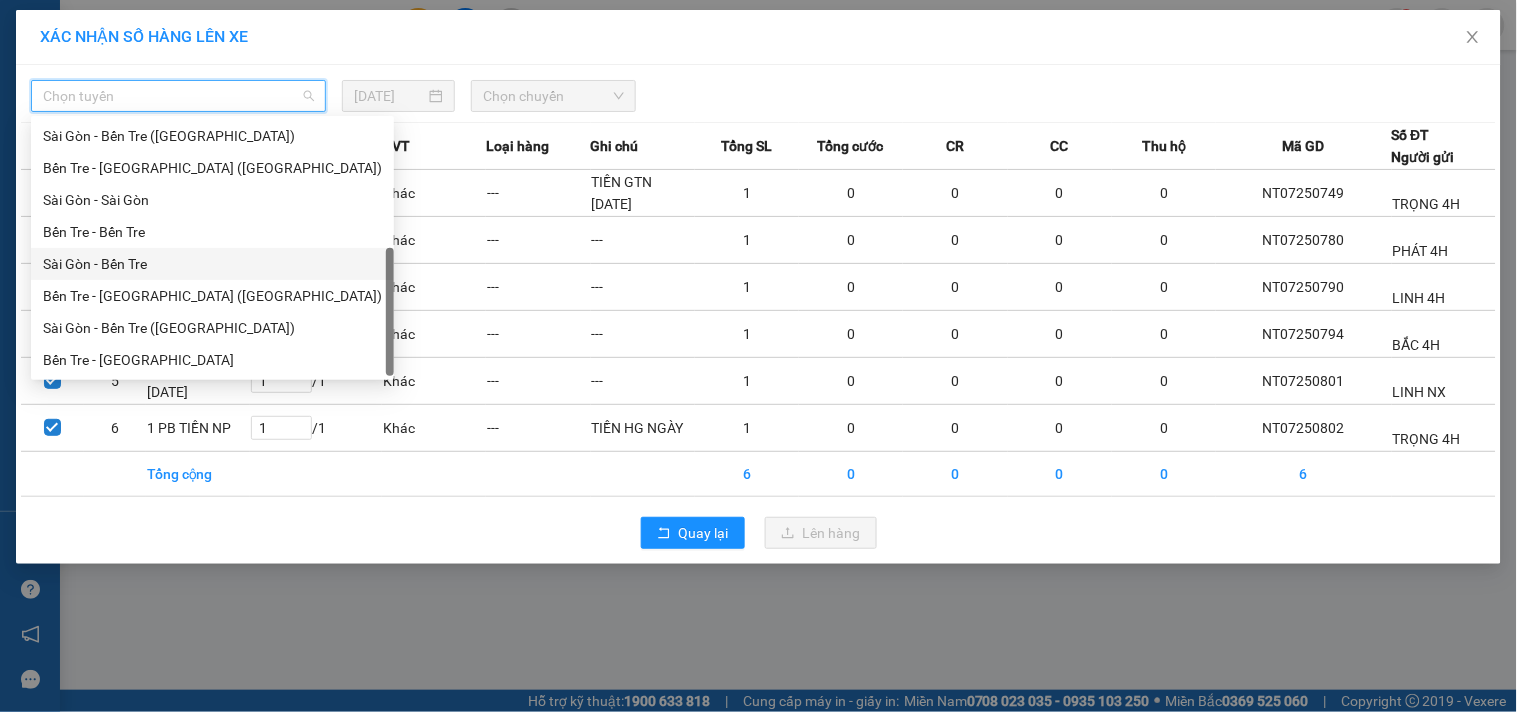 click on "Sài Gòn - Bến Tre" at bounding box center [212, 264] 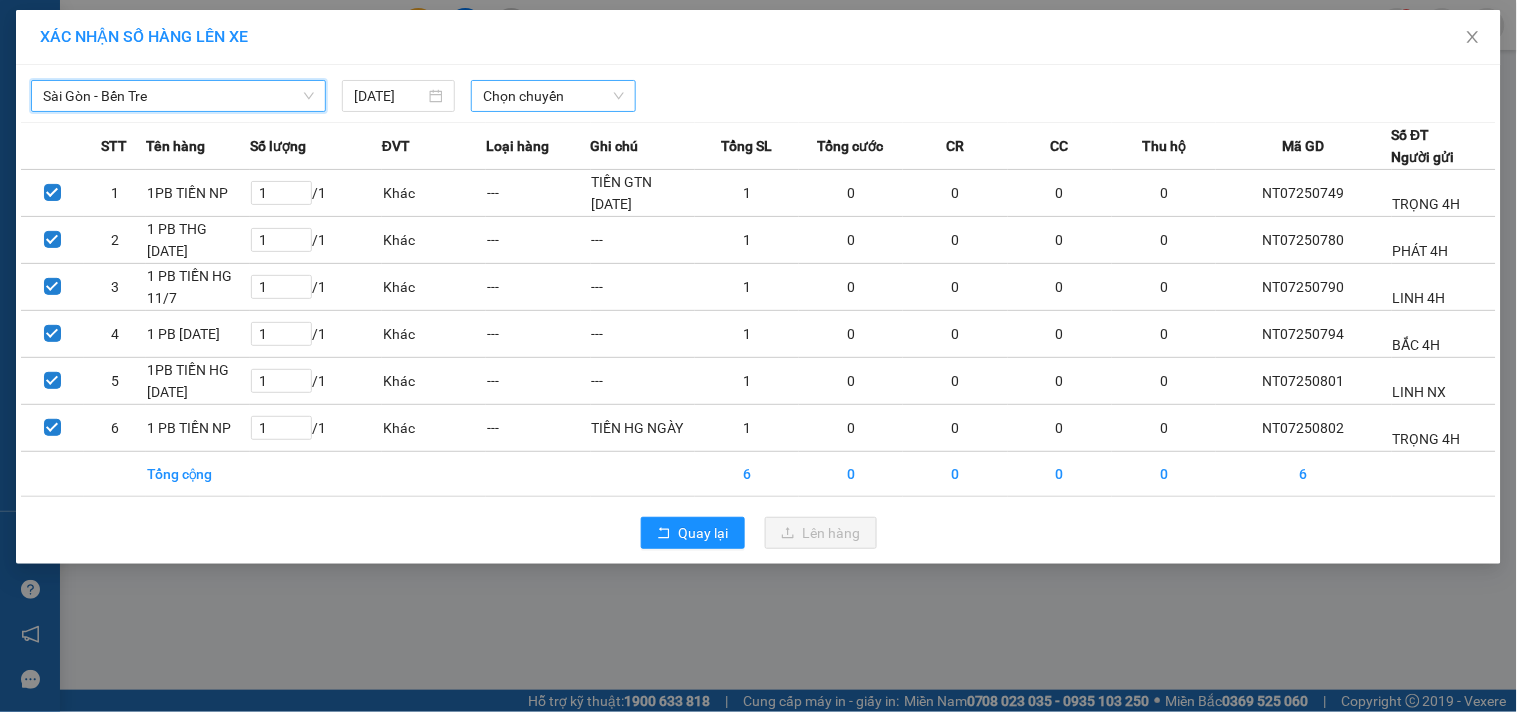 click on "Chọn chuyến" at bounding box center [553, 96] 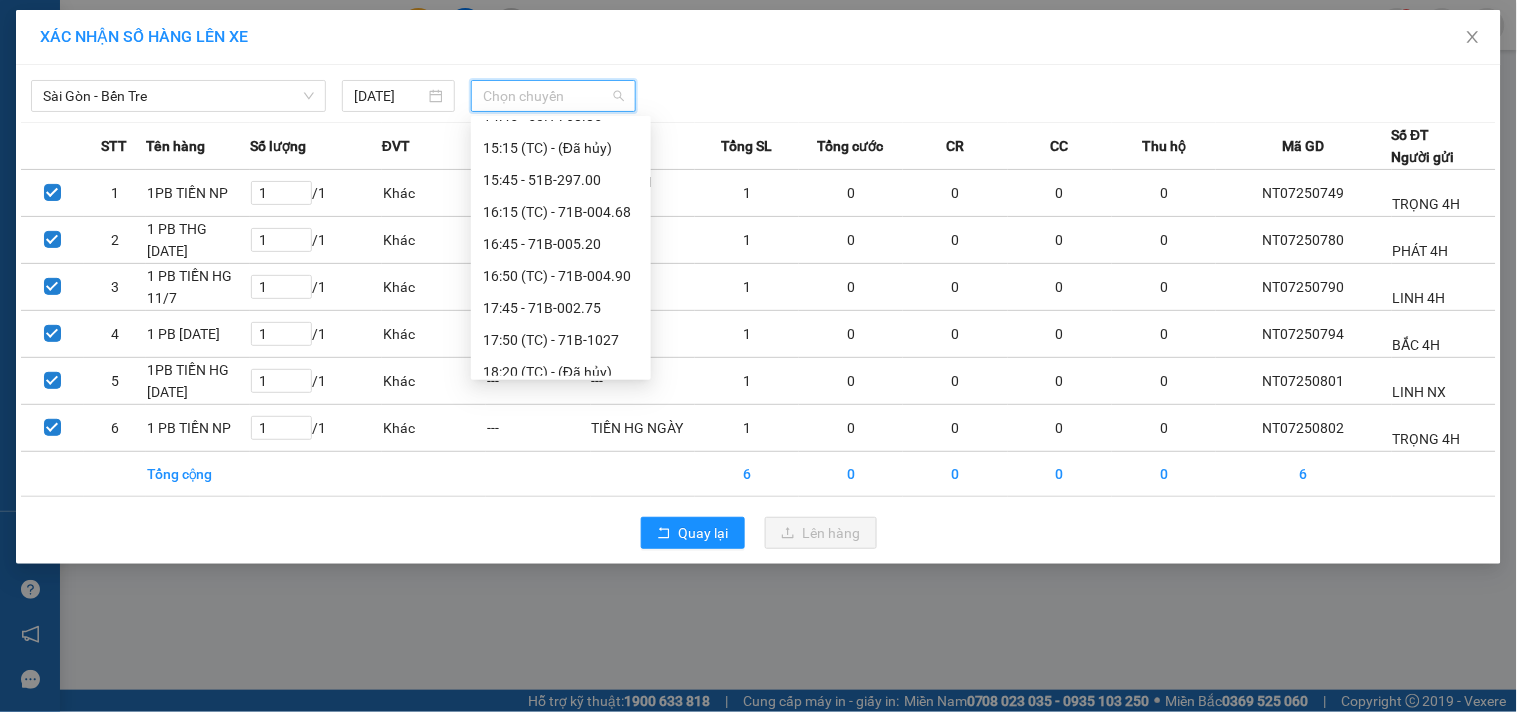 scroll, scrollTop: 444, scrollLeft: 0, axis: vertical 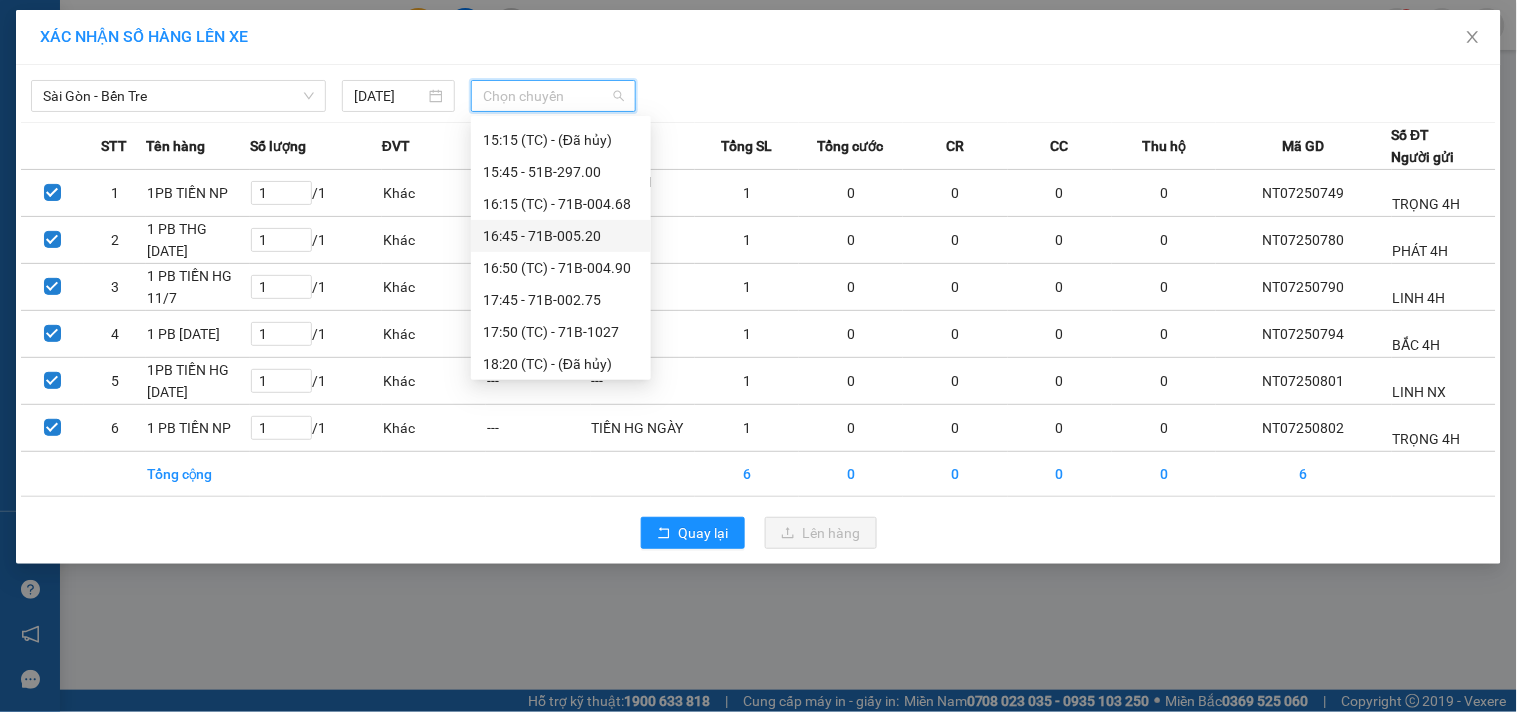 click on "16:45     - 71B-005.20" at bounding box center [561, 236] 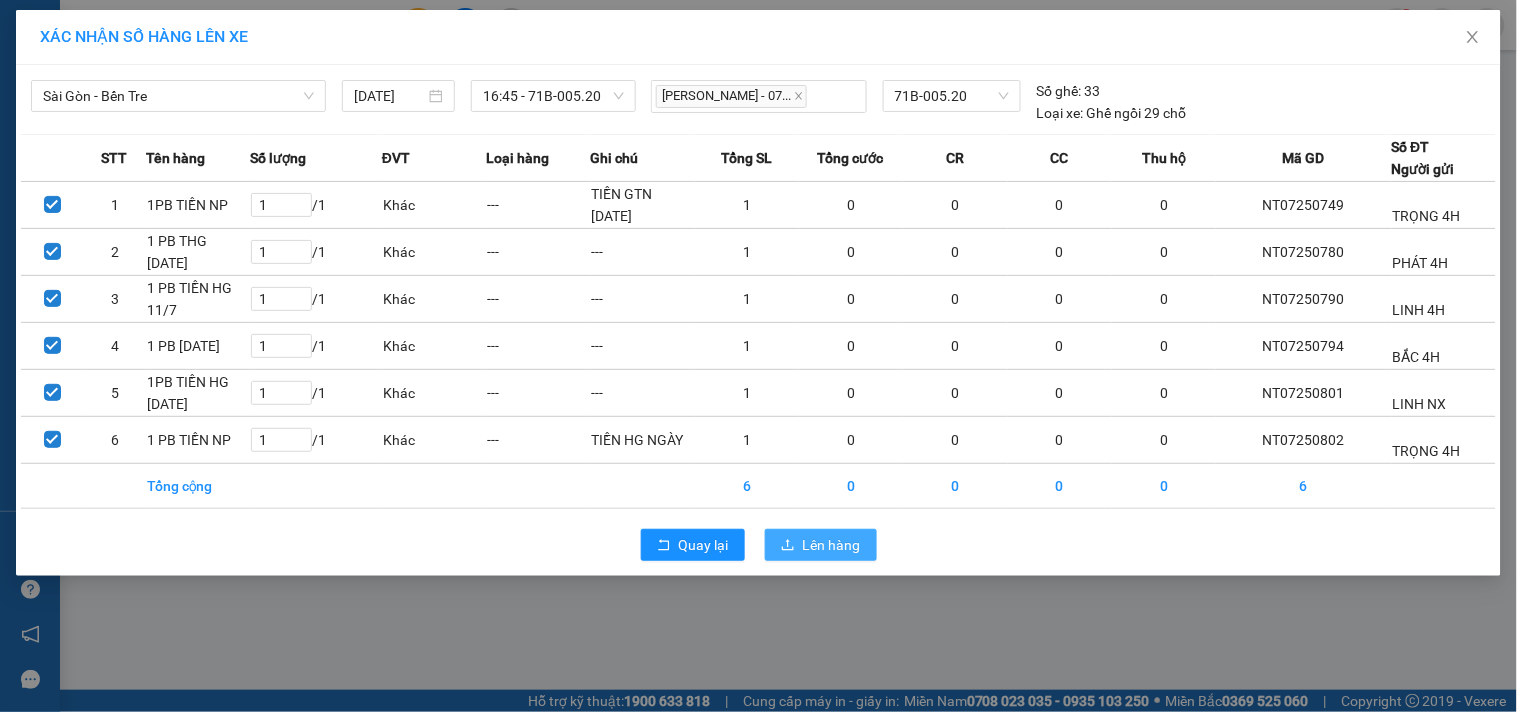 click on "Lên hàng" at bounding box center [832, 545] 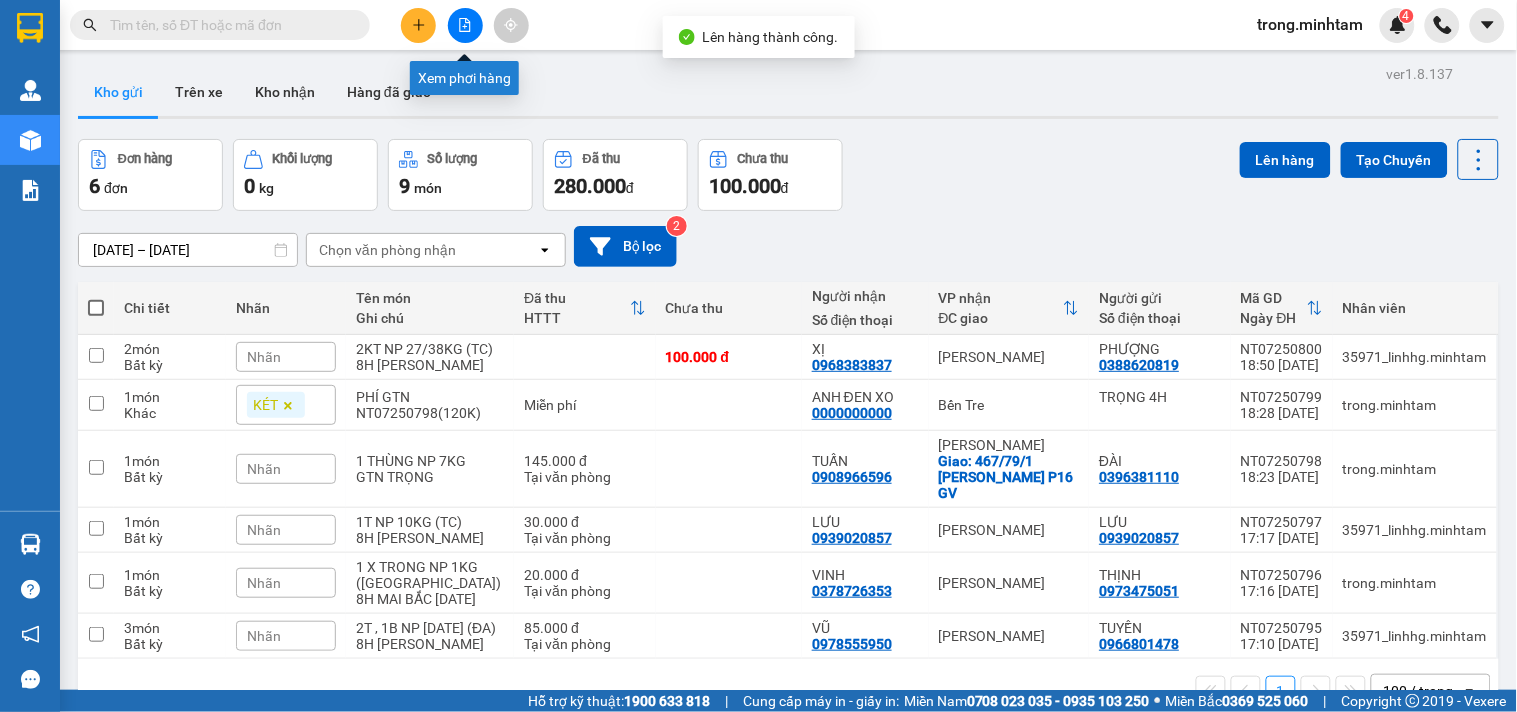 click at bounding box center (465, 25) 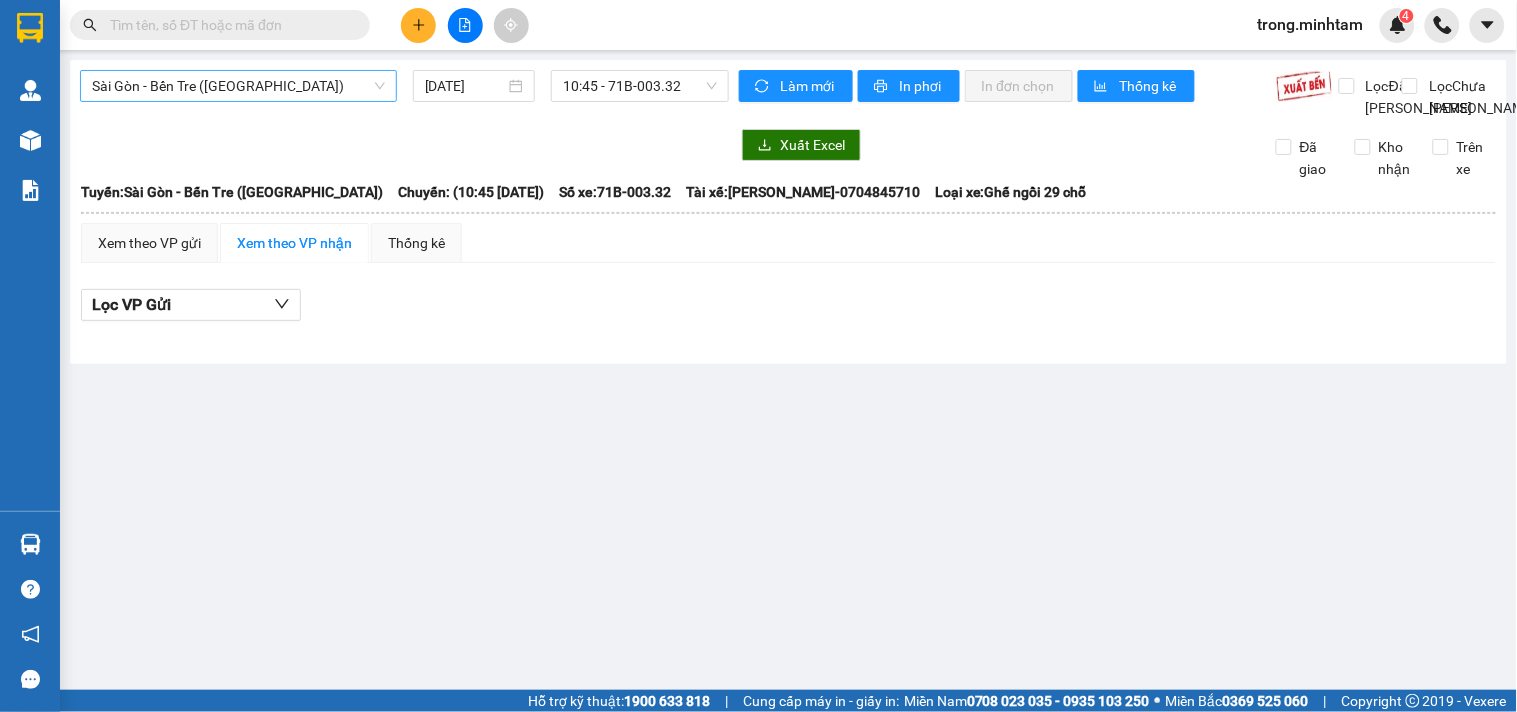 click on "Sài Gòn - Bến Tre (CN)" at bounding box center (238, 86) 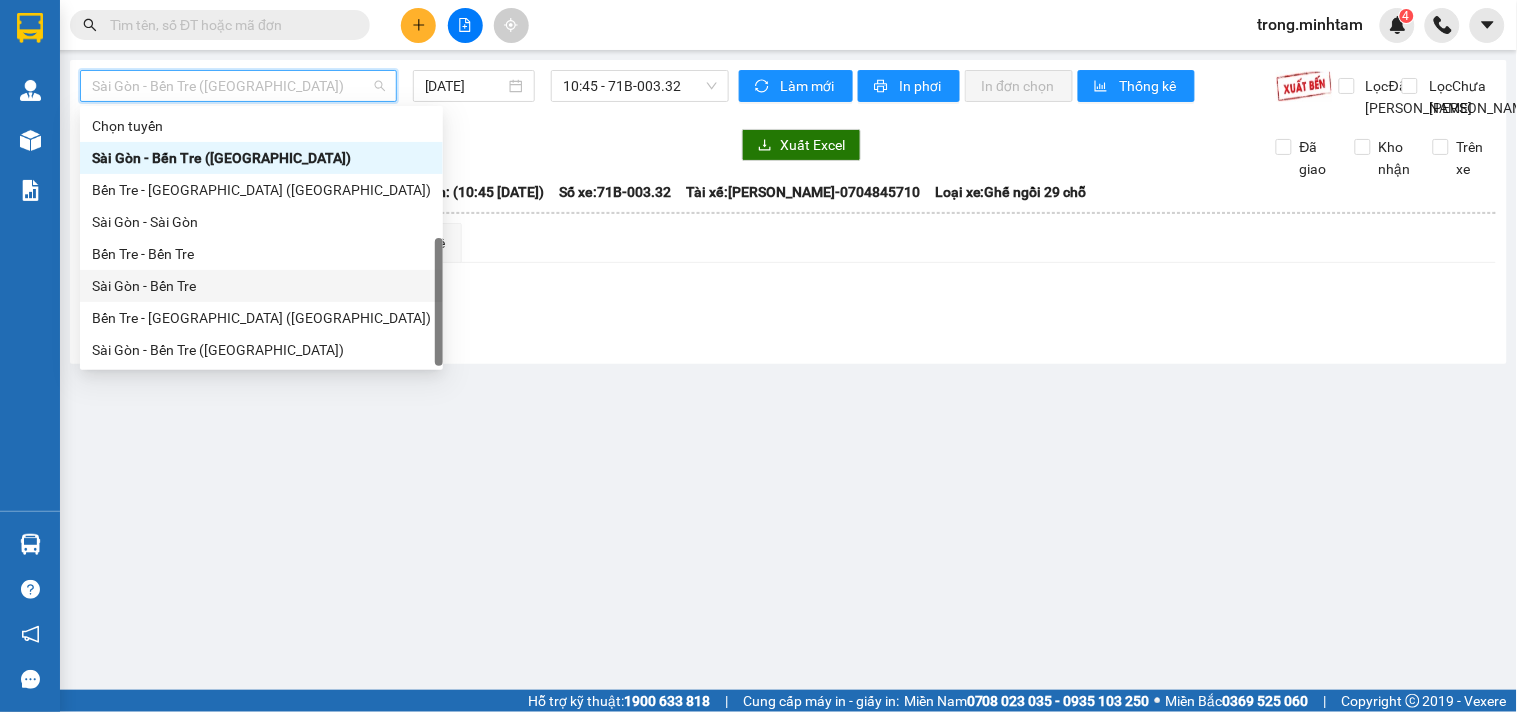 scroll, scrollTop: 32, scrollLeft: 0, axis: vertical 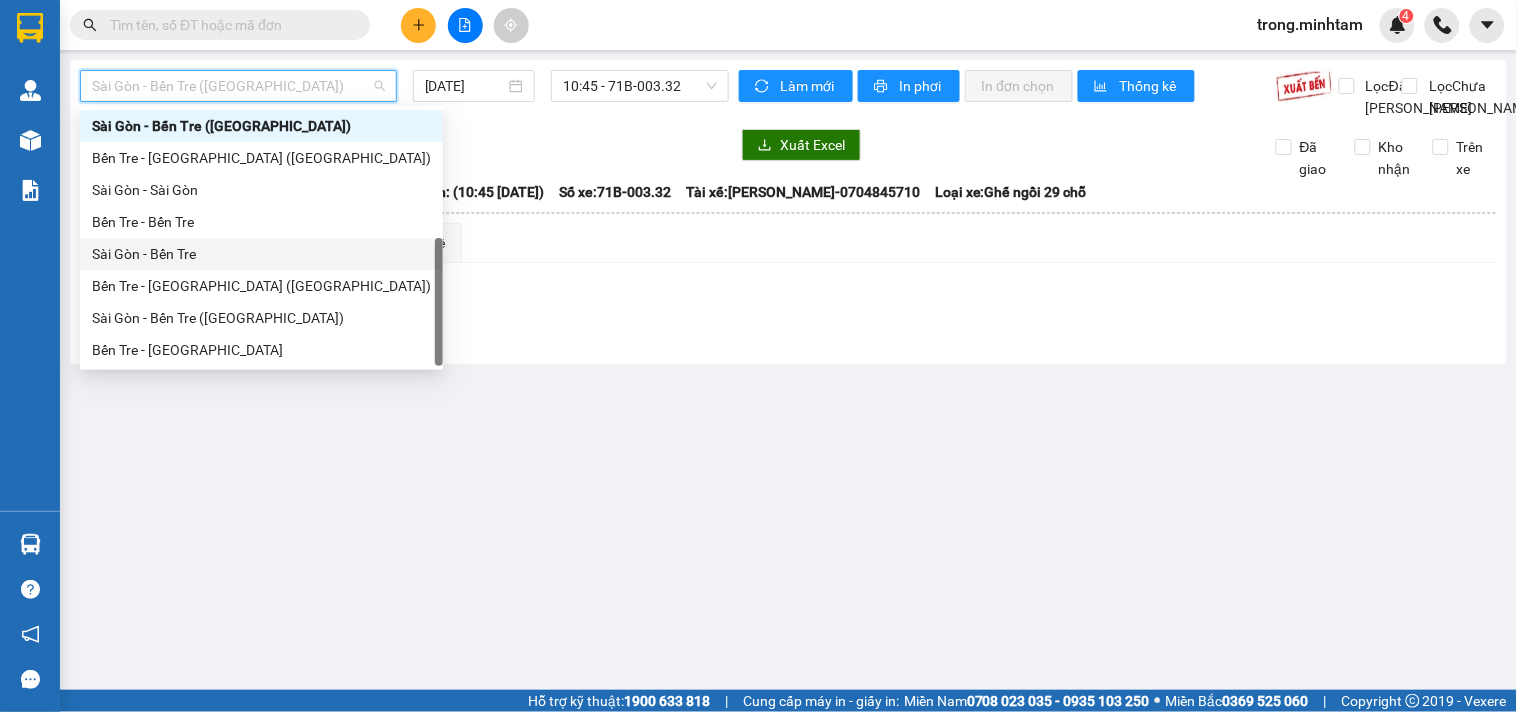 click on "Sài Gòn - Bến Tre" at bounding box center [261, 254] 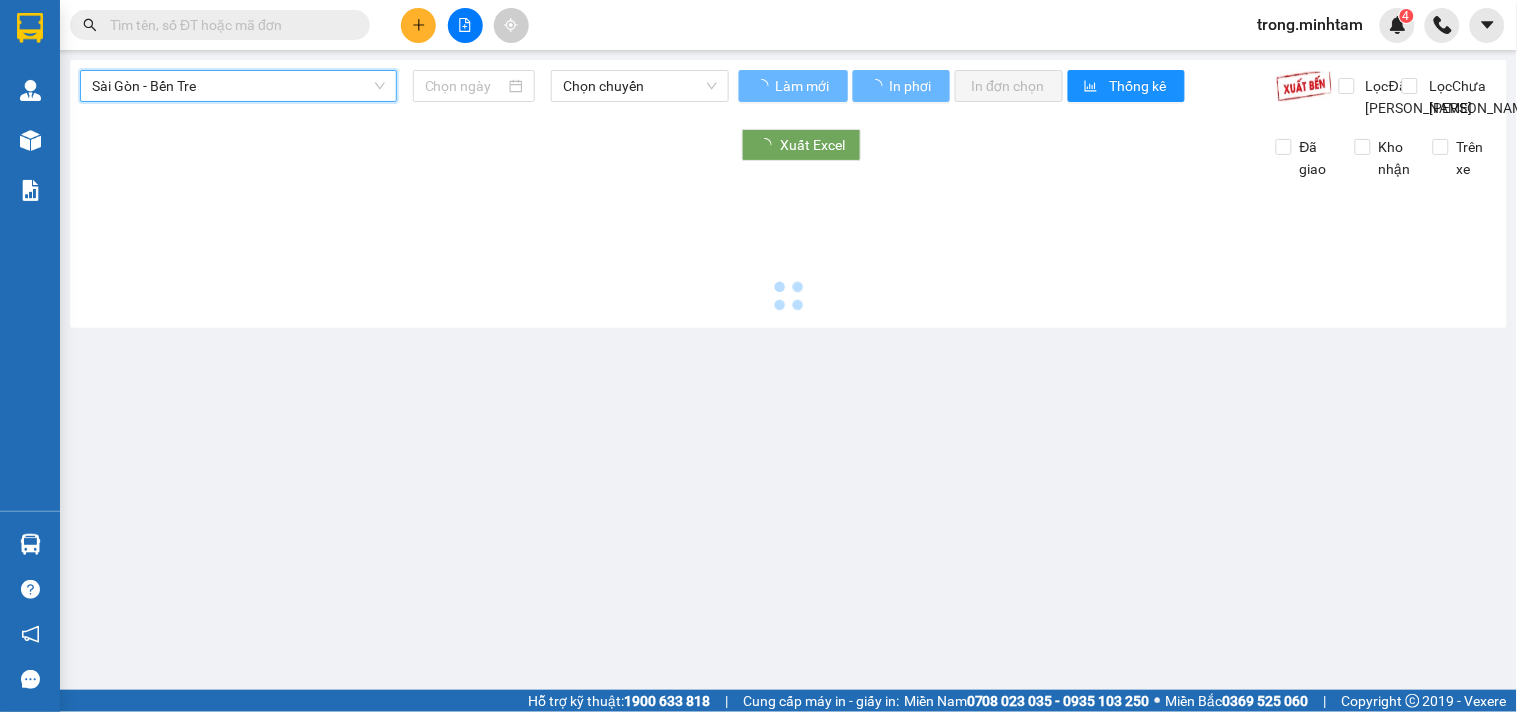 type on "11/07/2025" 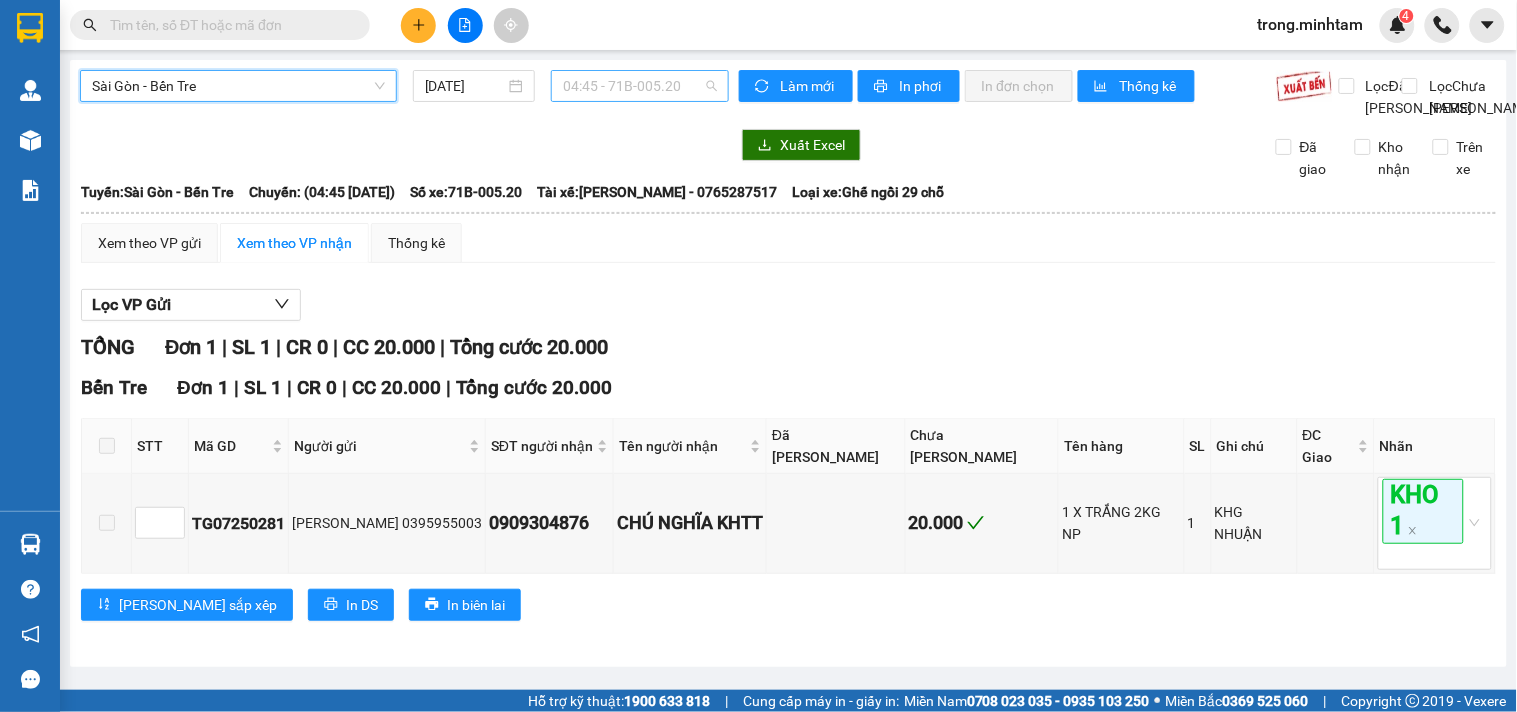 click on "04:45     - 71B-005.20" at bounding box center [640, 86] 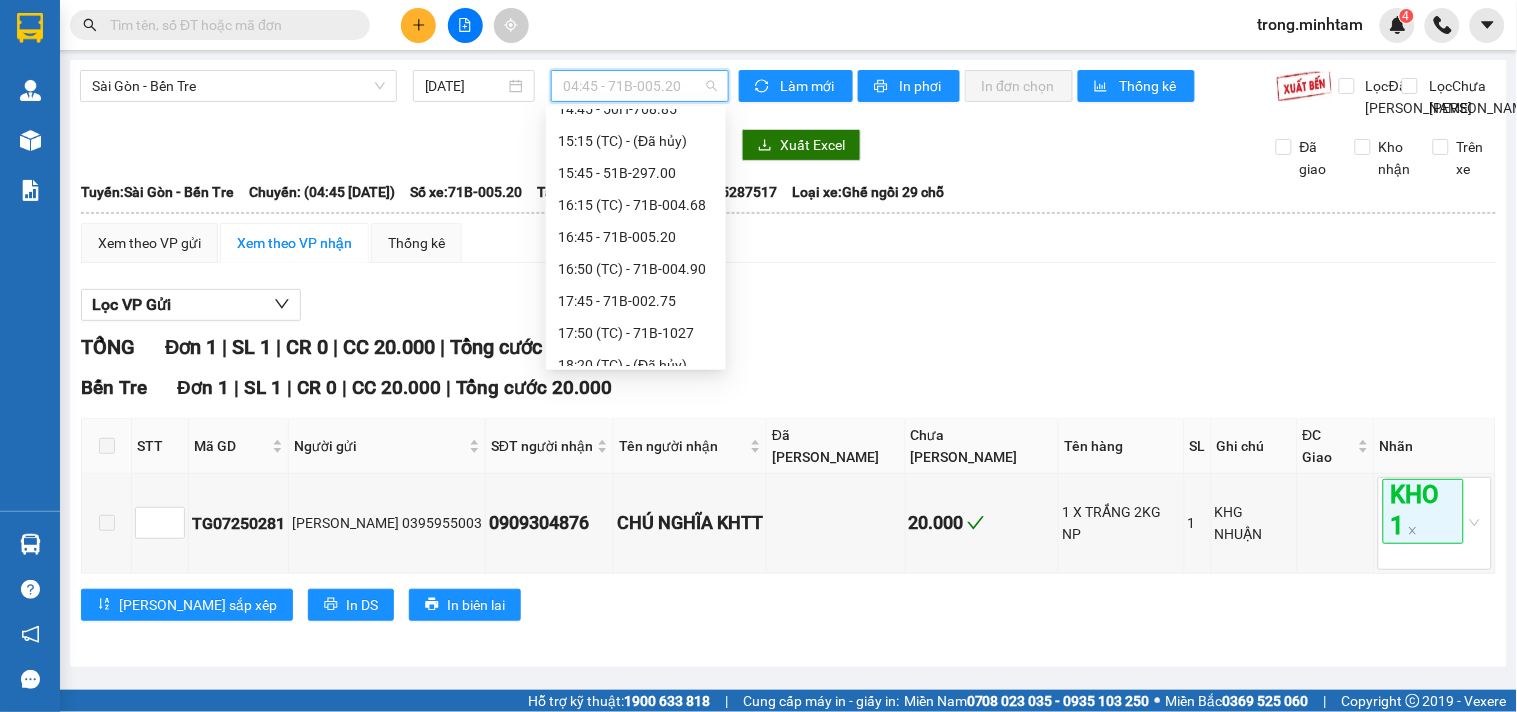scroll, scrollTop: 444, scrollLeft: 0, axis: vertical 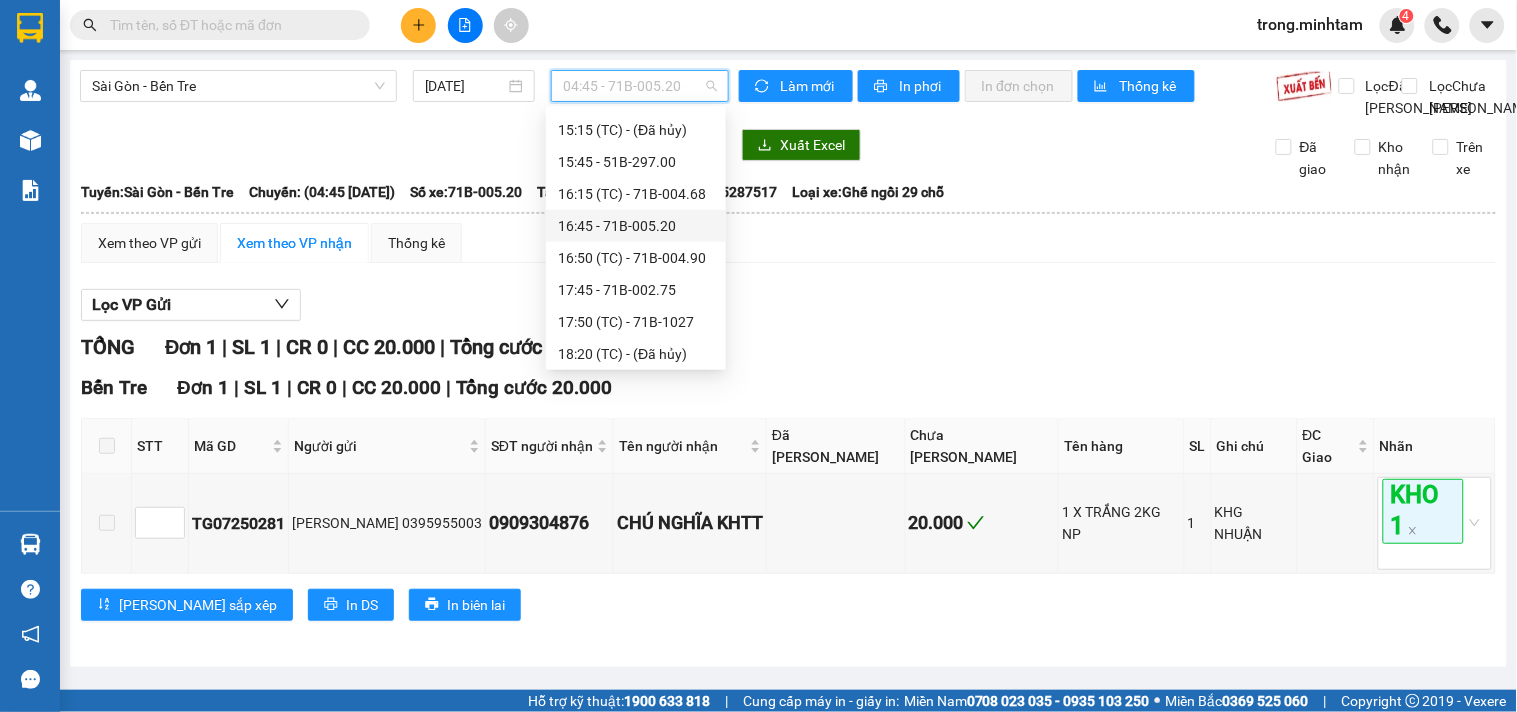 click on "16:45     - 71B-005.20" at bounding box center (636, 226) 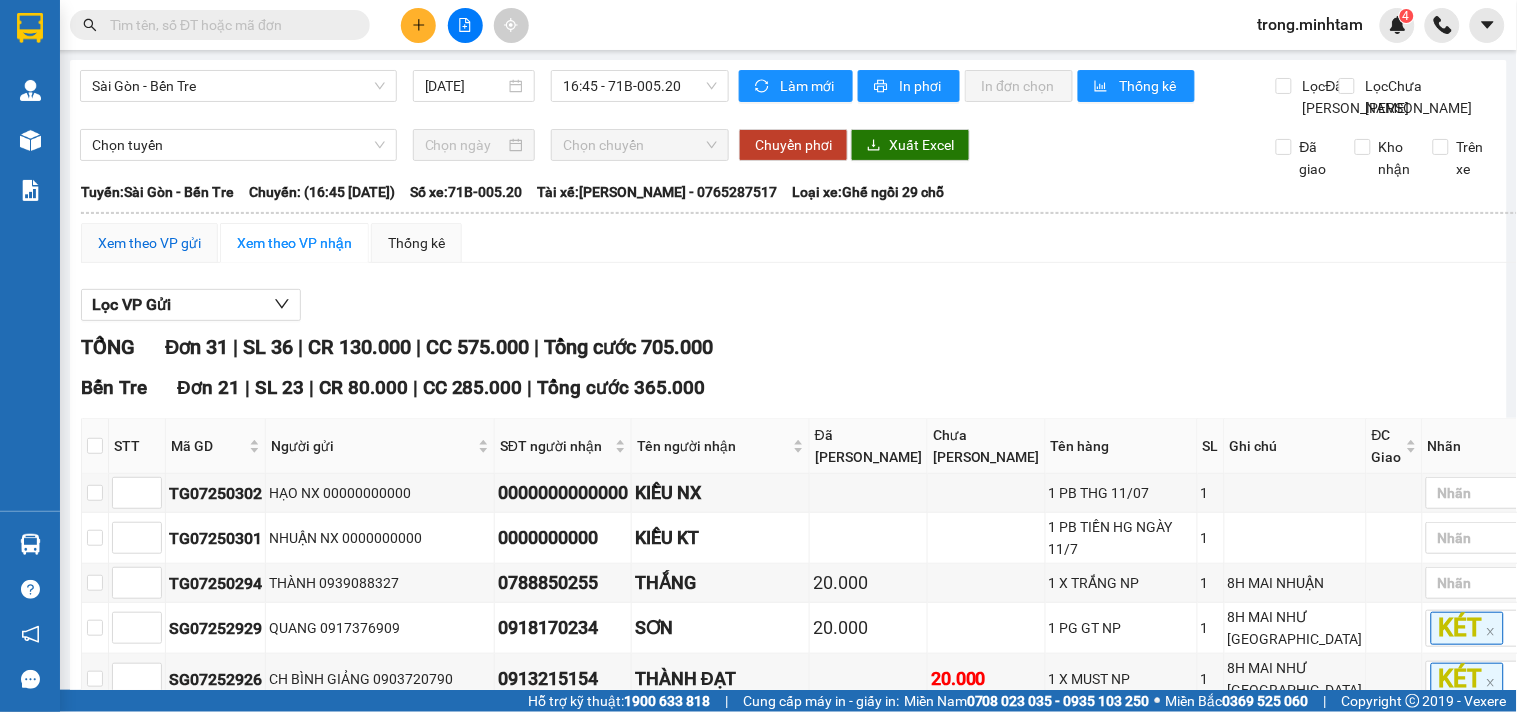 click on "Xem theo VP gửi" at bounding box center (149, 243) 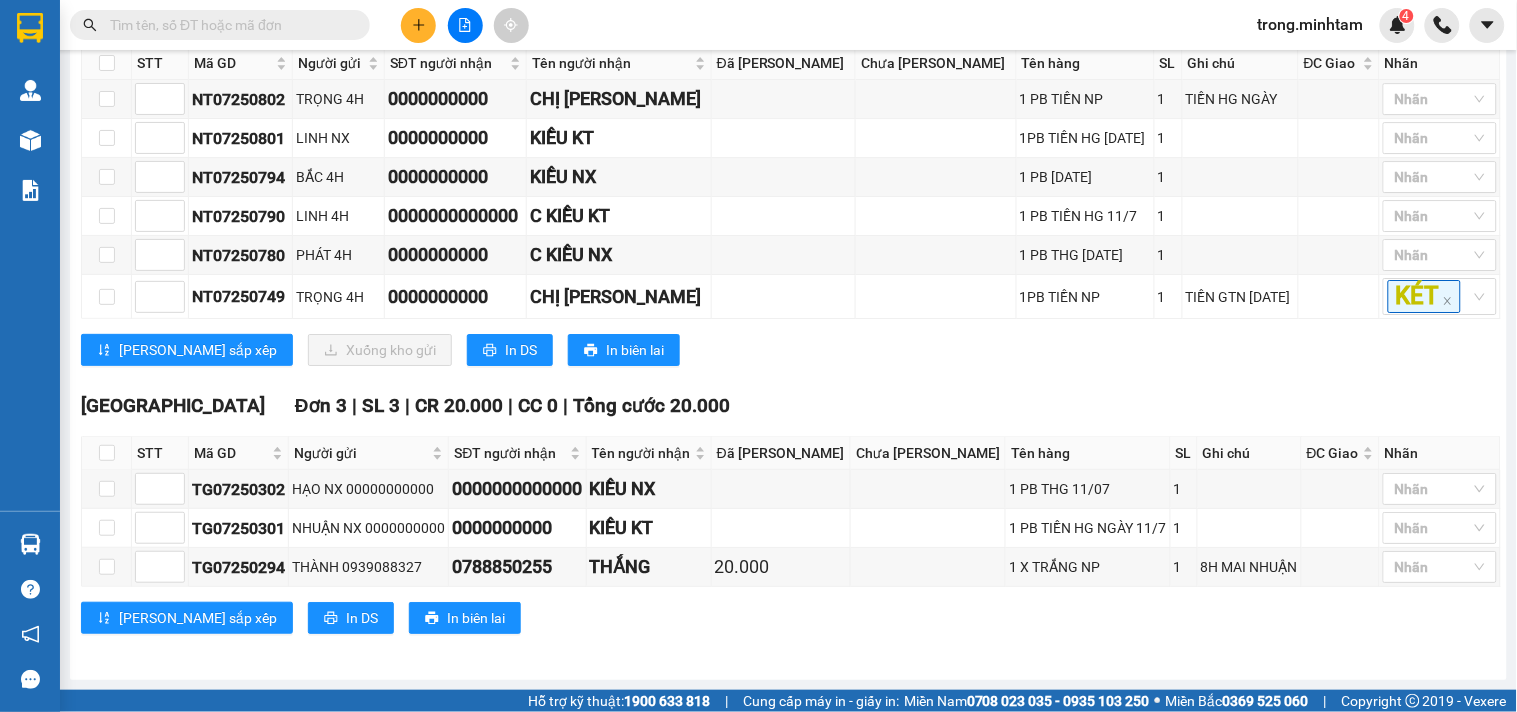 scroll, scrollTop: 1697, scrollLeft: 0, axis: vertical 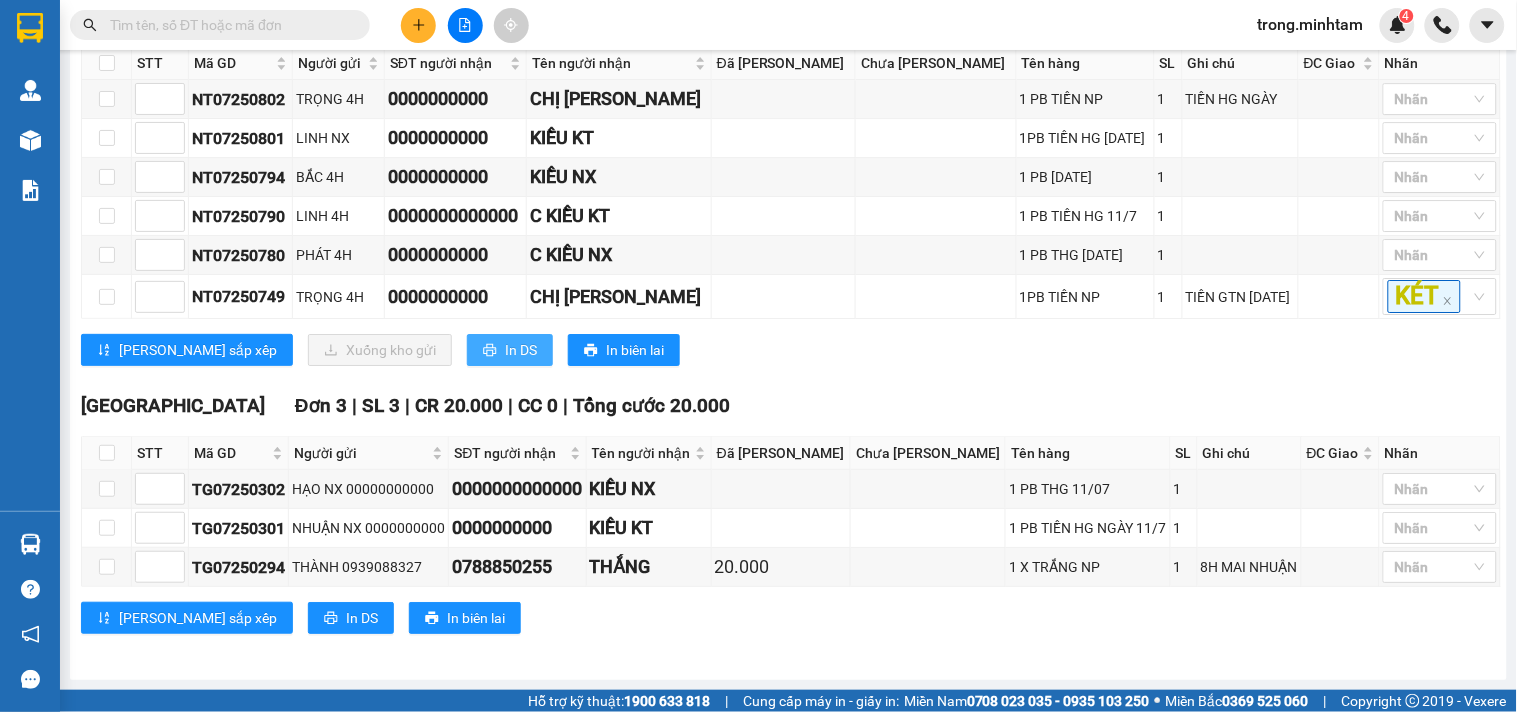 click on "In DS" at bounding box center (521, 350) 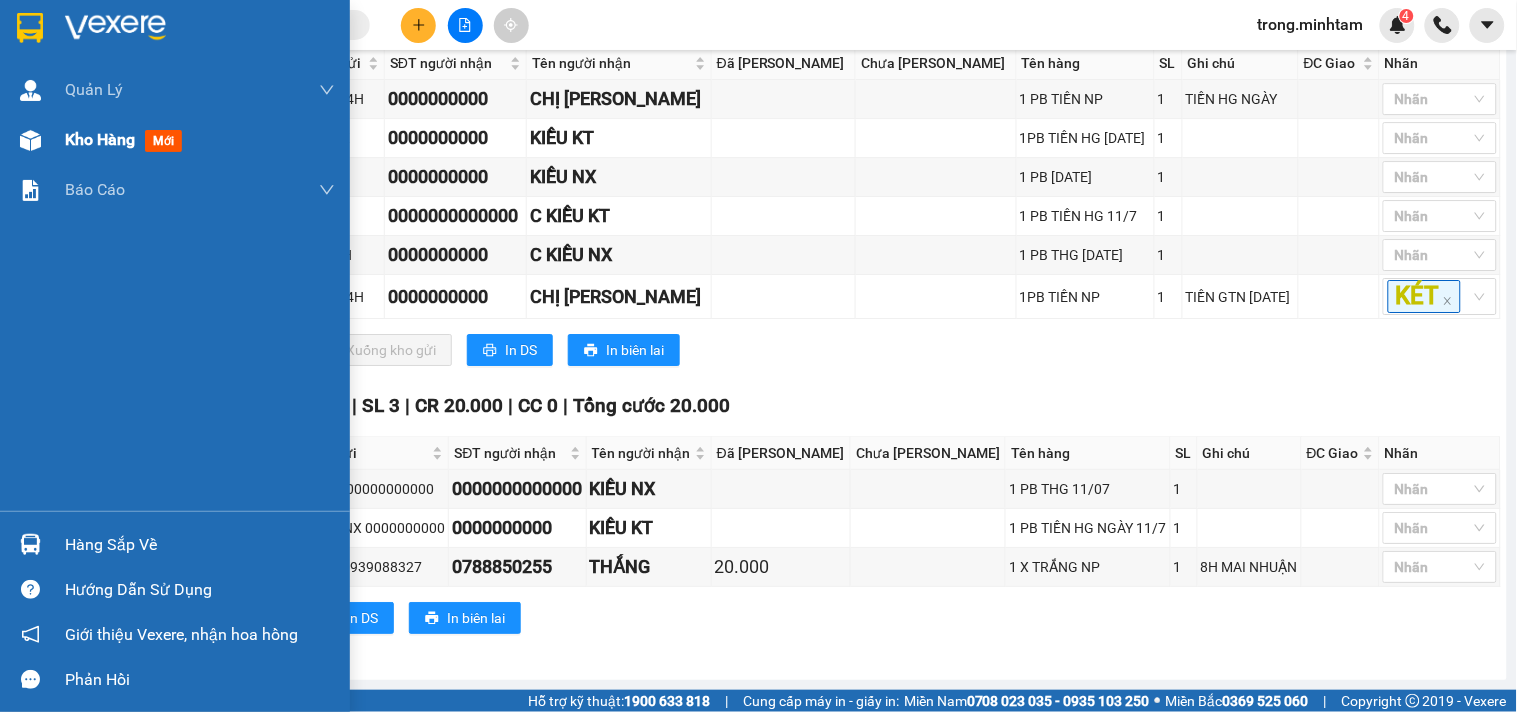 click on "Kho hàng" at bounding box center (100, 139) 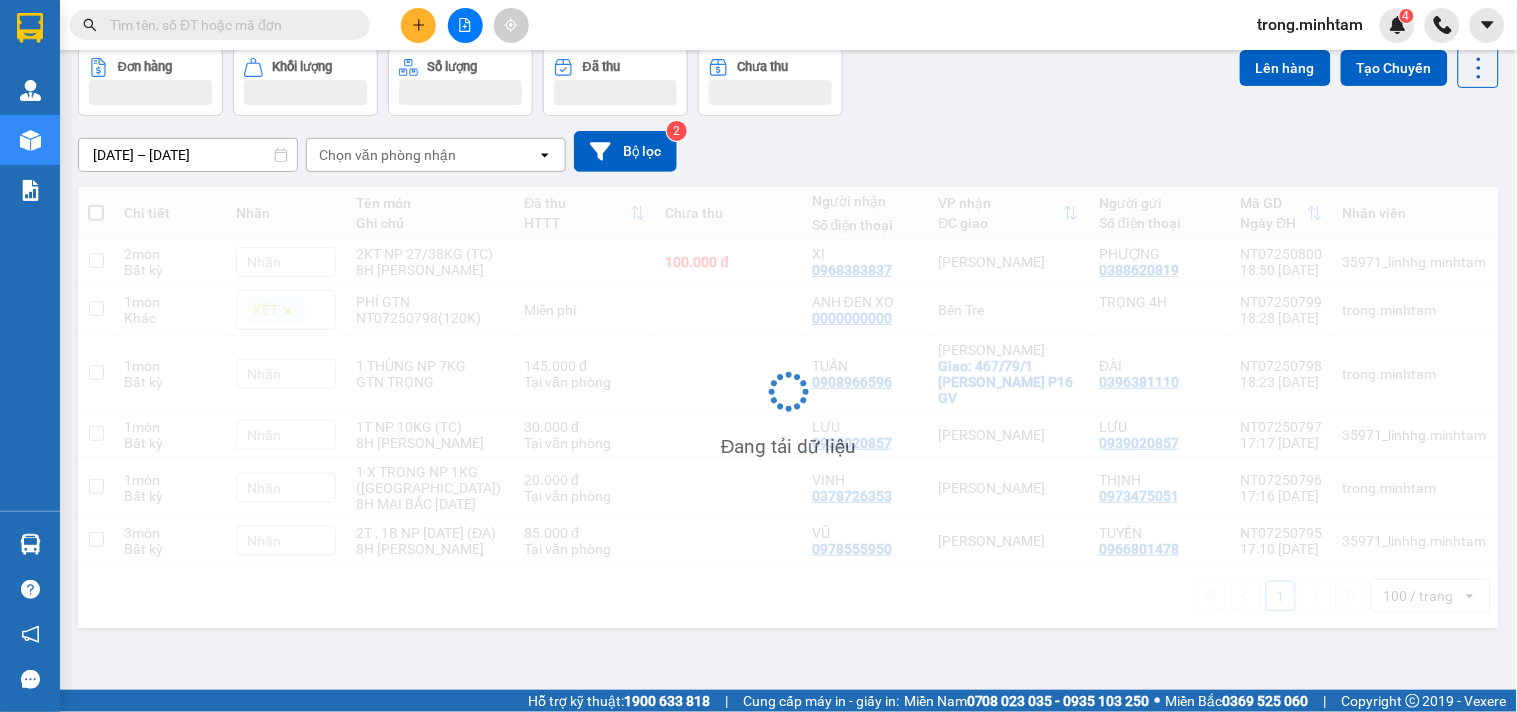 scroll, scrollTop: 92, scrollLeft: 0, axis: vertical 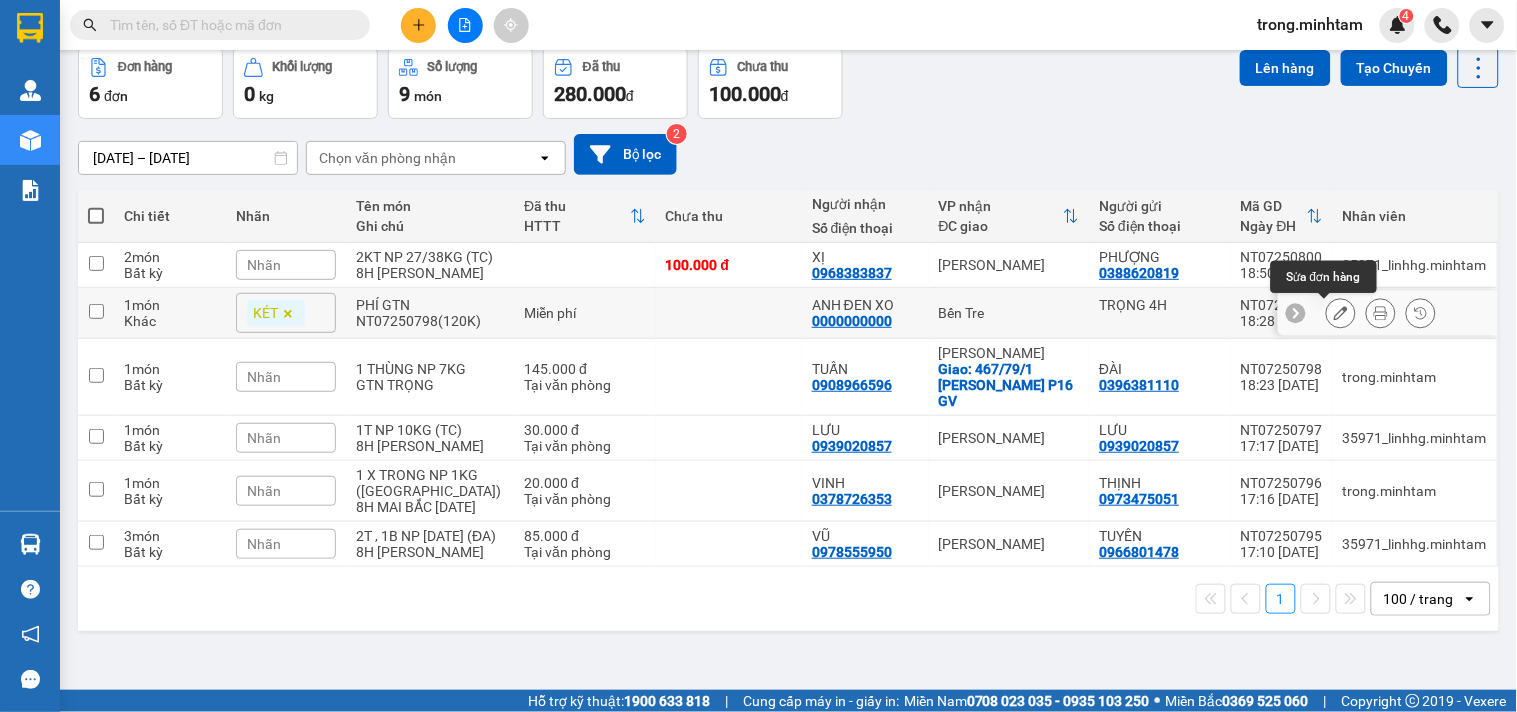 click at bounding box center [1341, 313] 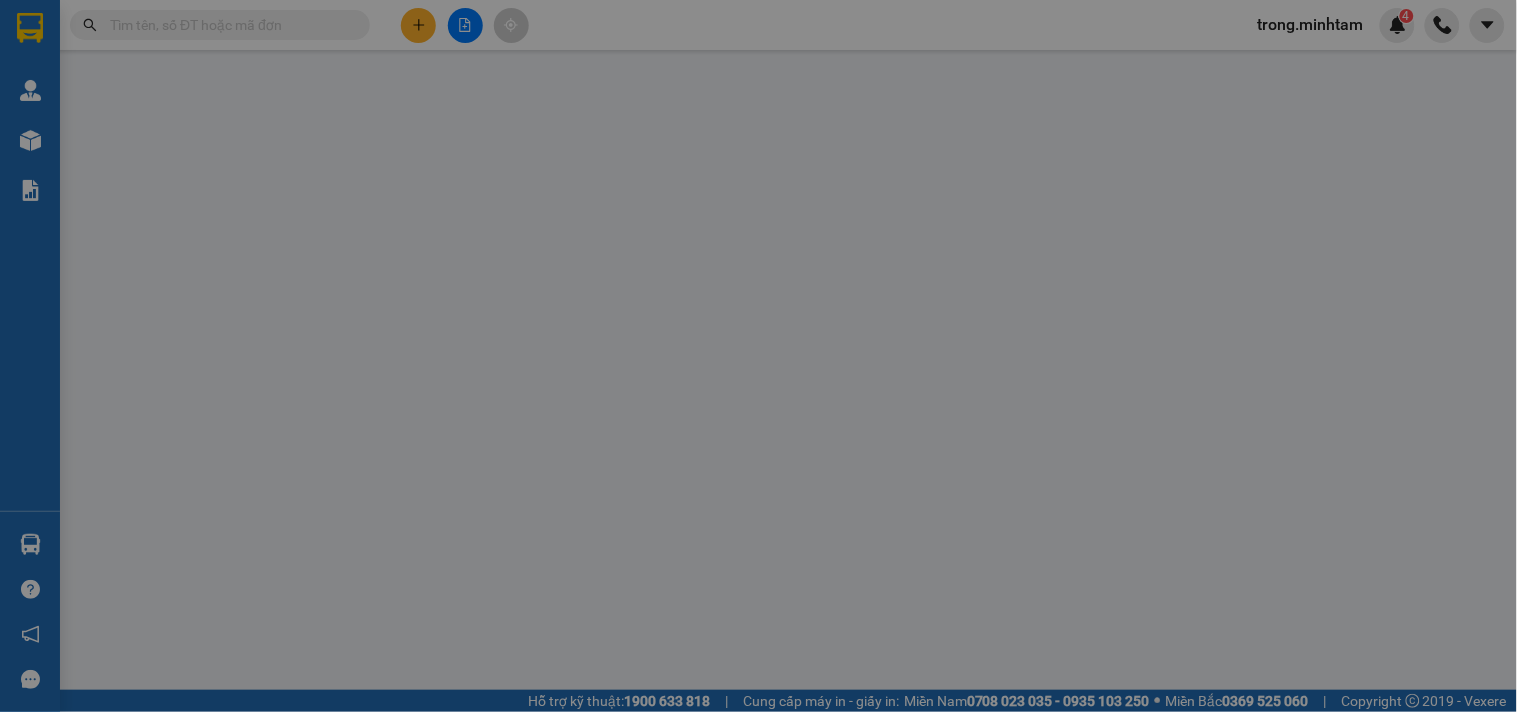 scroll, scrollTop: 0, scrollLeft: 0, axis: both 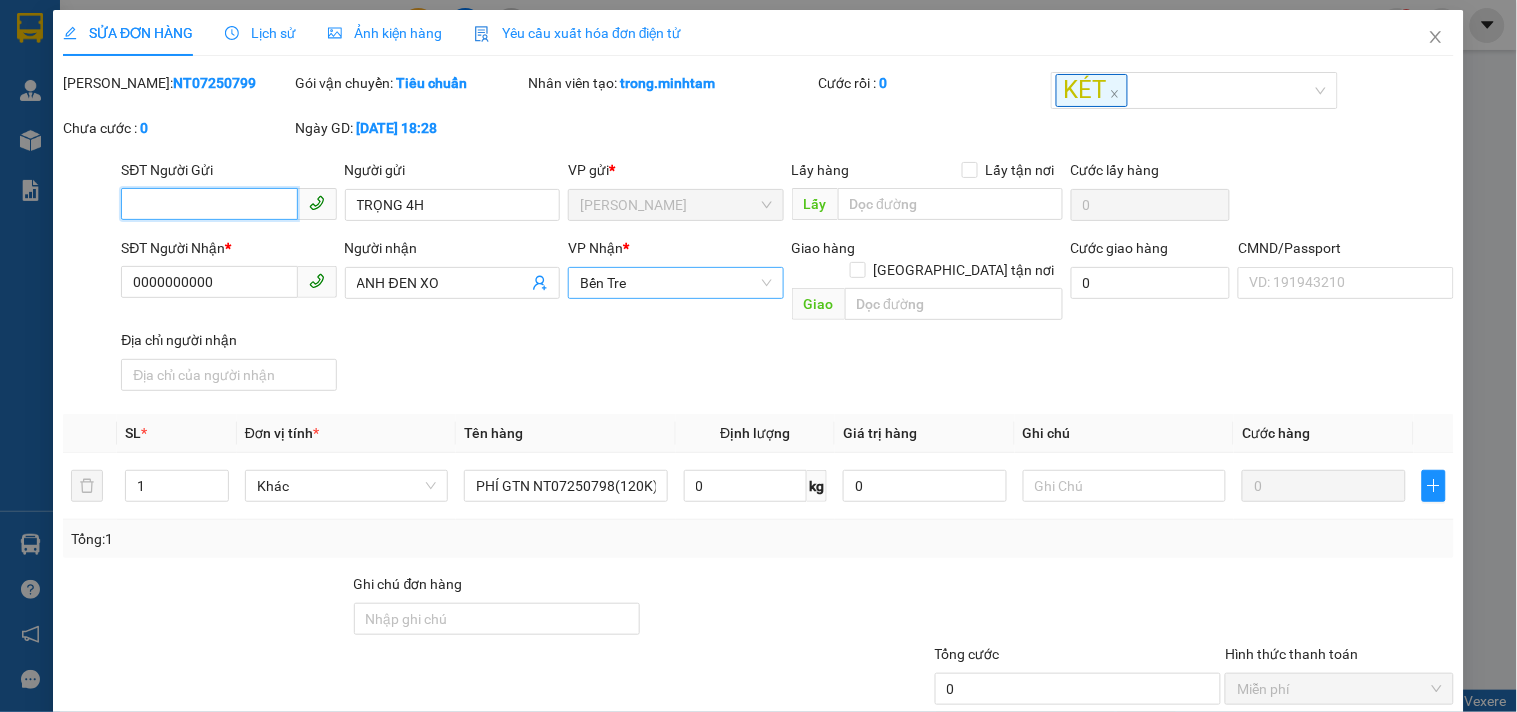 click on "Bến Tre" at bounding box center (675, 283) 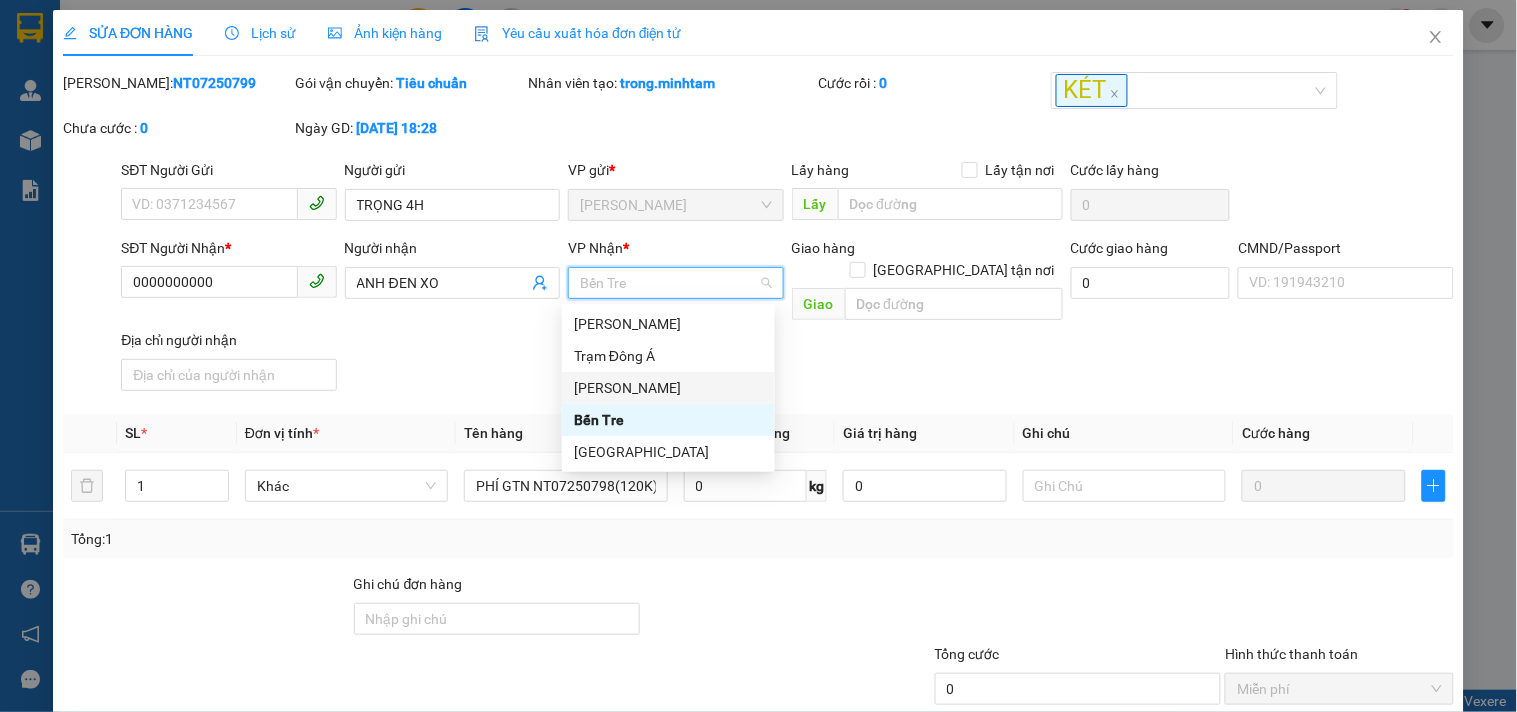 click on "Hồ Chí Minh" at bounding box center (668, 388) 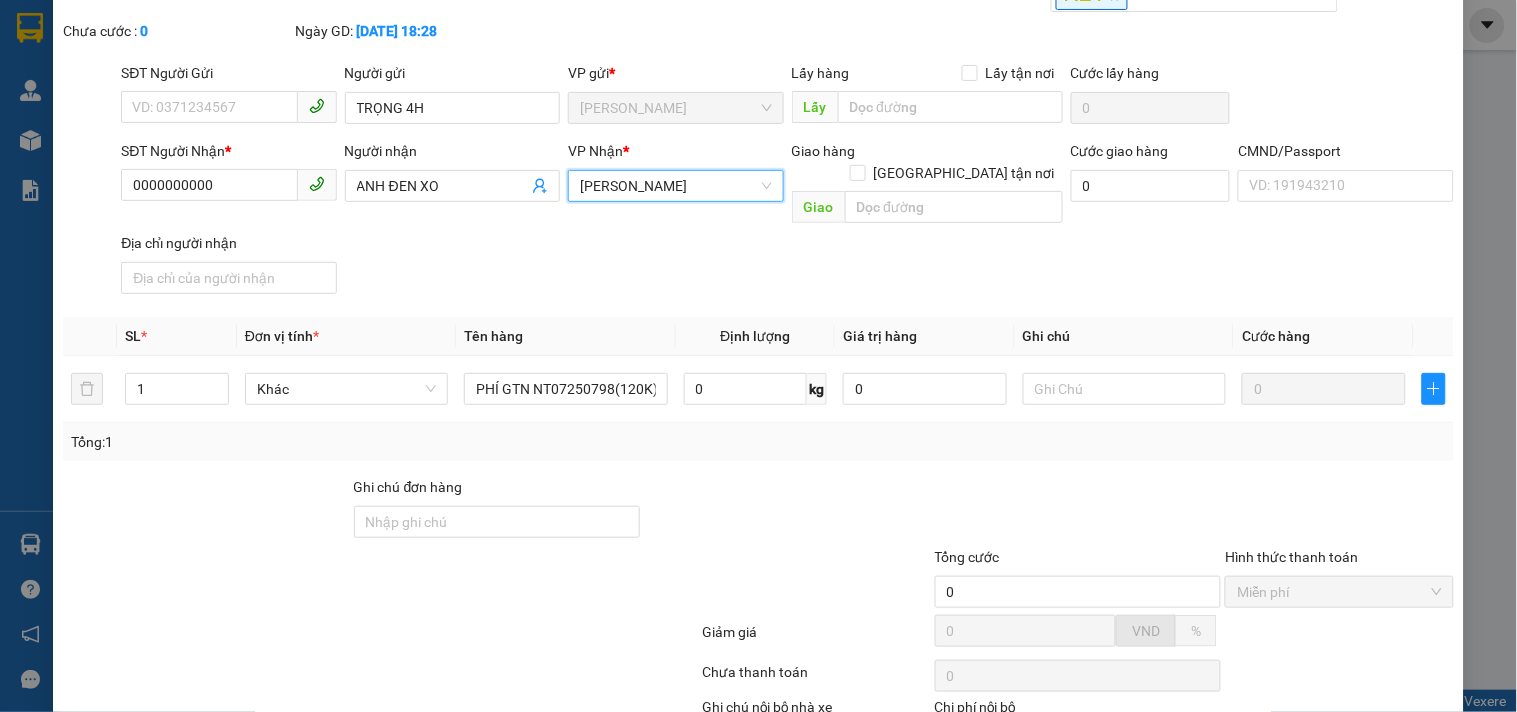 scroll, scrollTop: 207, scrollLeft: 0, axis: vertical 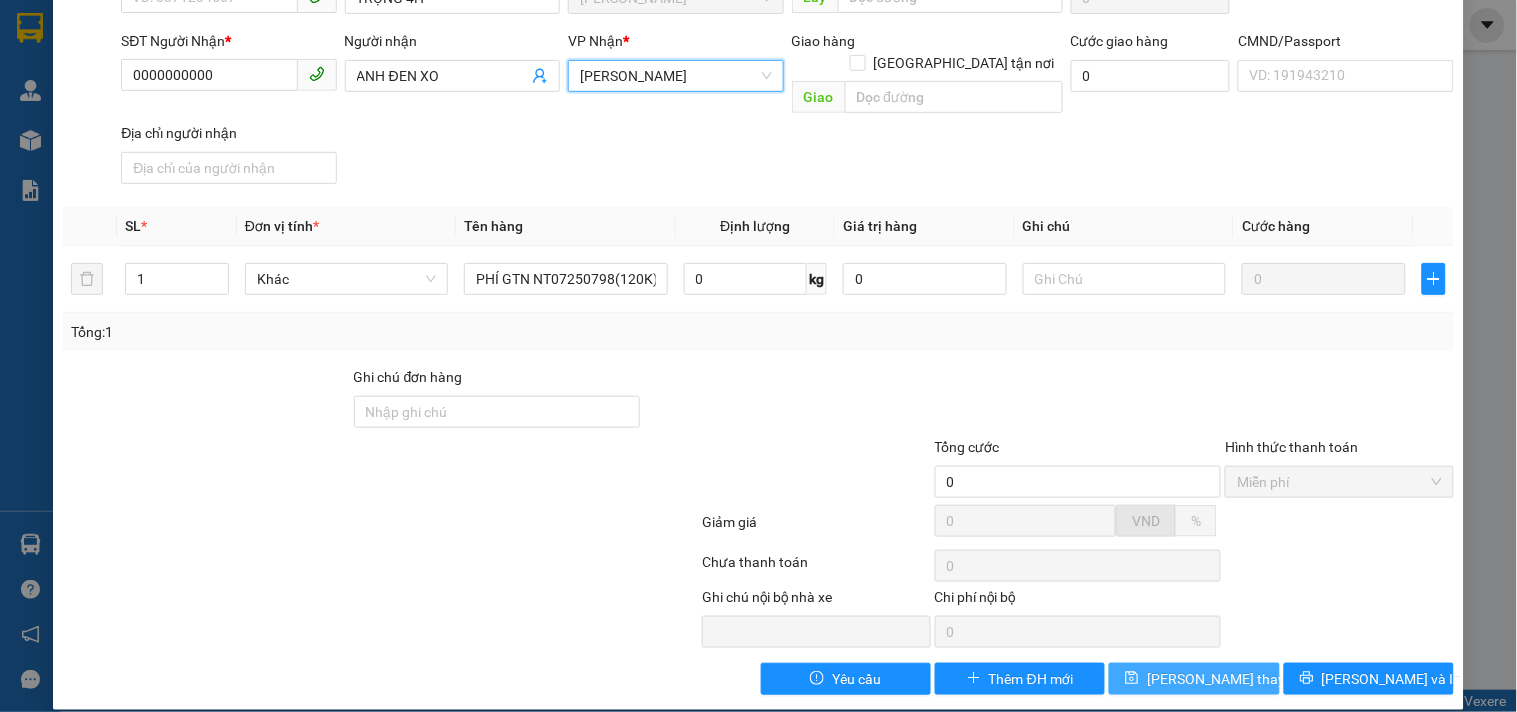 click on "Lưu thay đổi" at bounding box center [1194, 679] 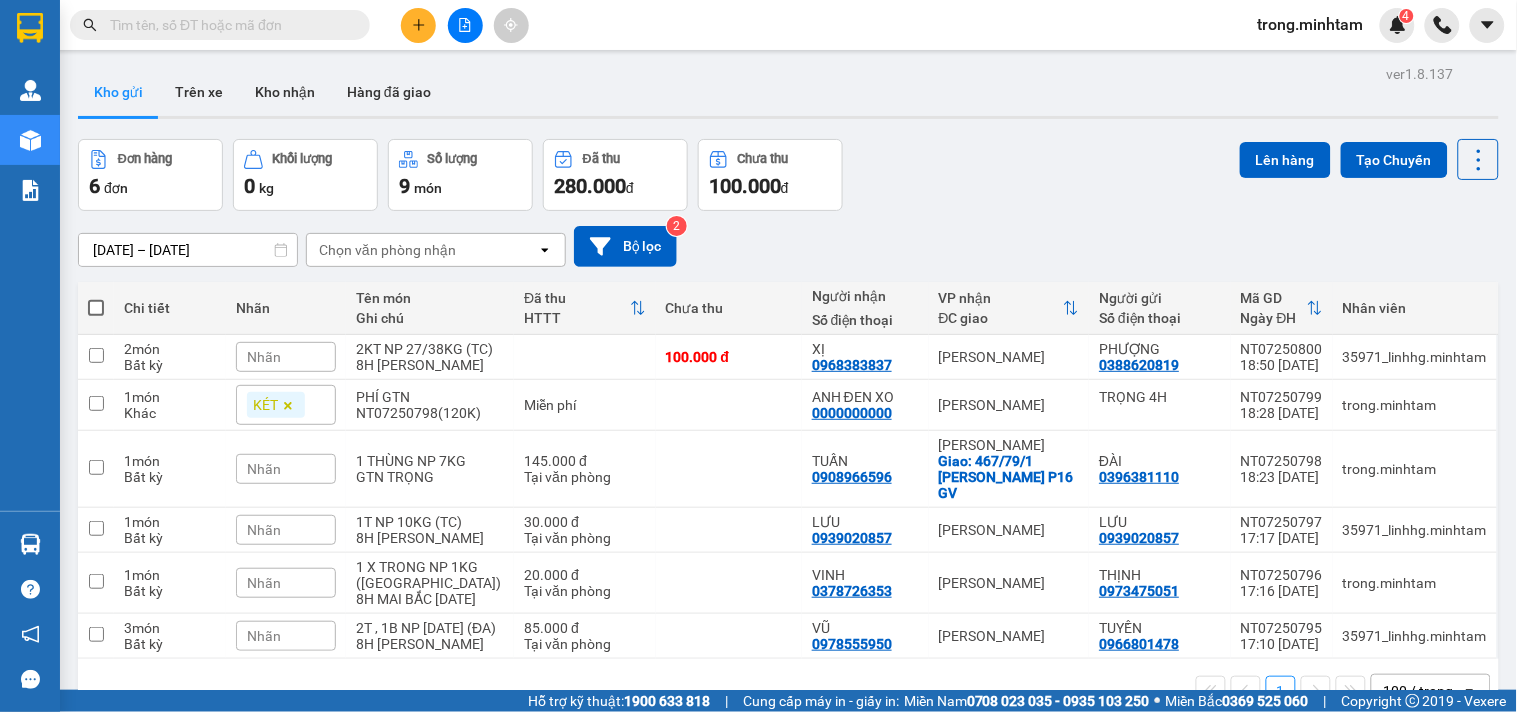 click at bounding box center (228, 25) 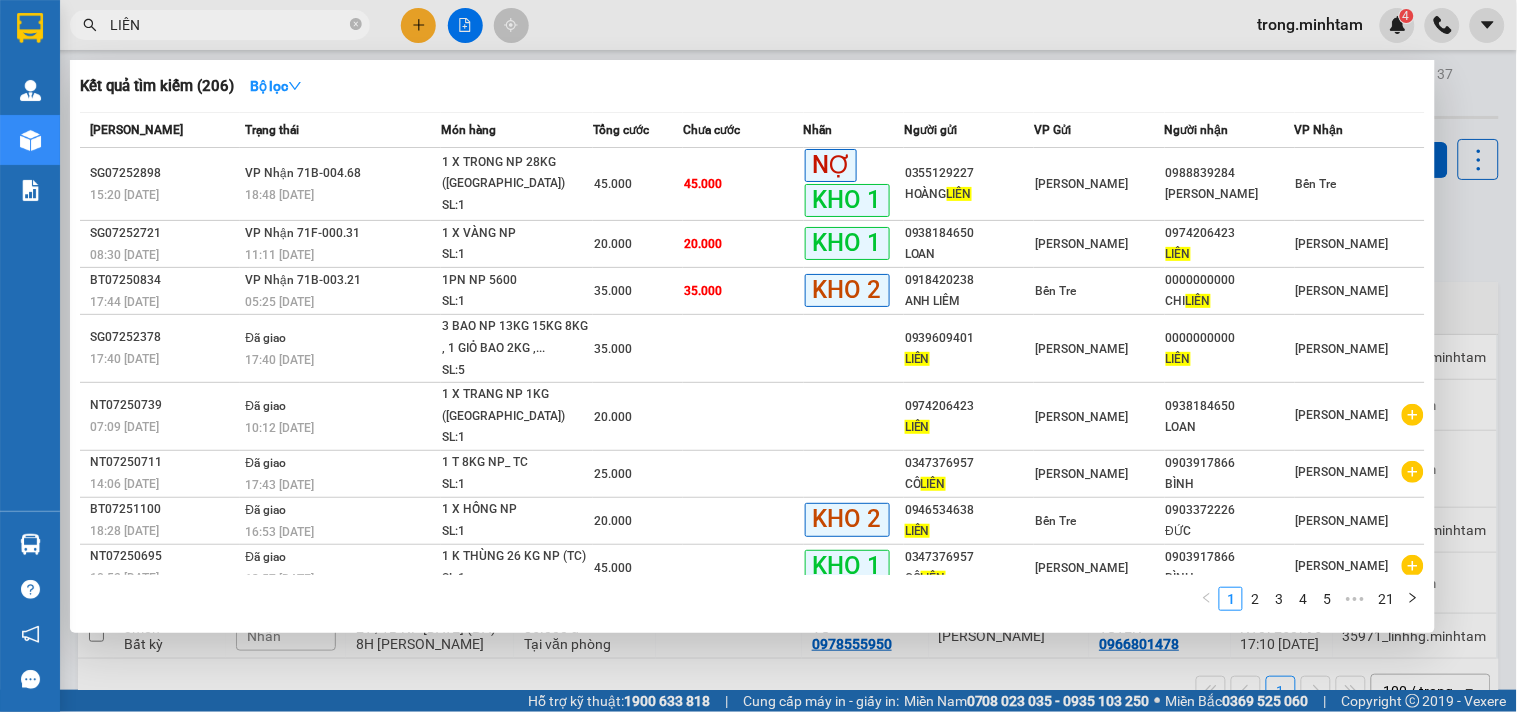 drag, startPoint x: 153, startPoint y: 28, endPoint x: 110, endPoint y: 35, distance: 43.56604 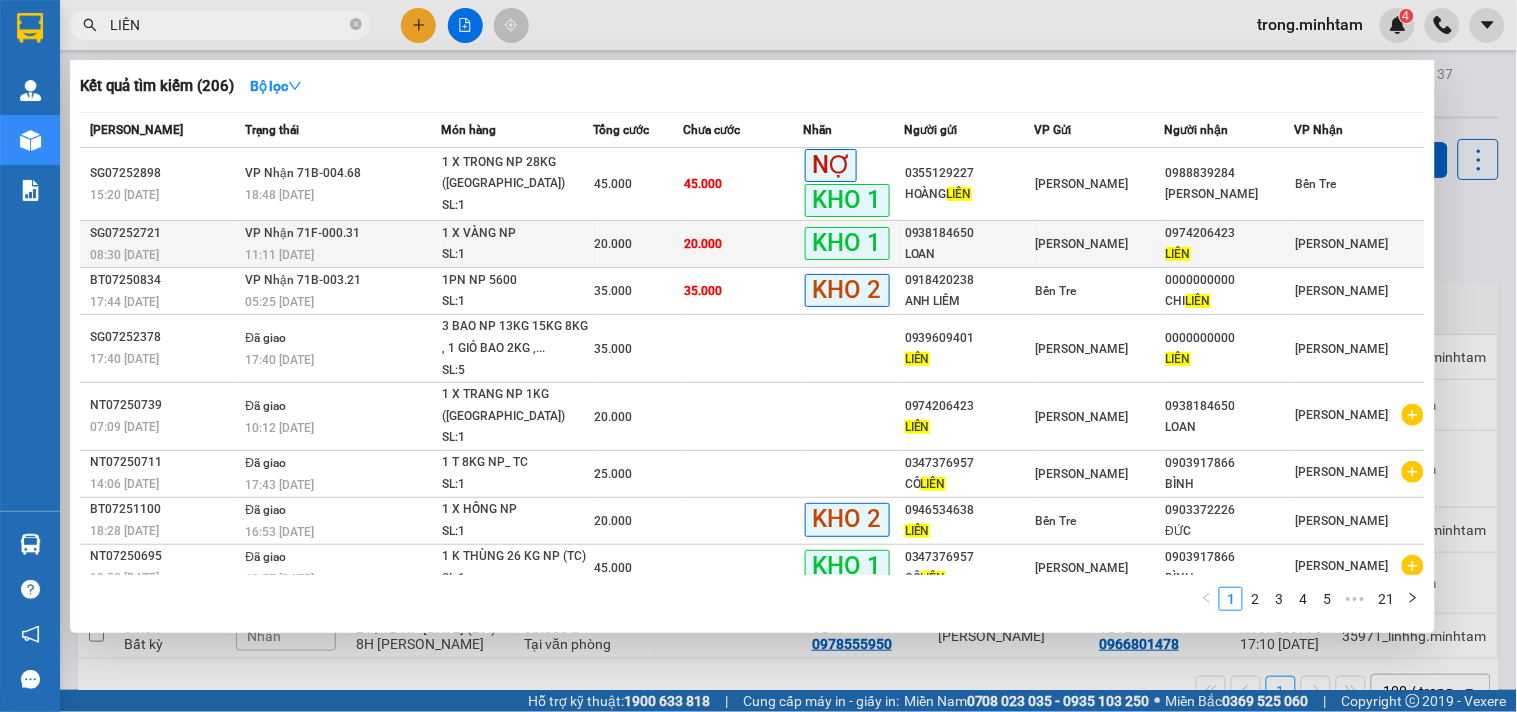 type on "LIÊN" 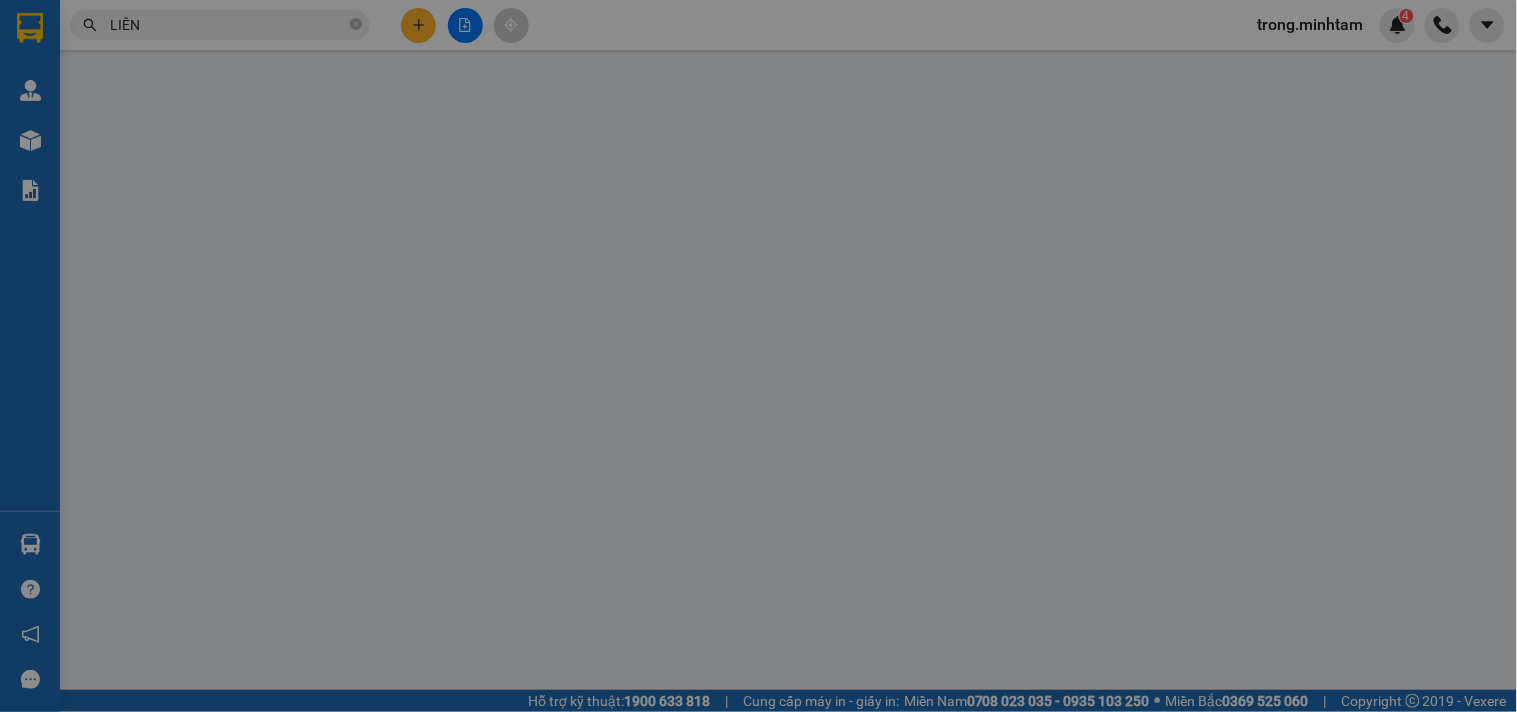 type on "0938184650" 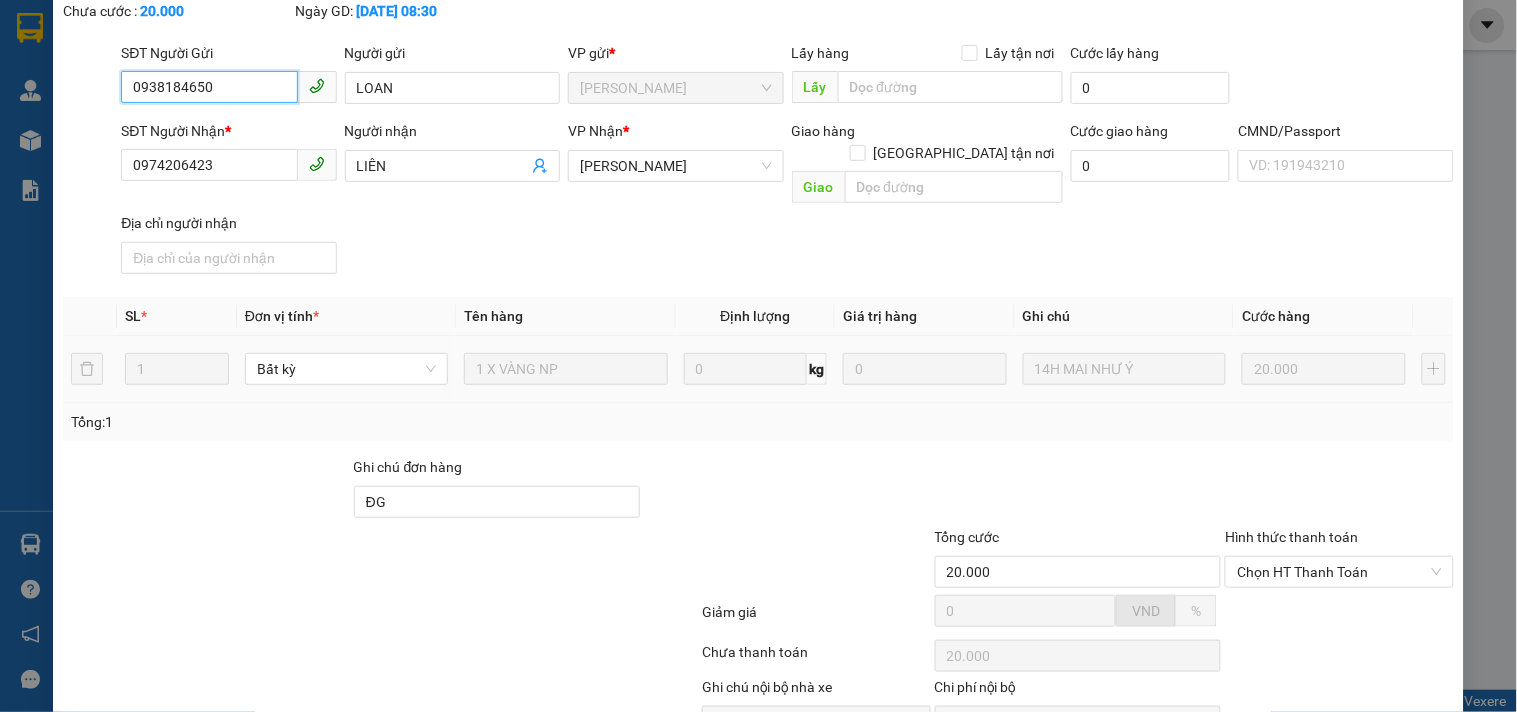 scroll, scrollTop: 207, scrollLeft: 0, axis: vertical 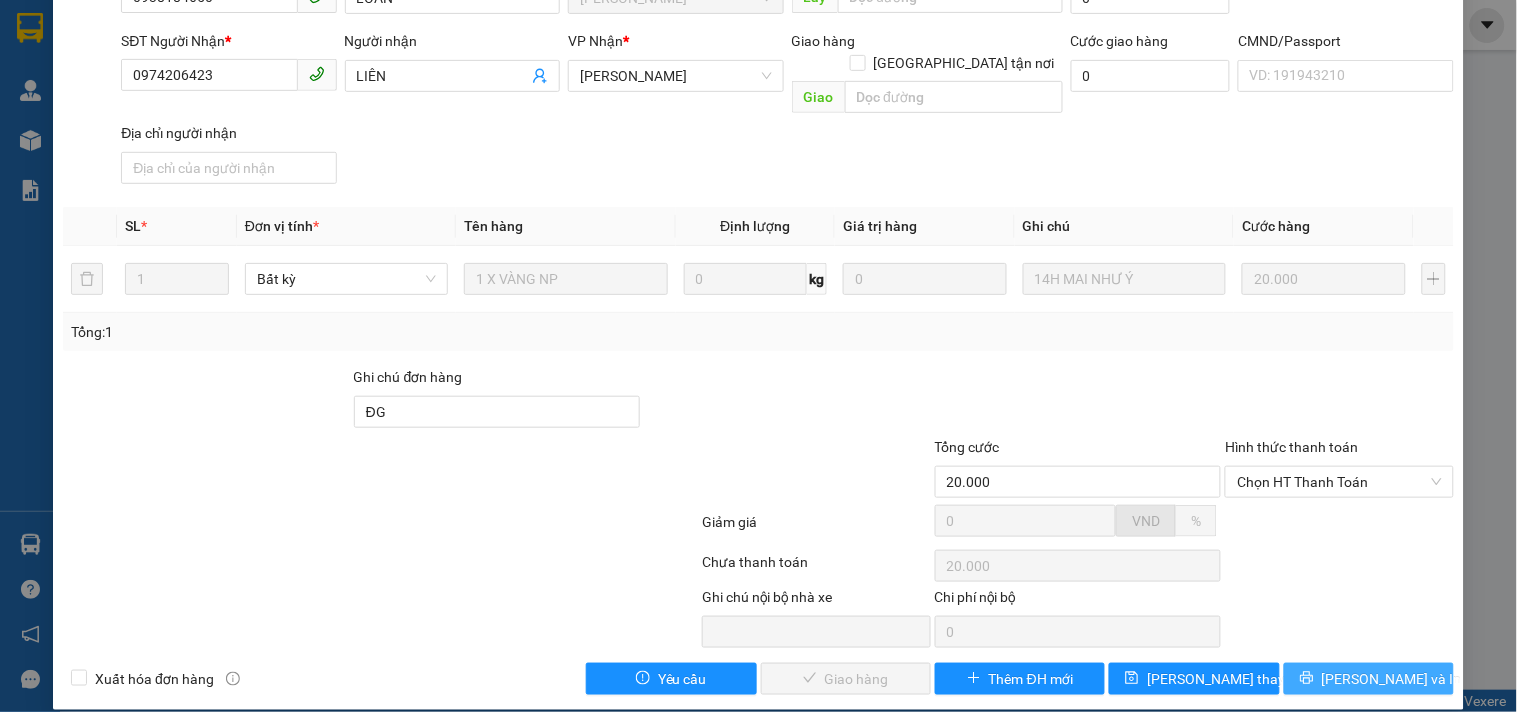 click on "Lưu và In" at bounding box center (1392, 679) 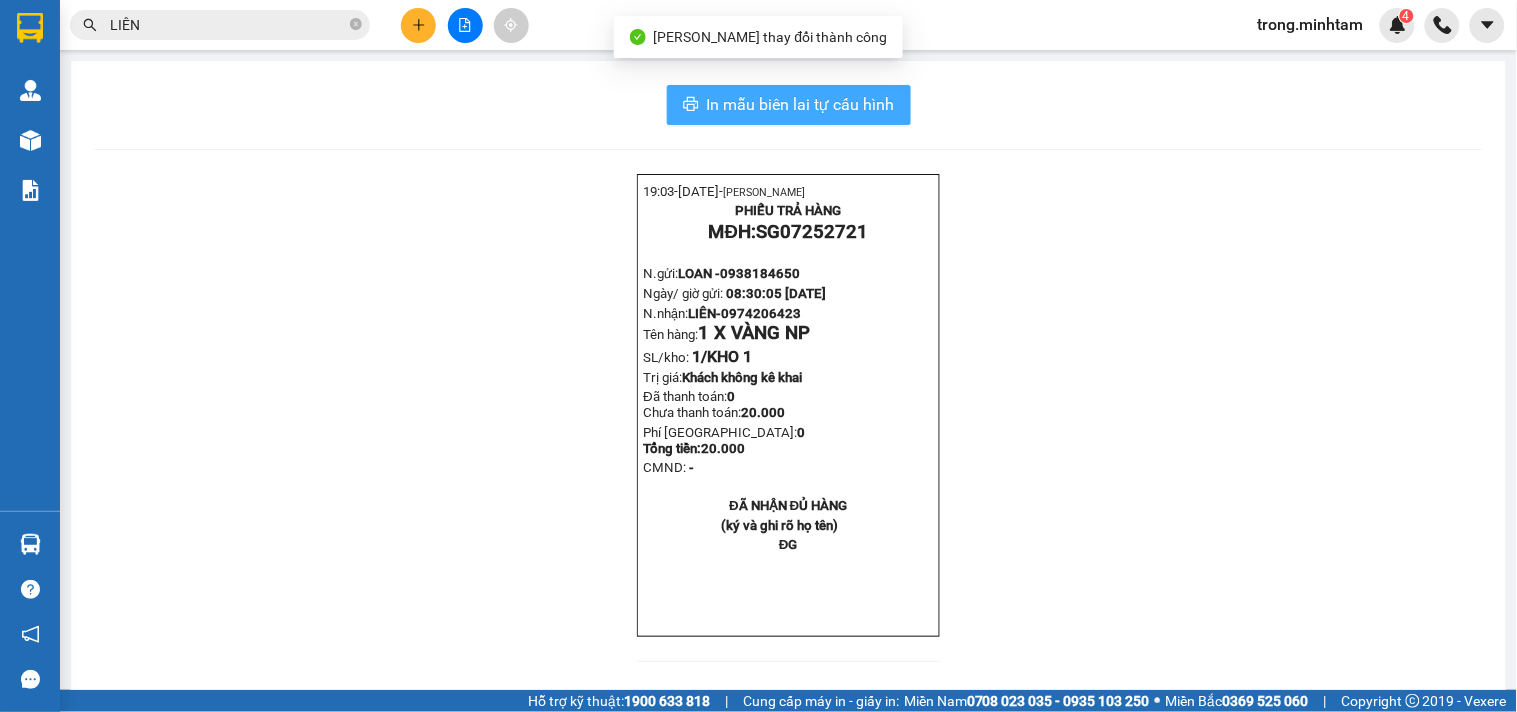 click on "In mẫu biên lai tự cấu hình" at bounding box center [801, 104] 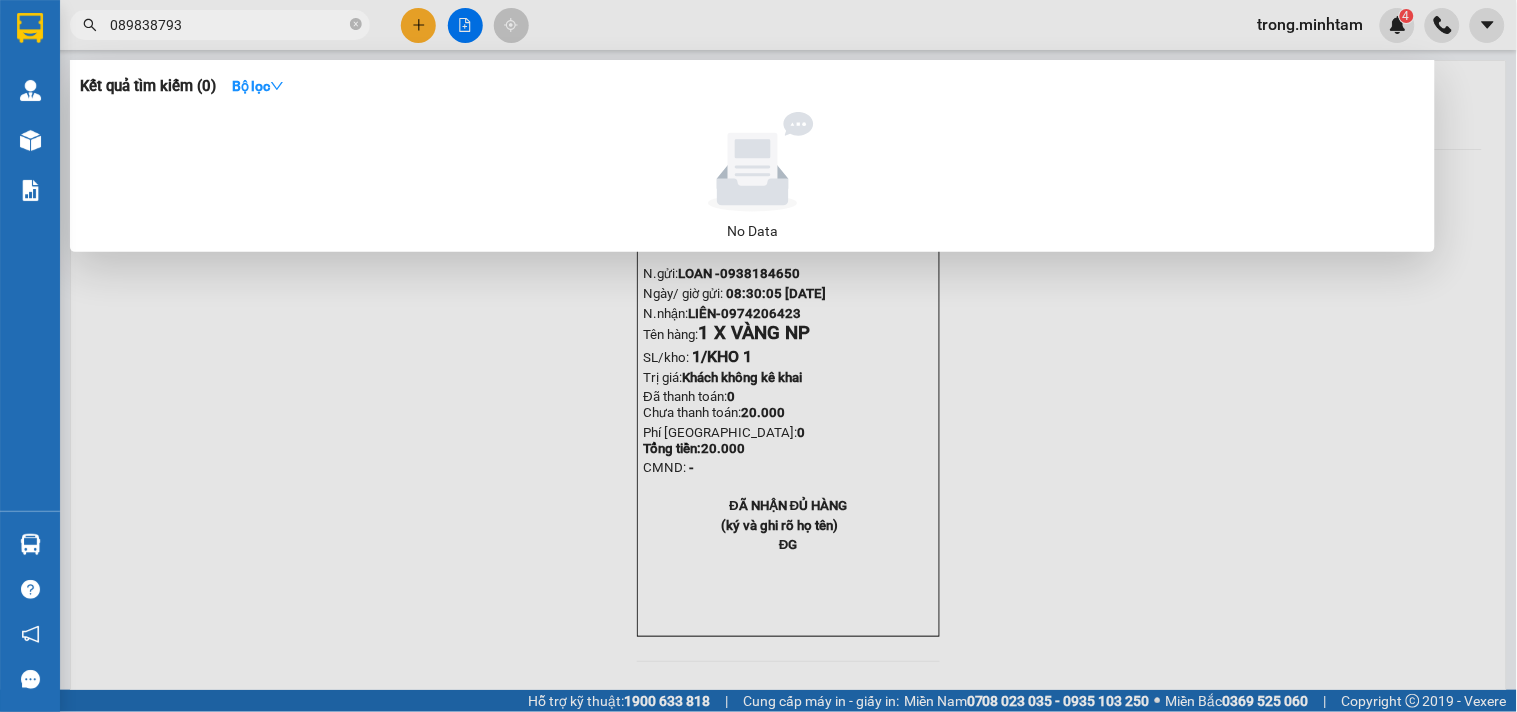 click on "089838793" at bounding box center [228, 25] 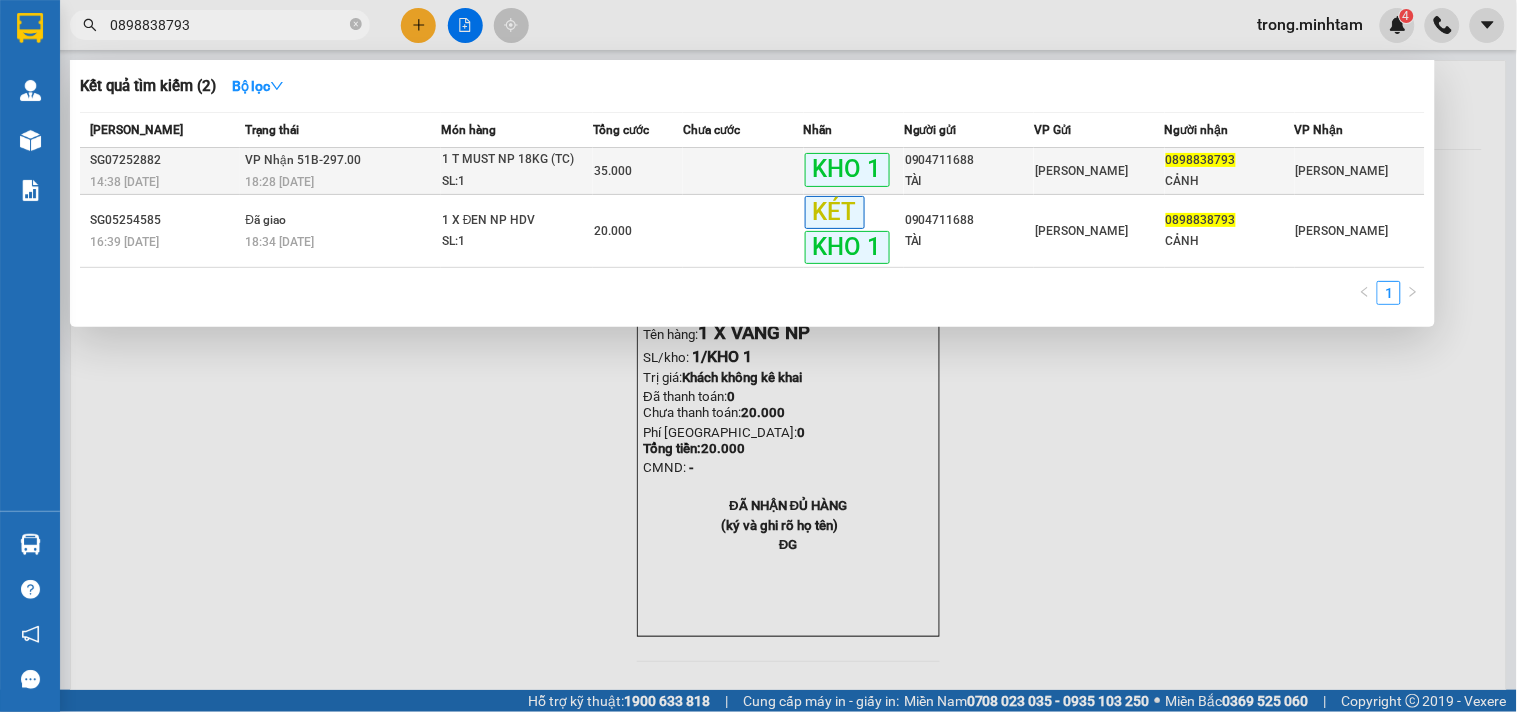 type on "0898838793" 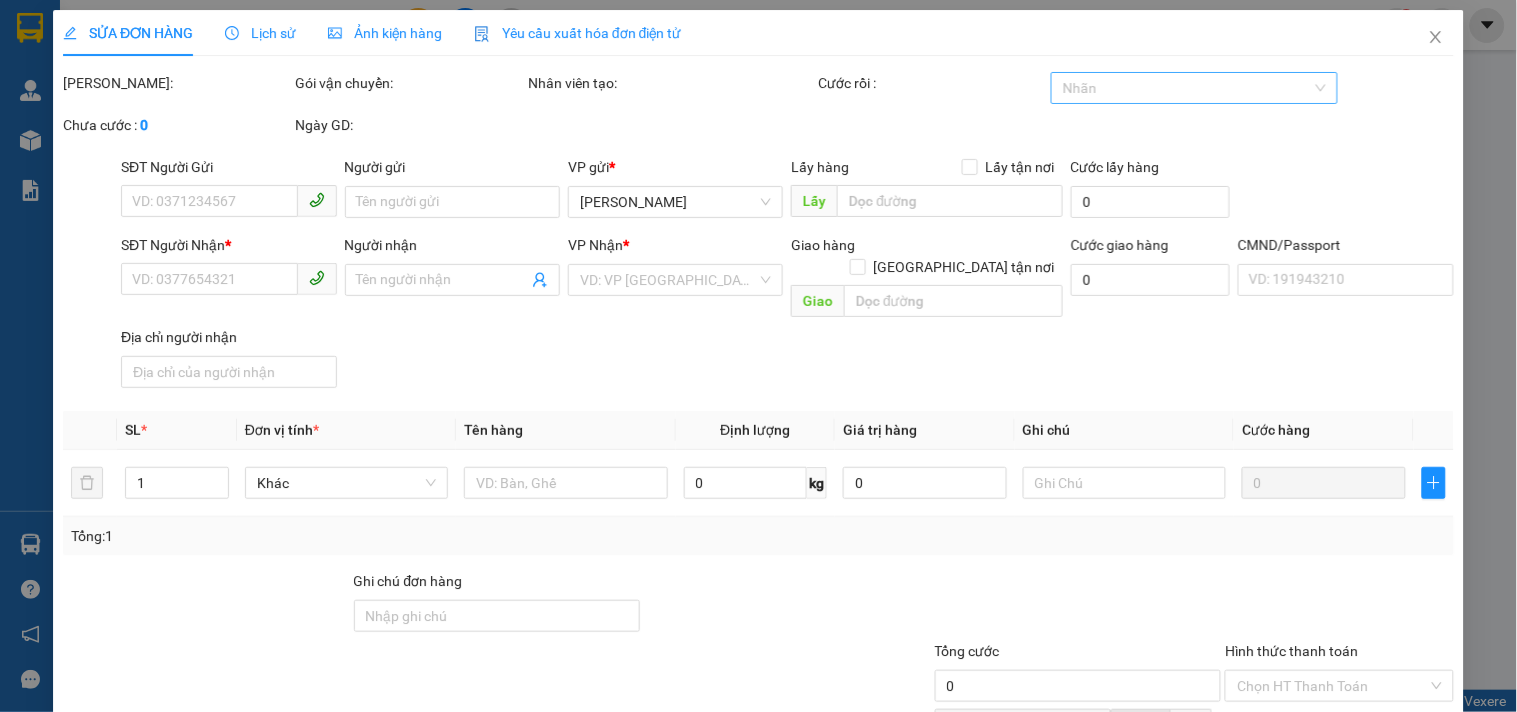 type on "0904711688" 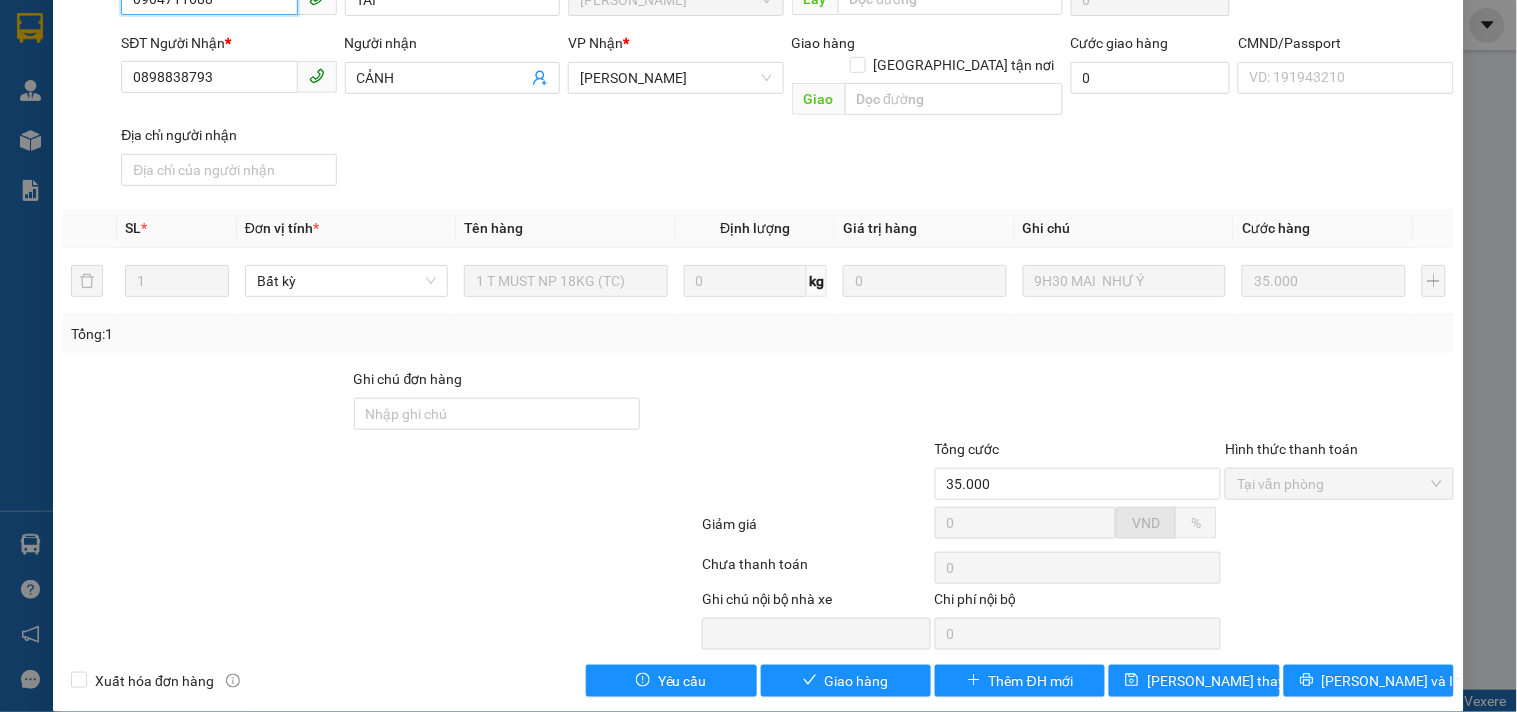 scroll, scrollTop: 207, scrollLeft: 0, axis: vertical 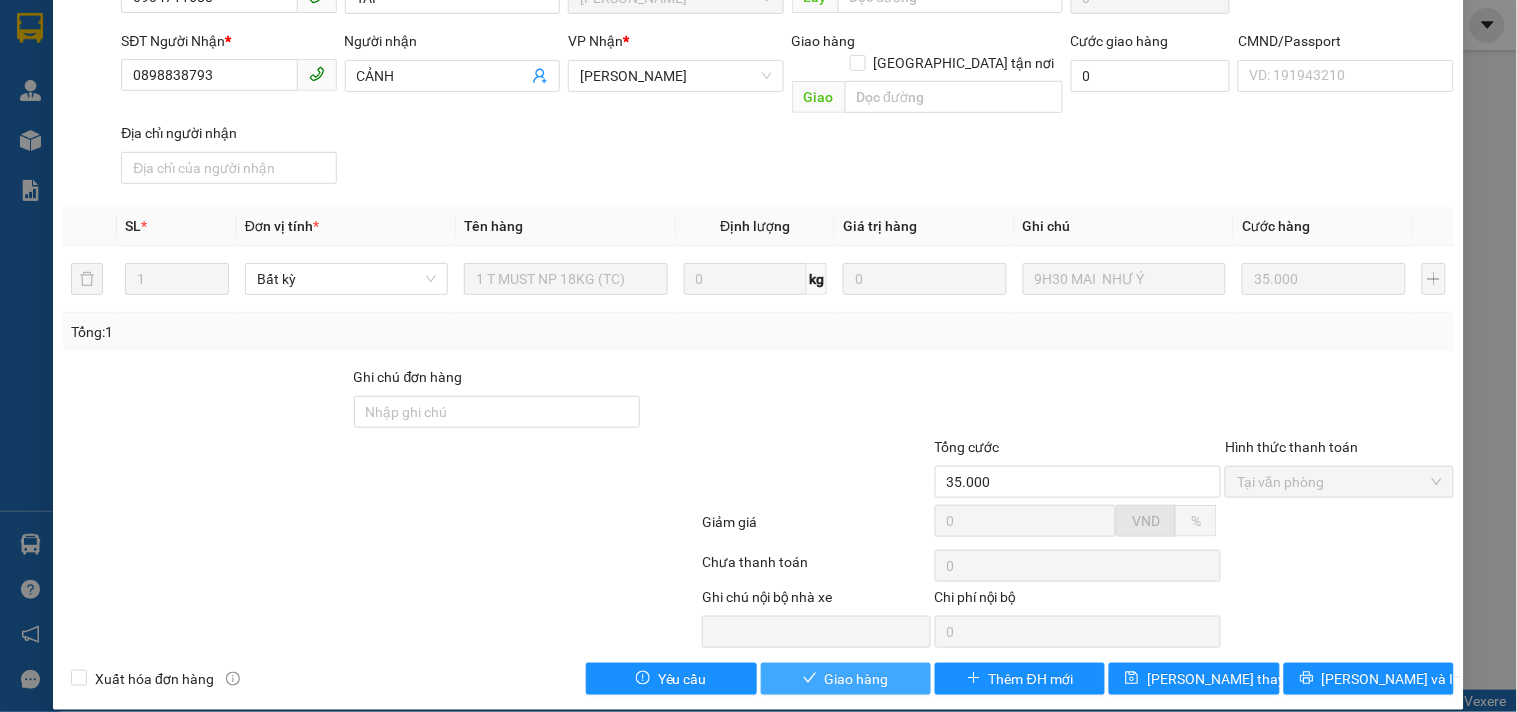 click 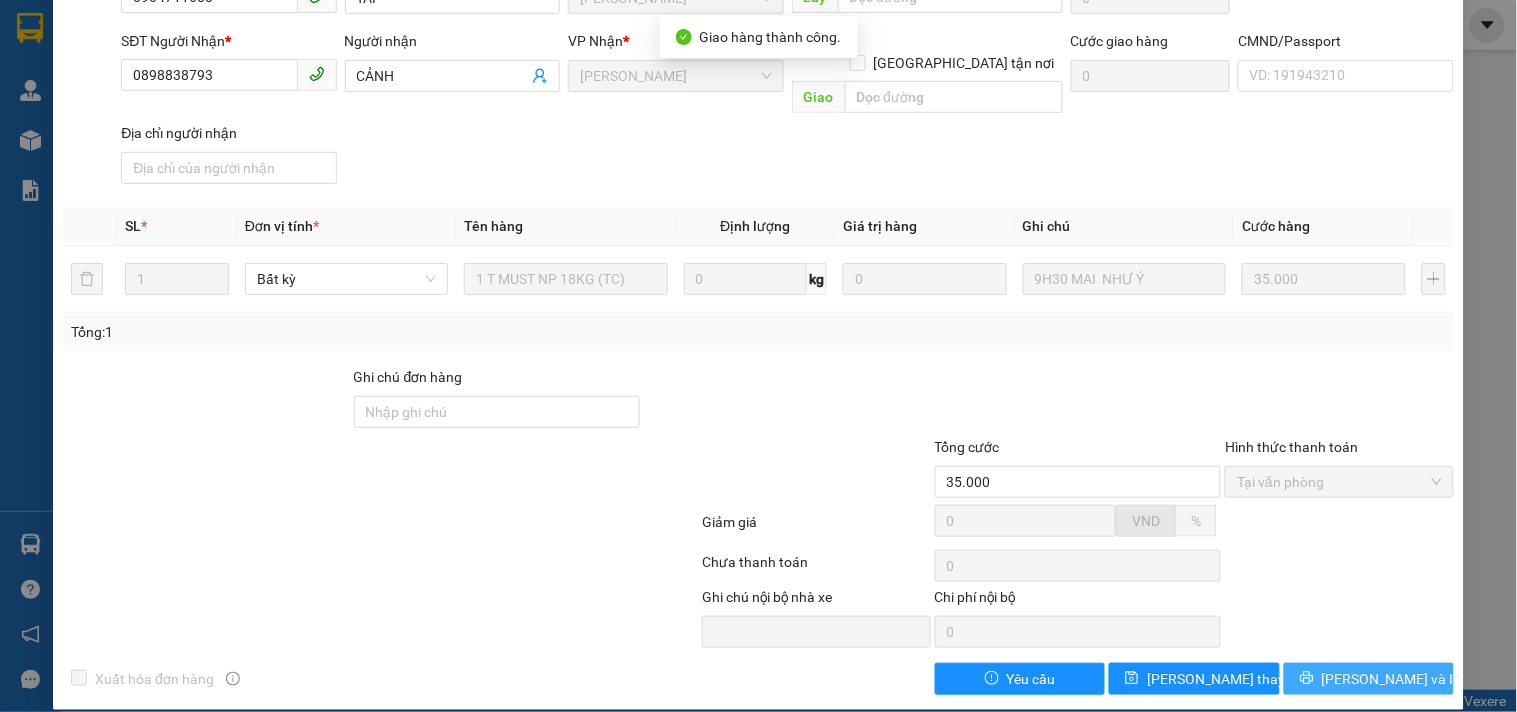 click 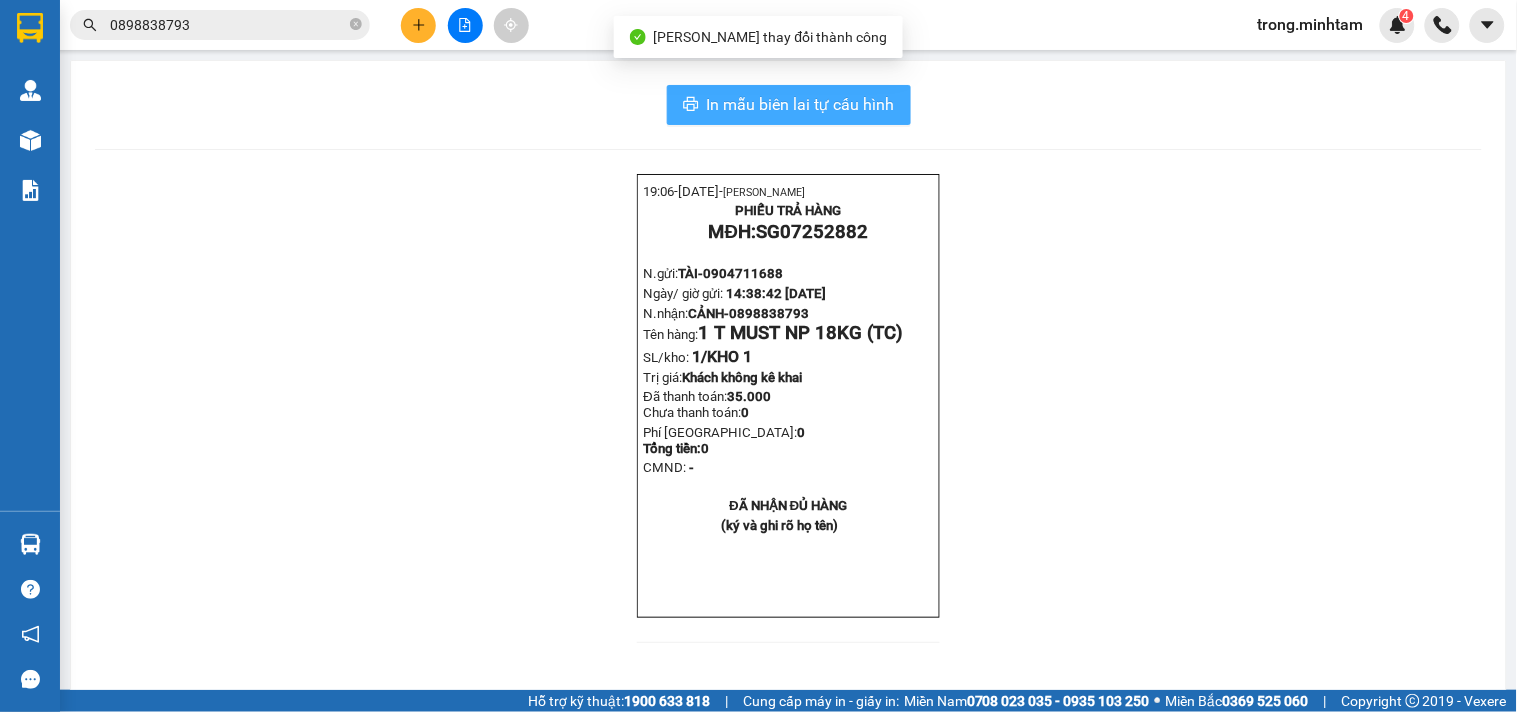 click on "In mẫu biên lai tự cấu hình" at bounding box center (801, 104) 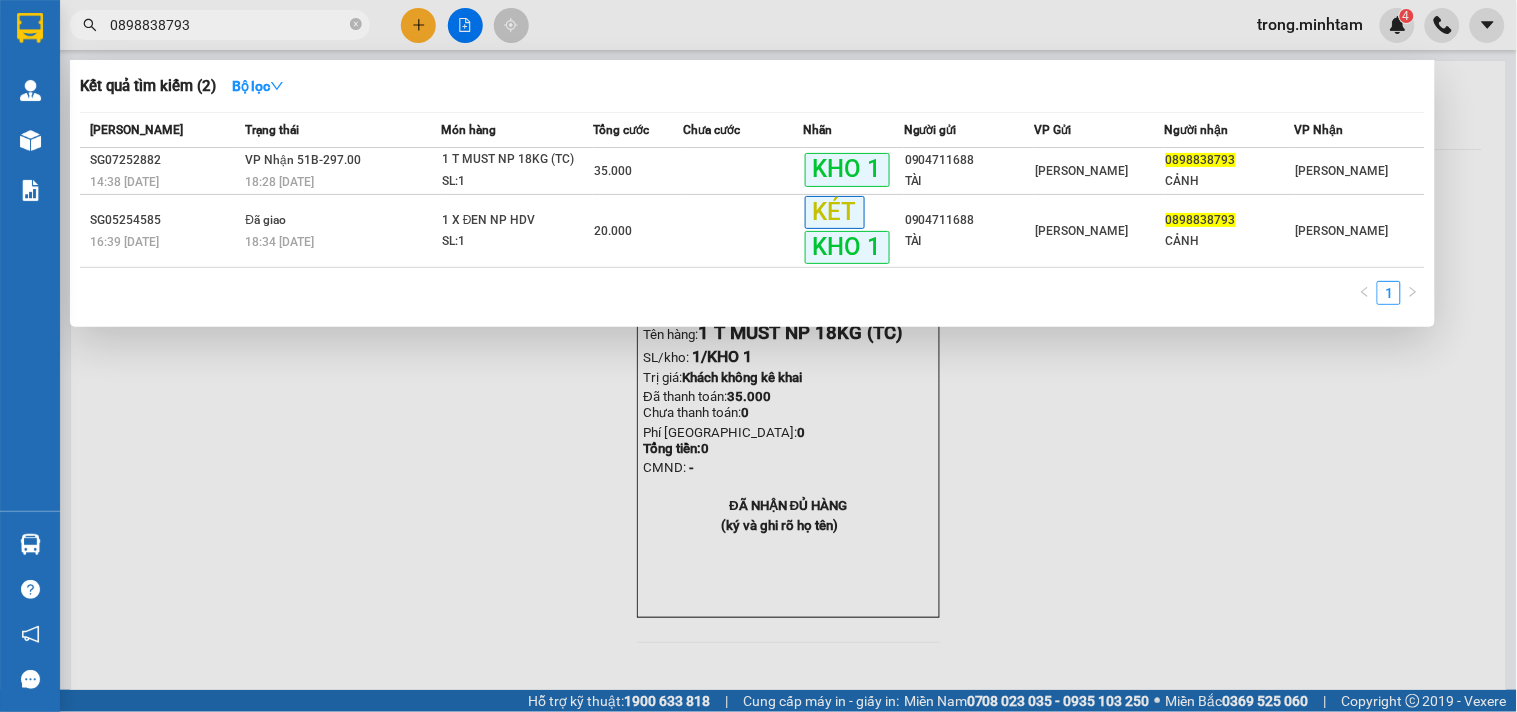 click on "0898838793" at bounding box center [220, 25] 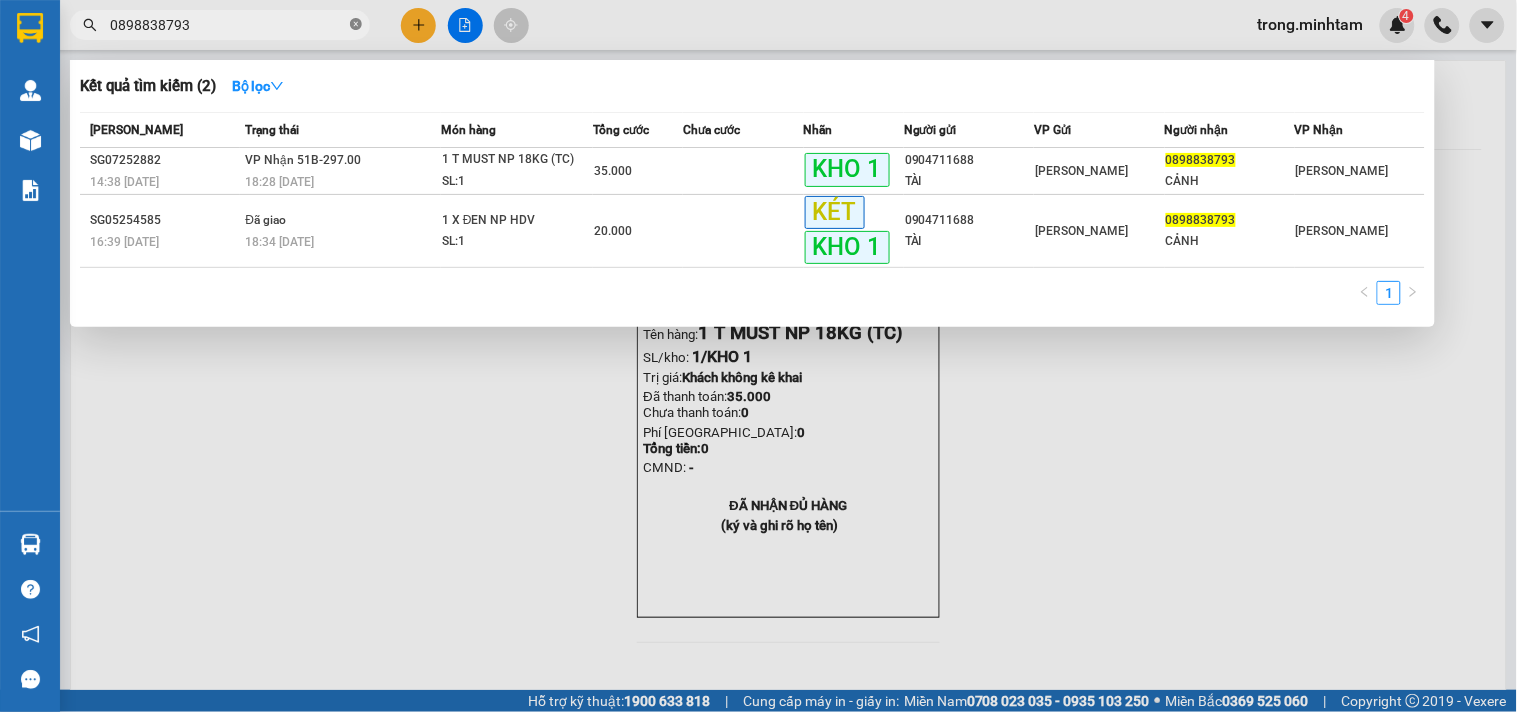 click 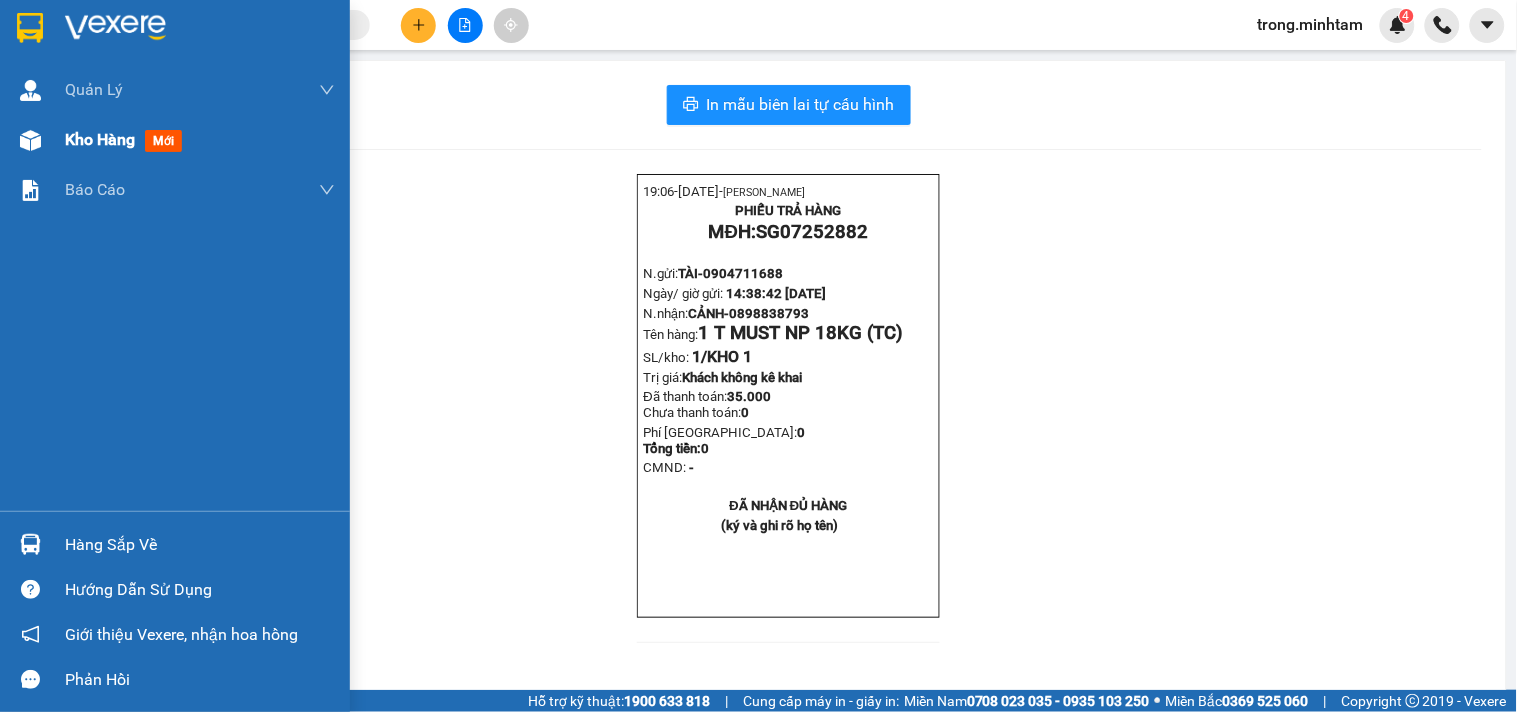 click on "Kho hàng" at bounding box center (100, 139) 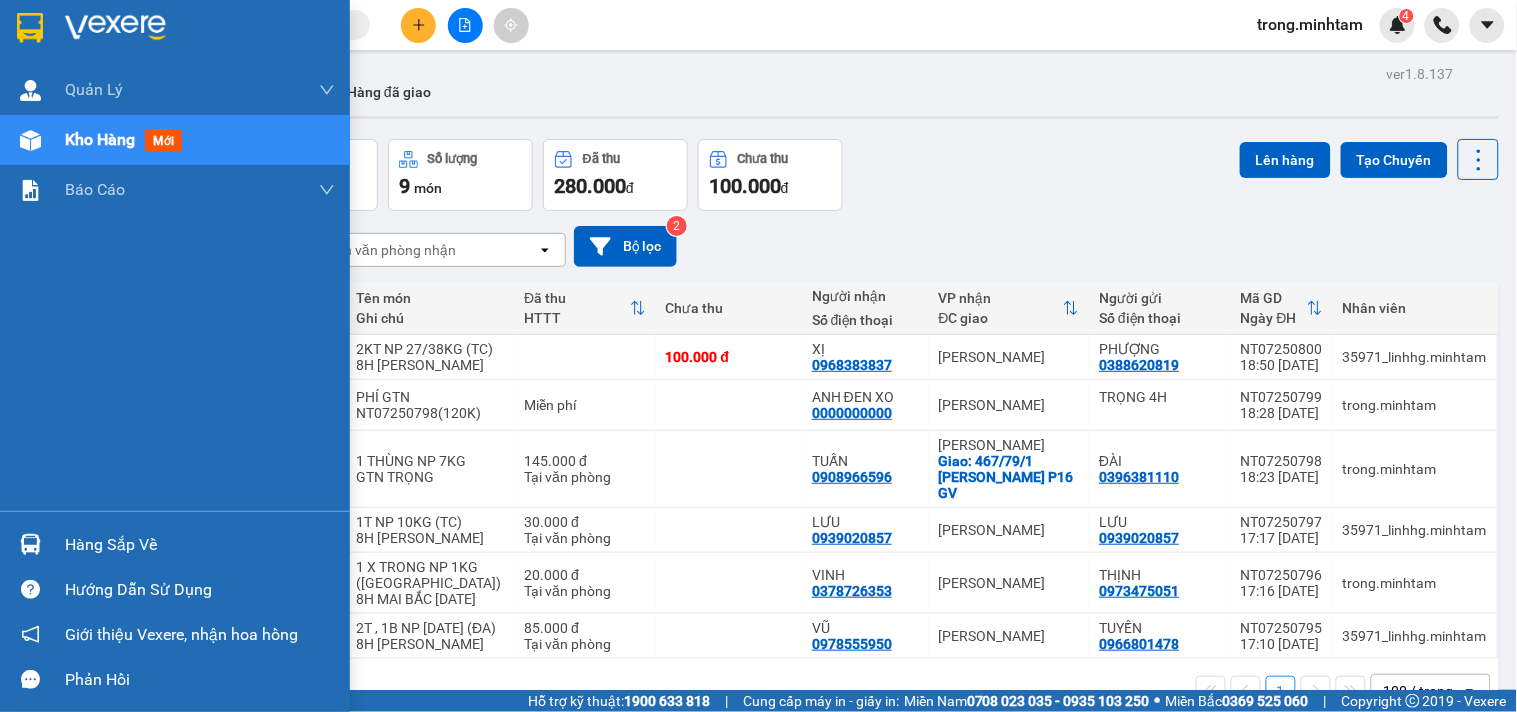click on "Hàng sắp về" at bounding box center [200, 545] 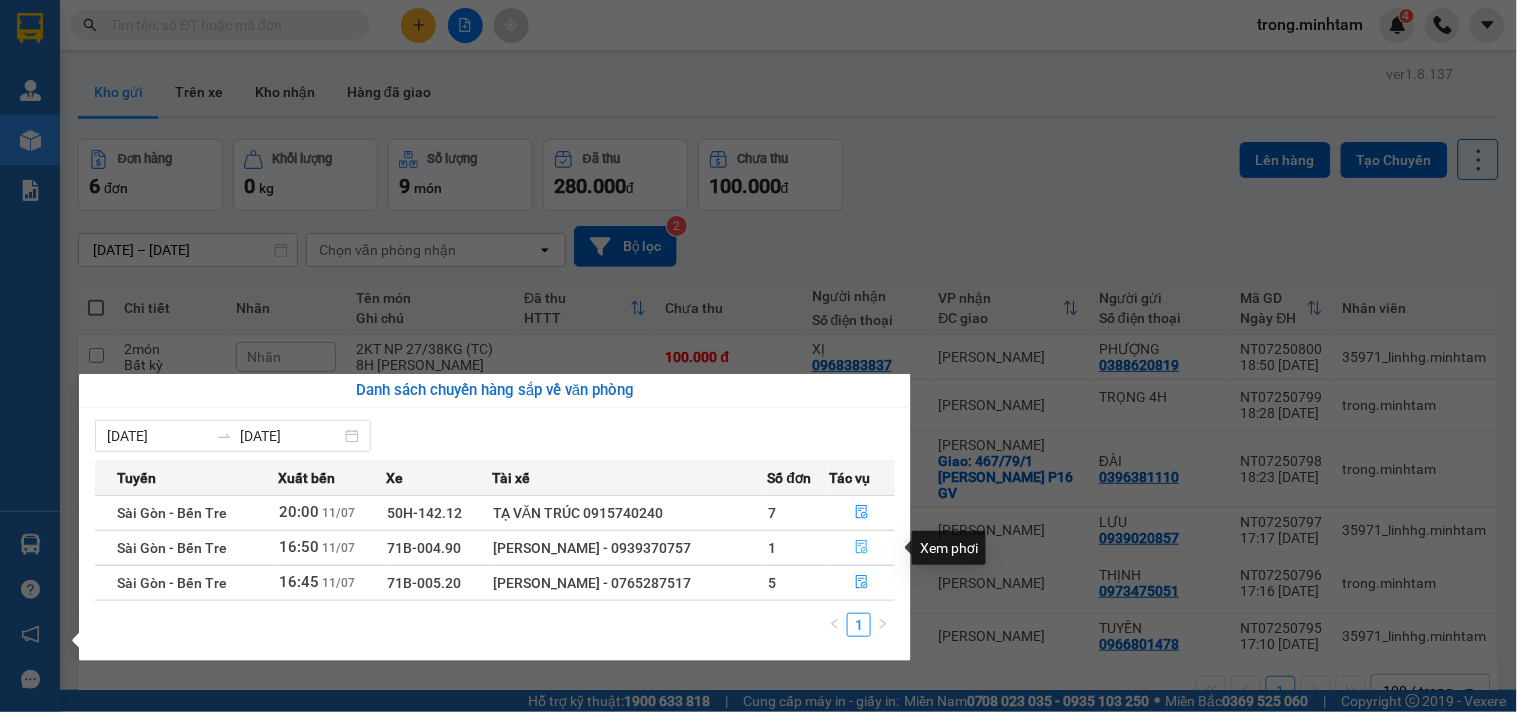 click 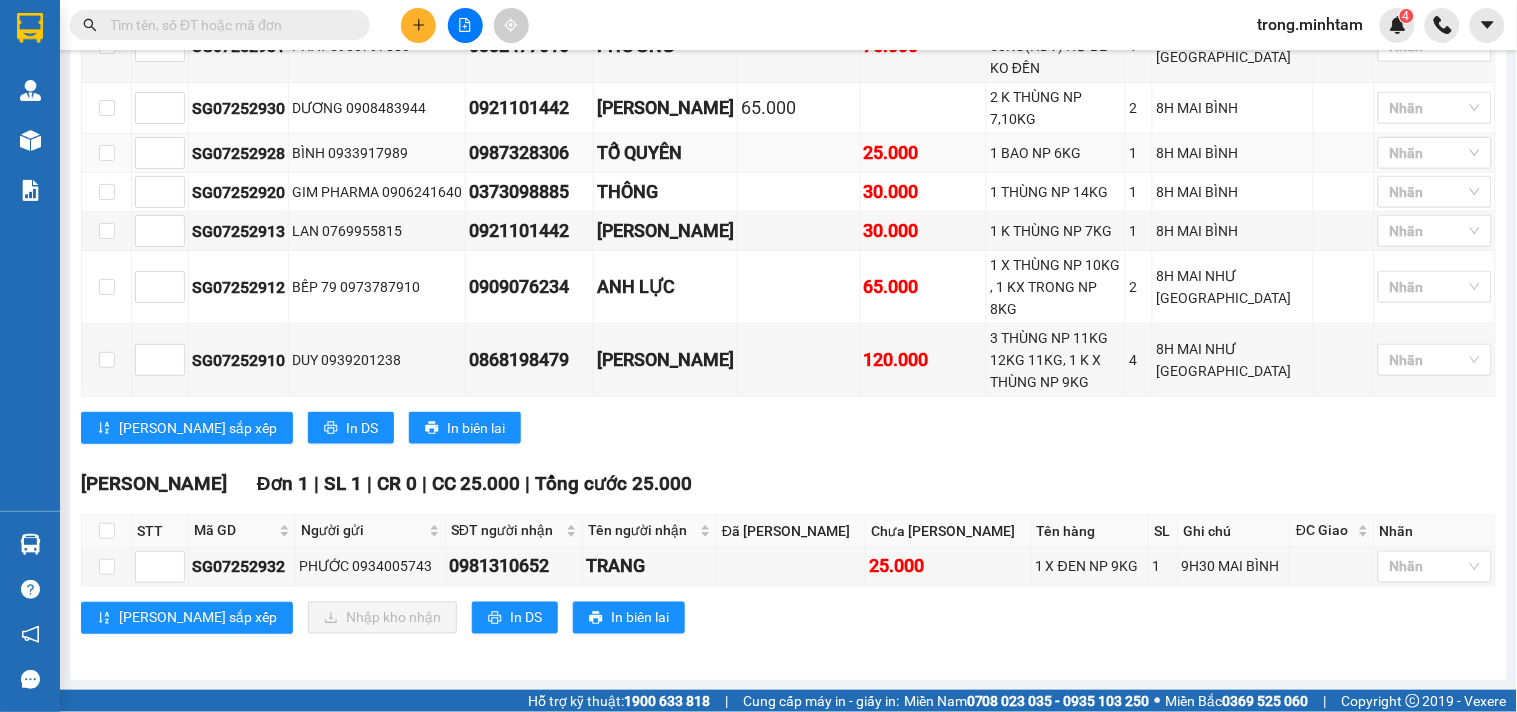scroll, scrollTop: 478, scrollLeft: 0, axis: vertical 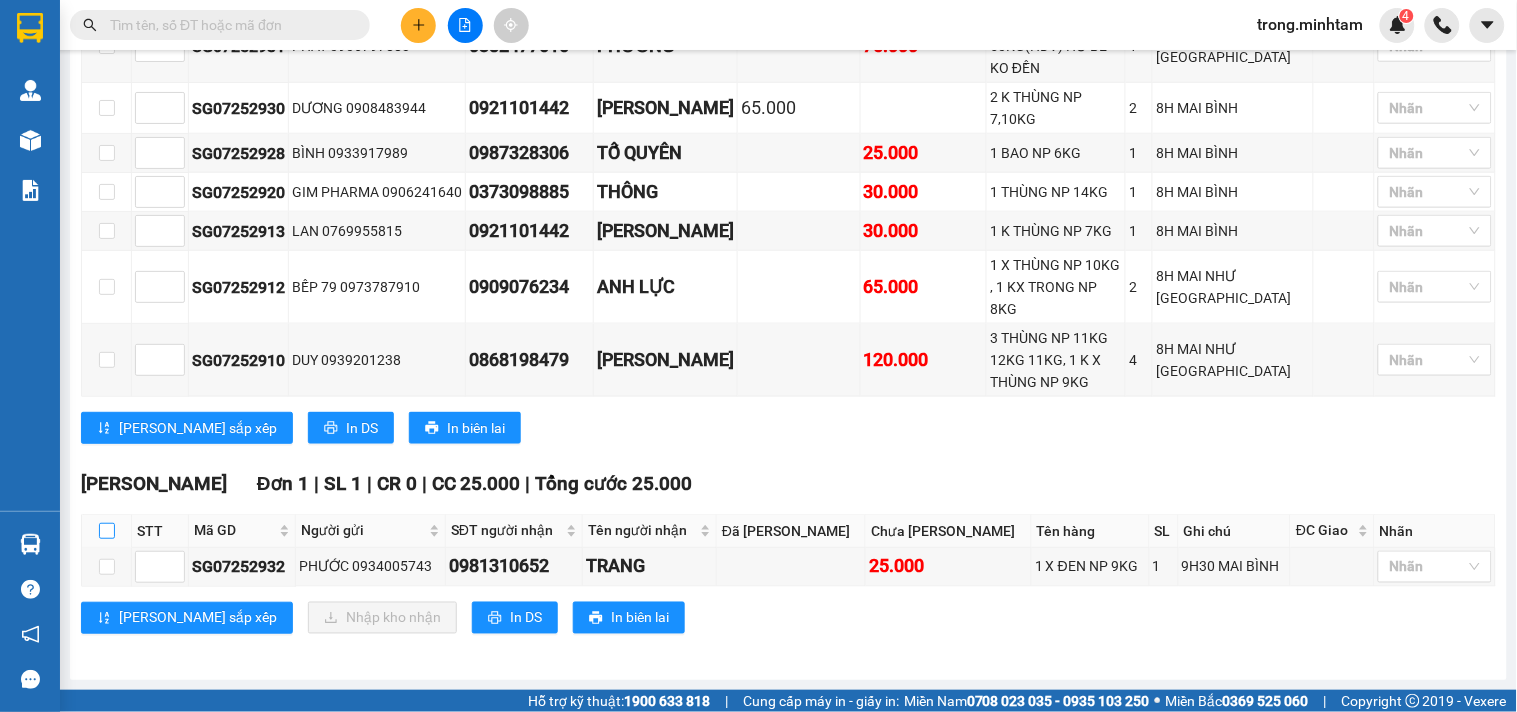 click at bounding box center [107, 531] 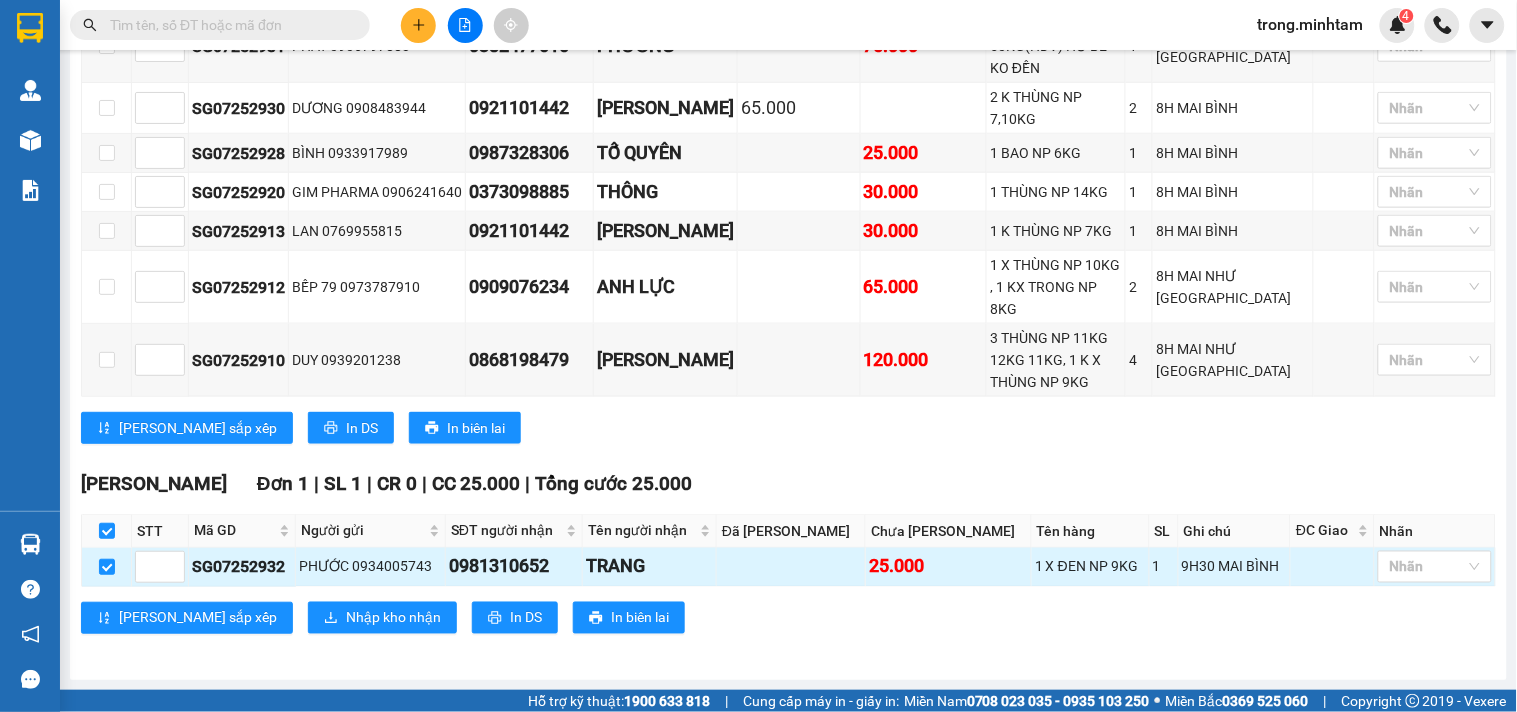 click on "0981310652" at bounding box center (514, 567) 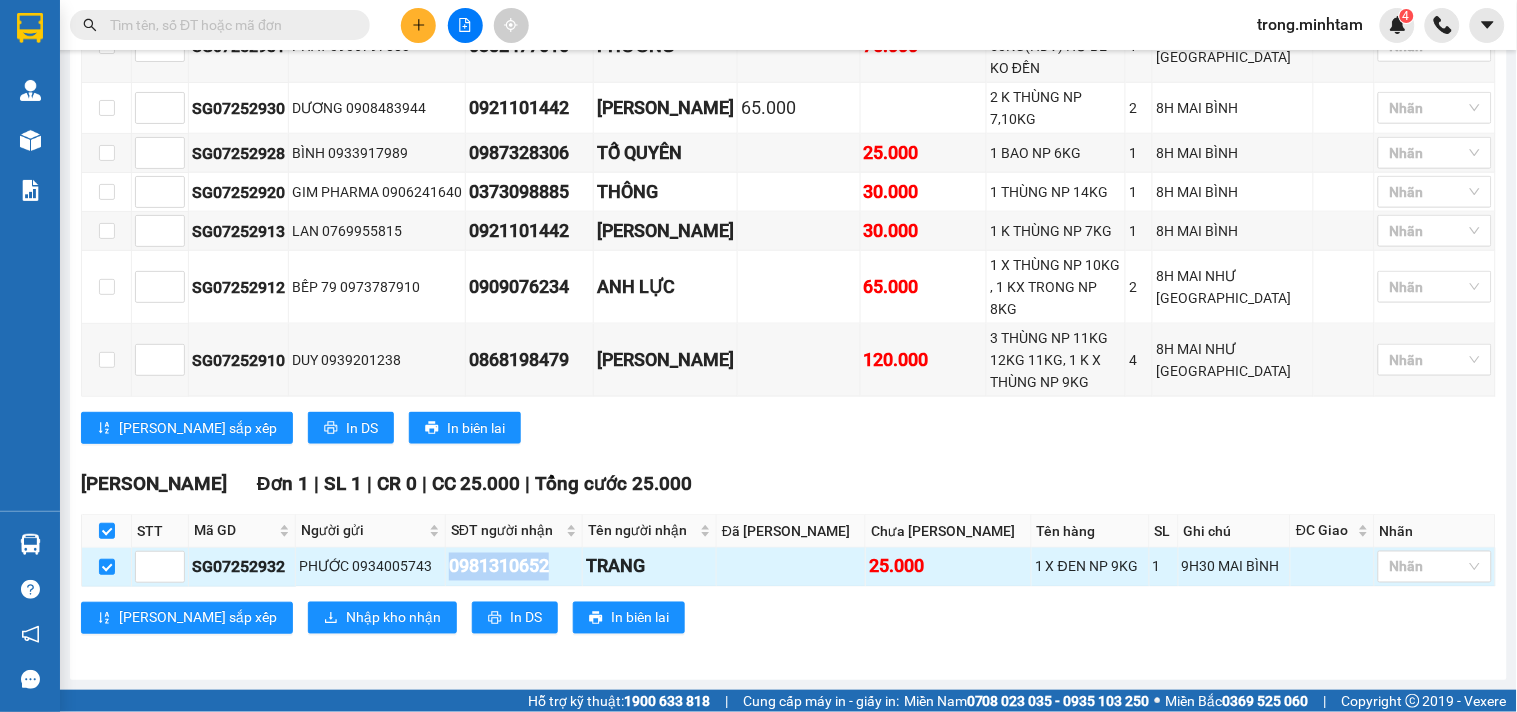 click on "0981310652" at bounding box center [514, 567] 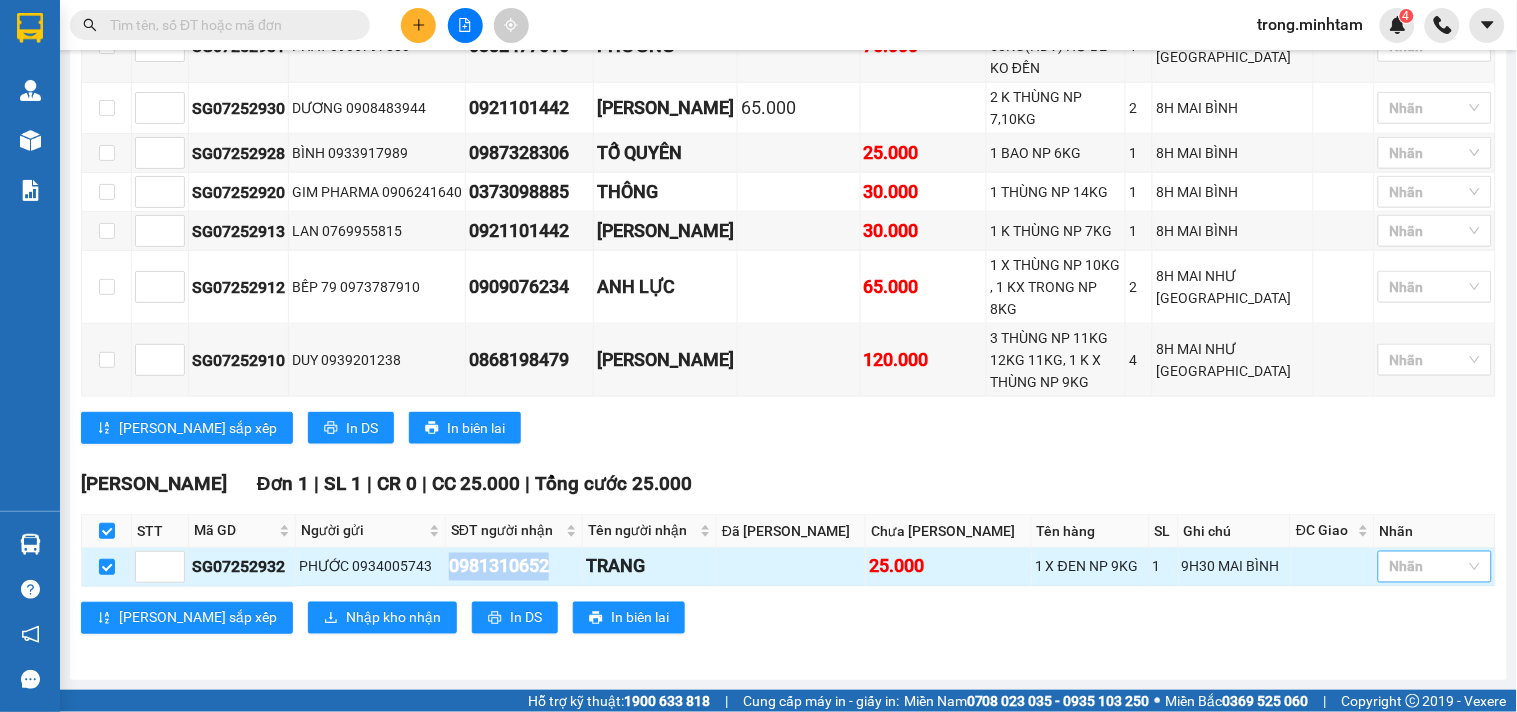 click at bounding box center [1425, 567] 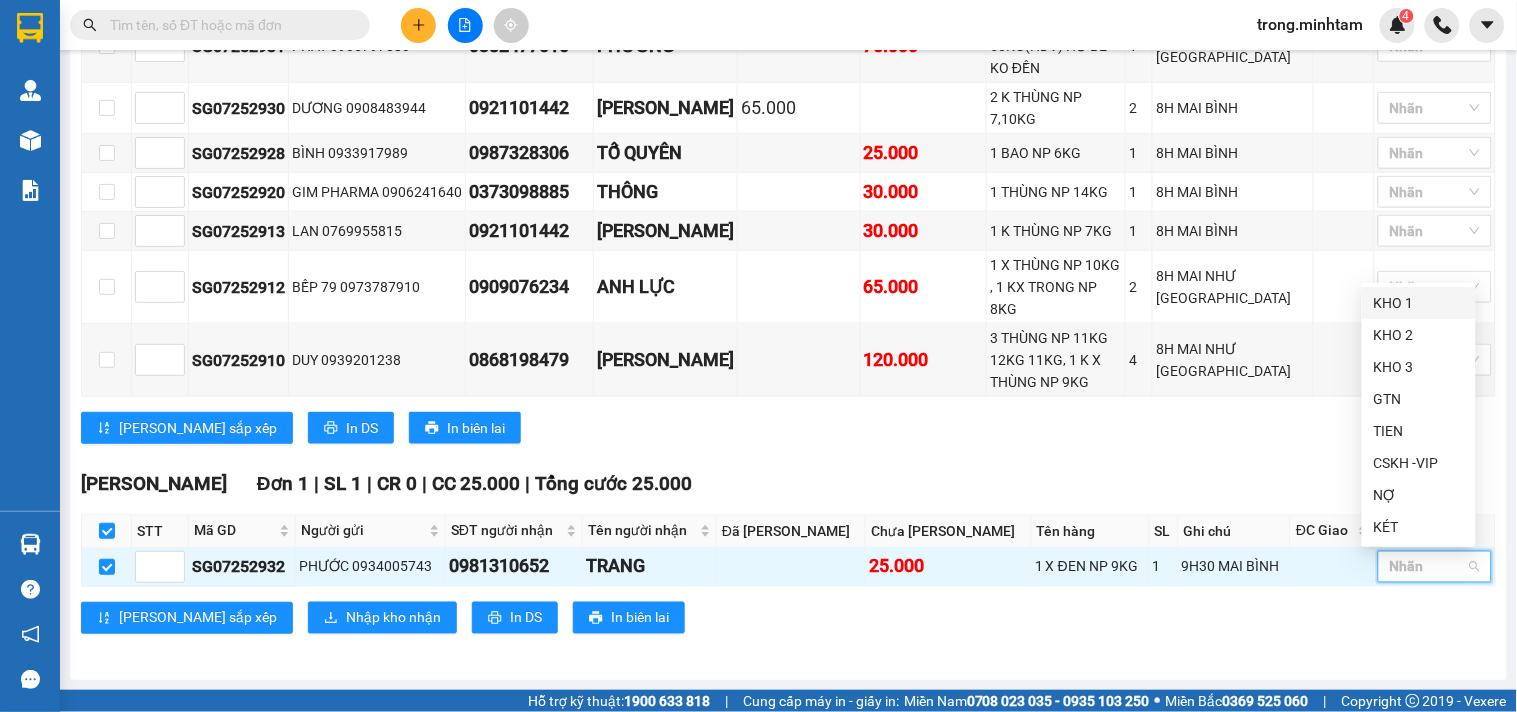 click on "KHO 1" at bounding box center [1419, 303] 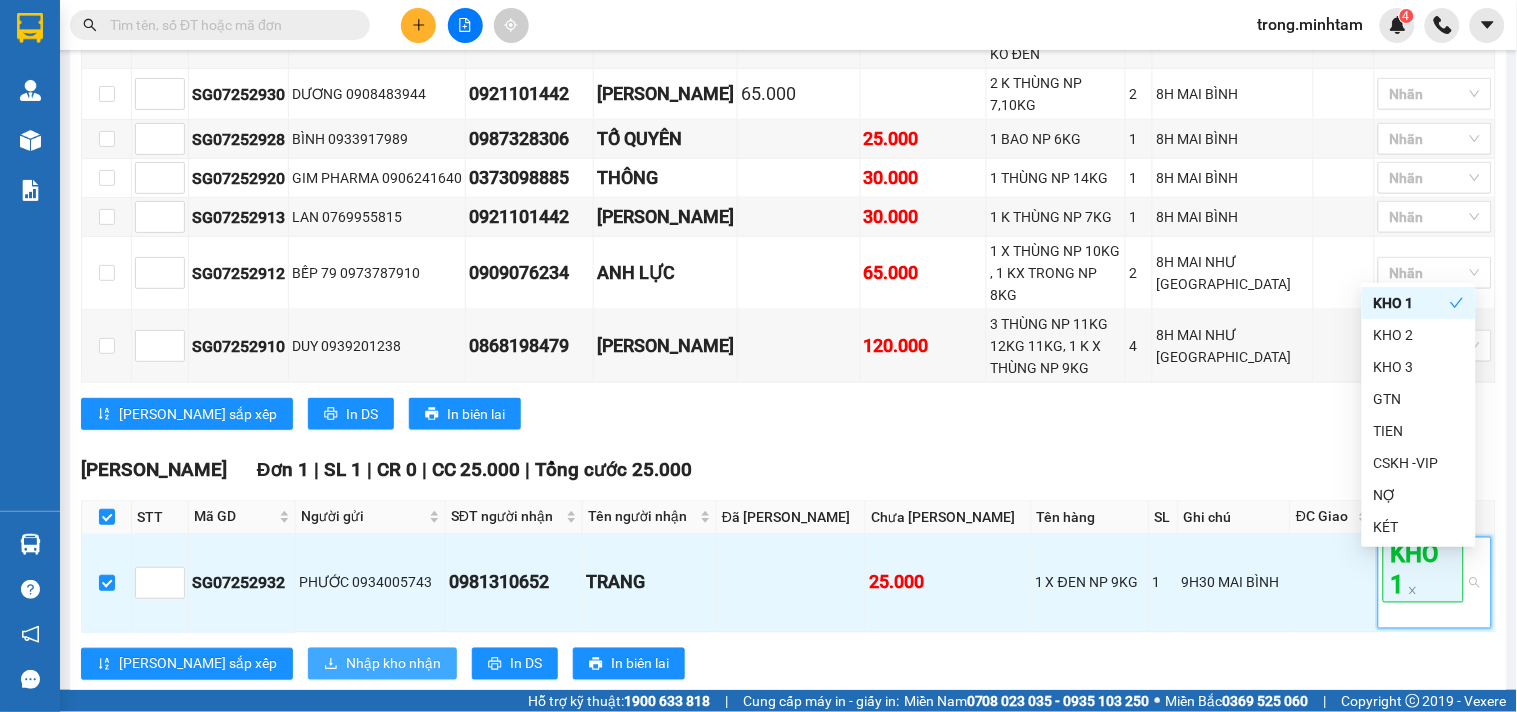 click on "Nhập kho nhận" at bounding box center (382, 664) 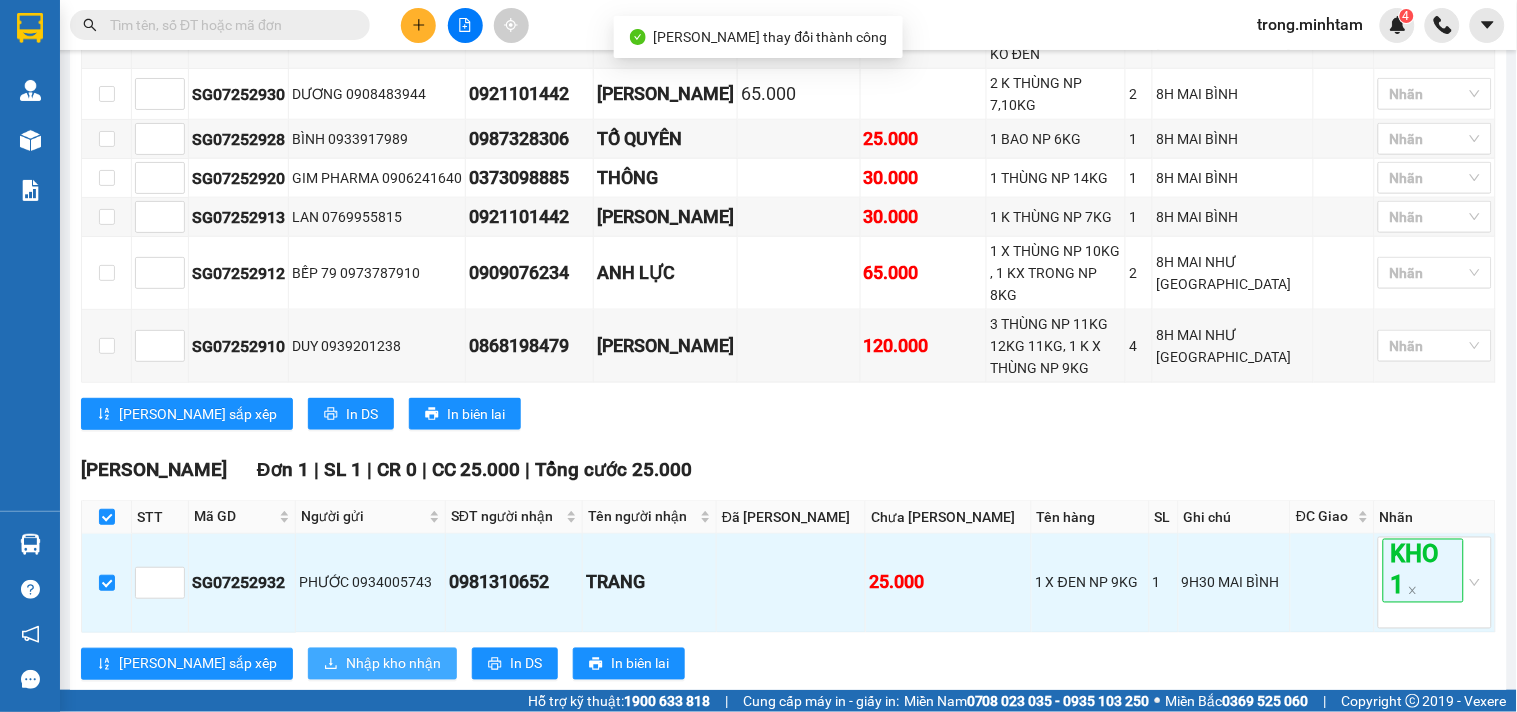 click on "Nhập kho nhận" at bounding box center (393, 664) 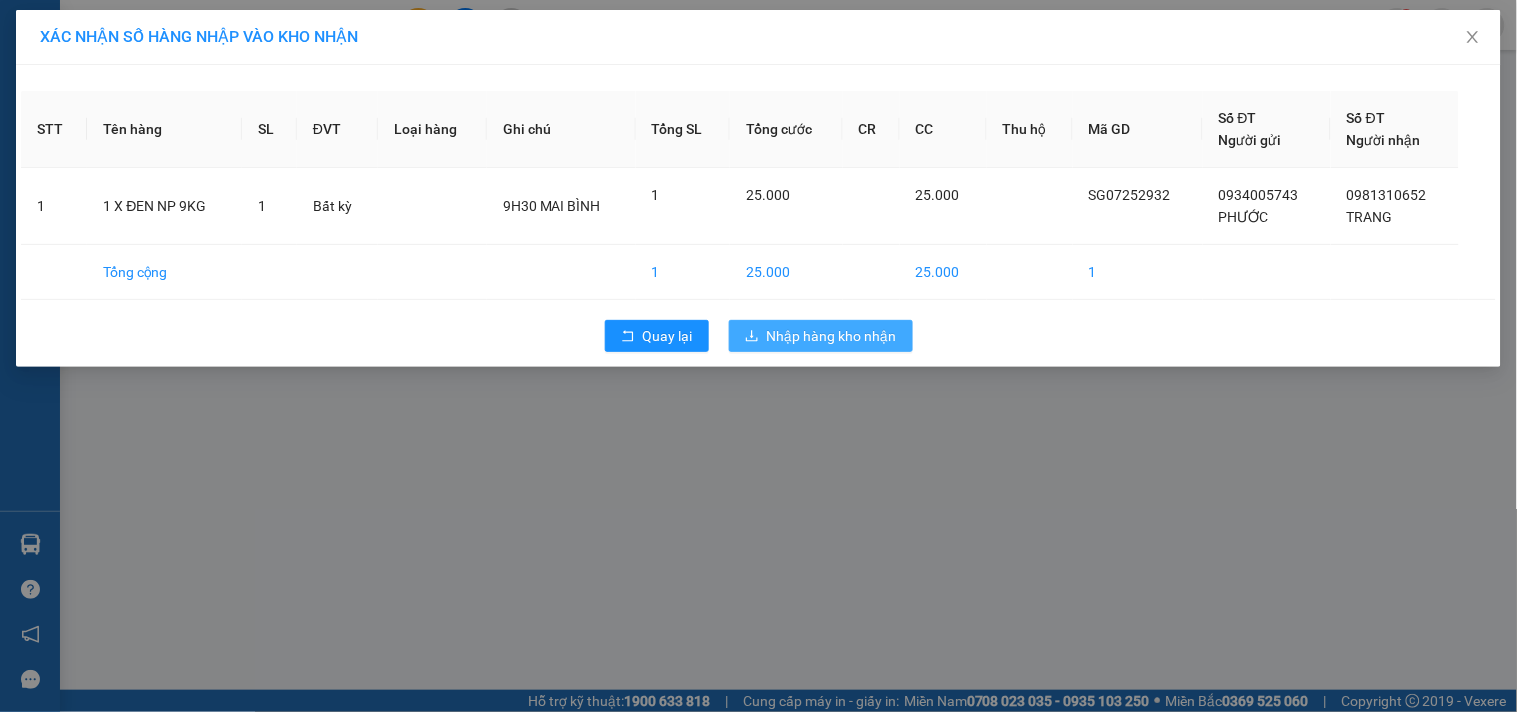 click 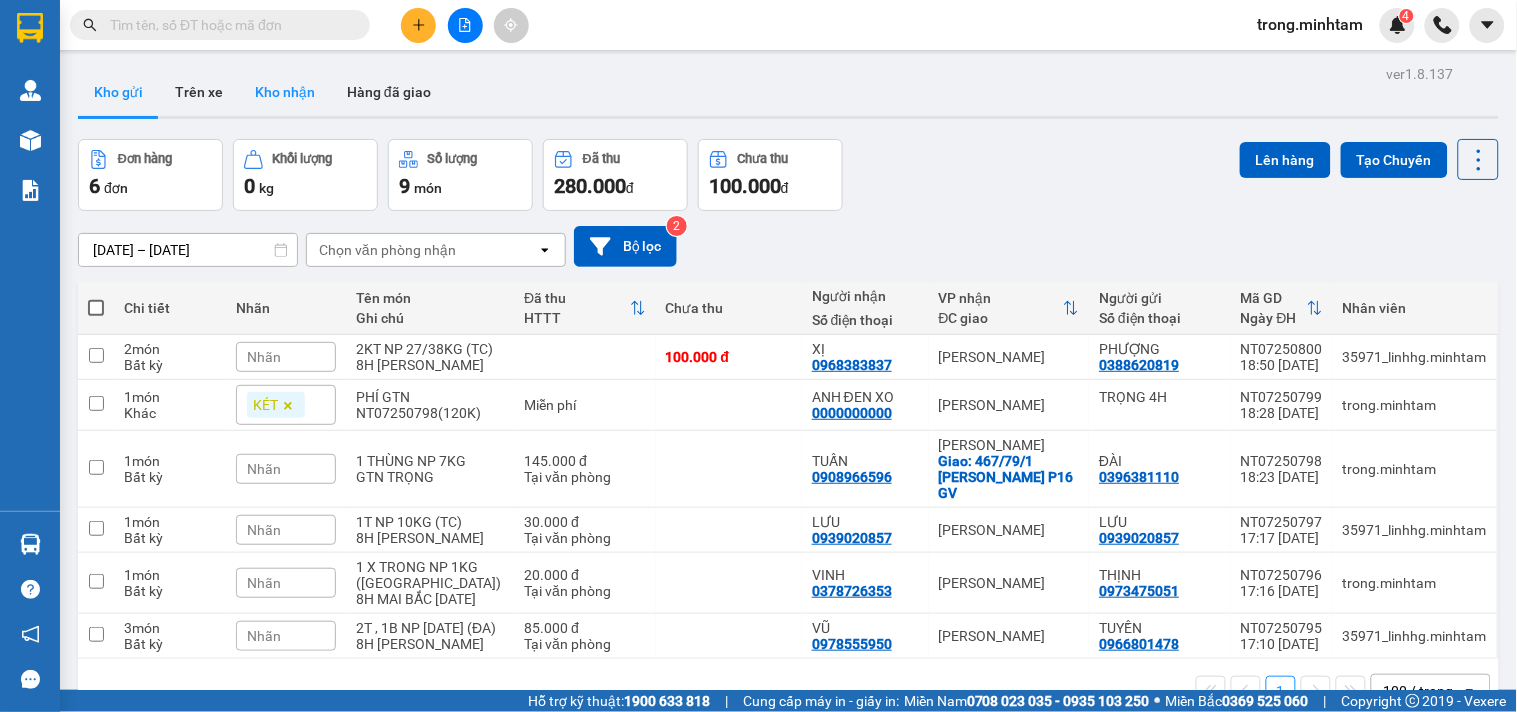 click on "Kho nhận" at bounding box center [285, 92] 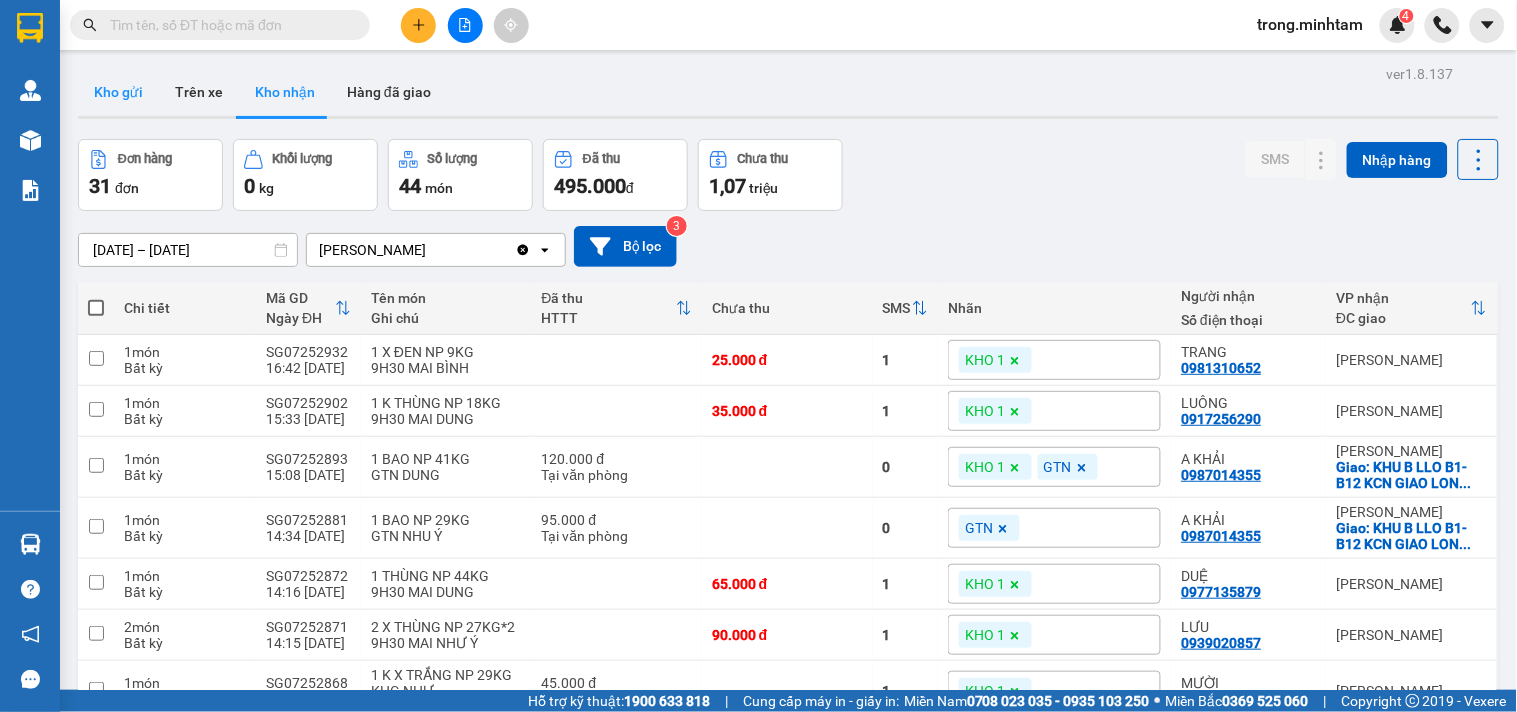 click on "Kho gửi" at bounding box center [118, 92] 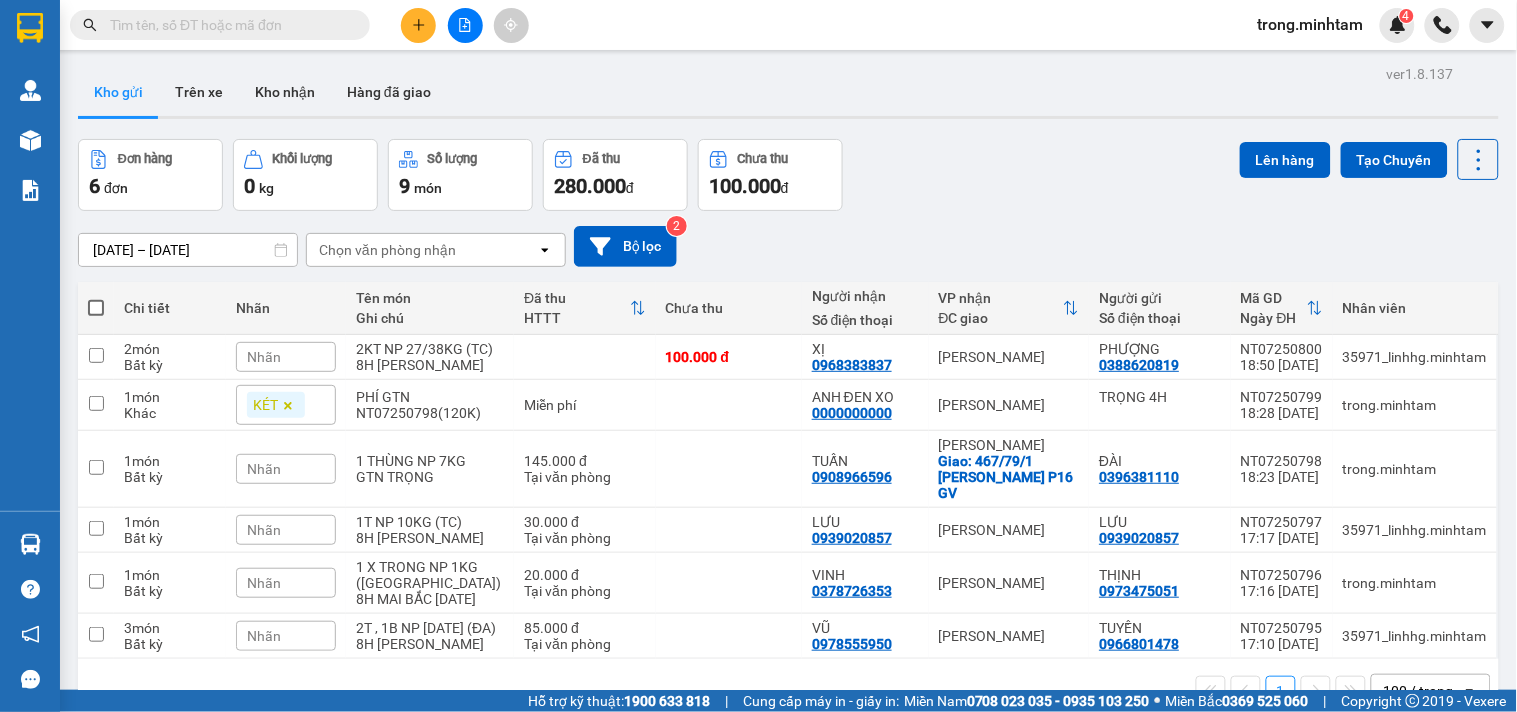 click at bounding box center (228, 25) 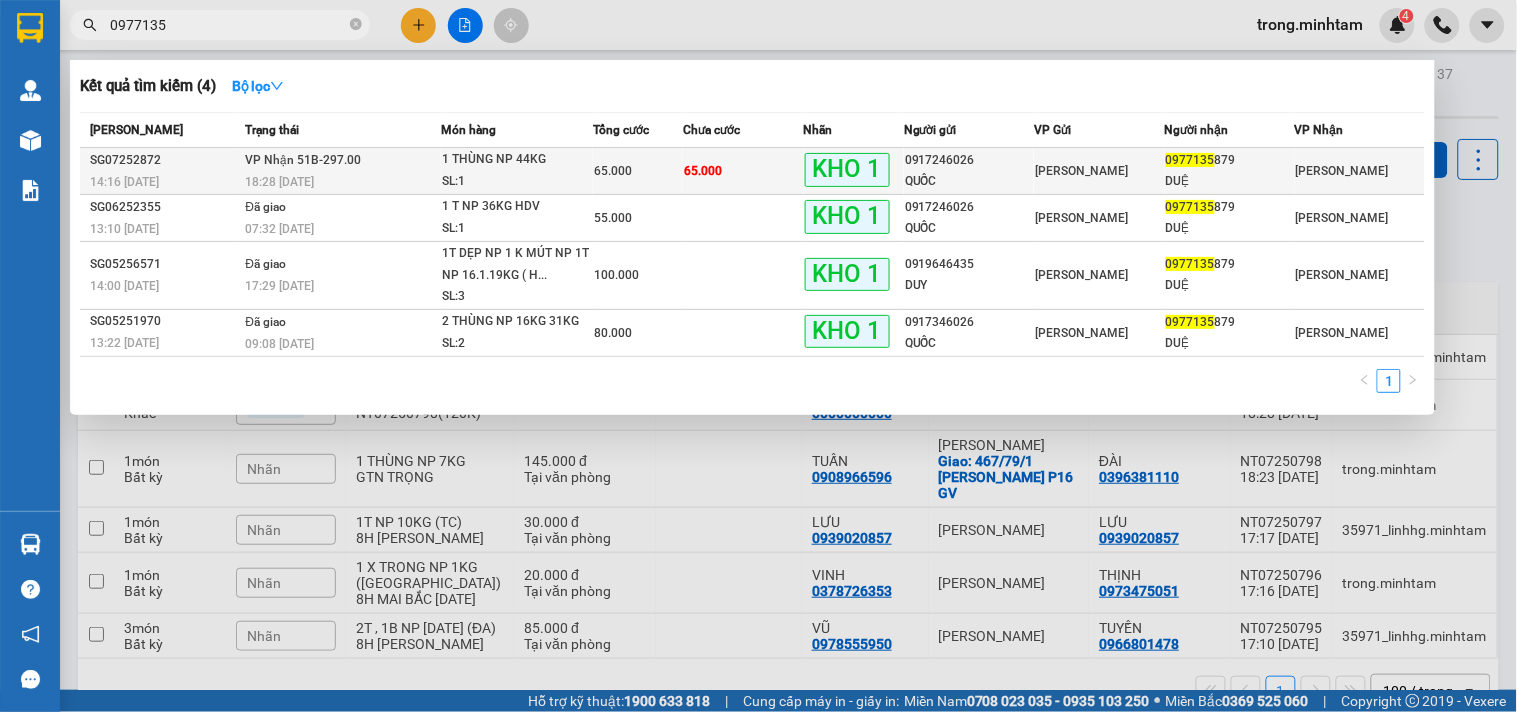 type on "0977135" 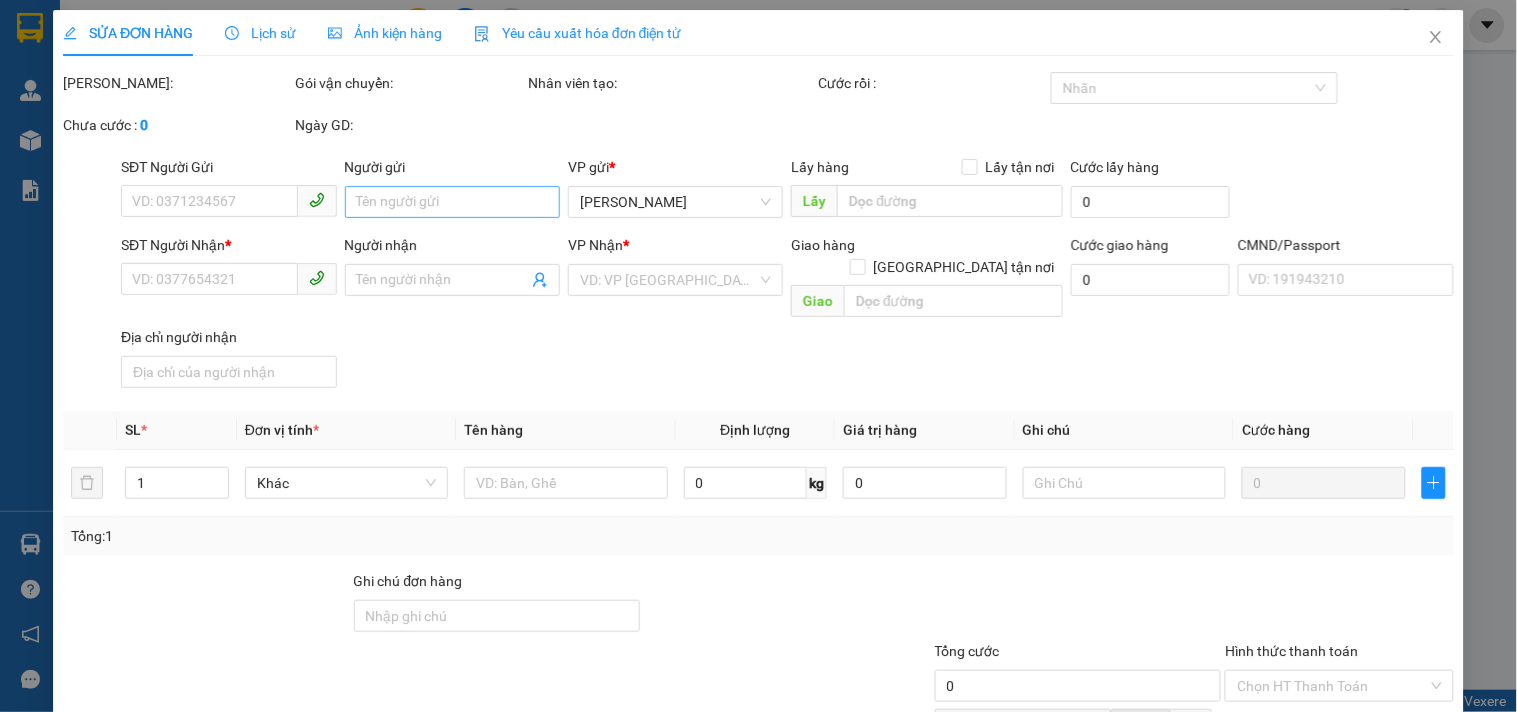 type on "0917246026" 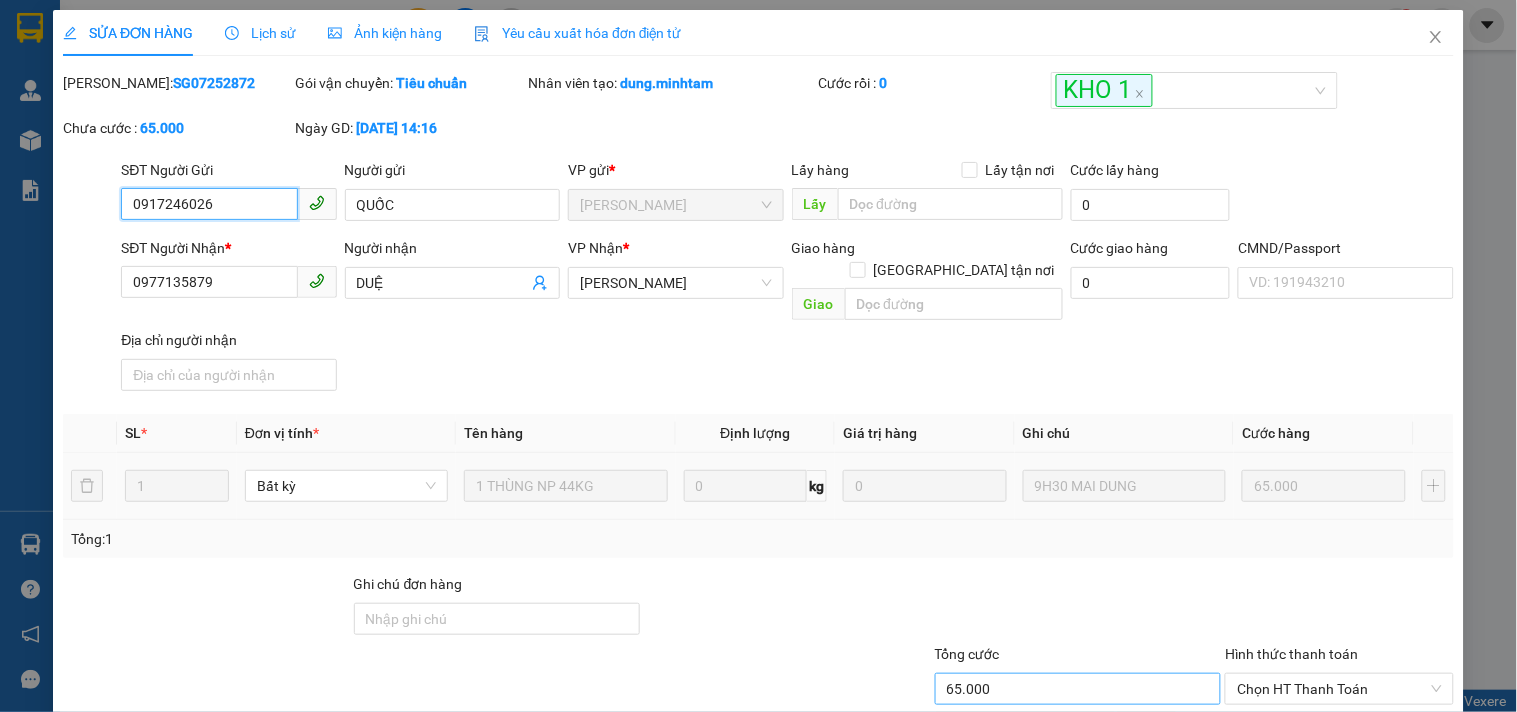 scroll, scrollTop: 207, scrollLeft: 0, axis: vertical 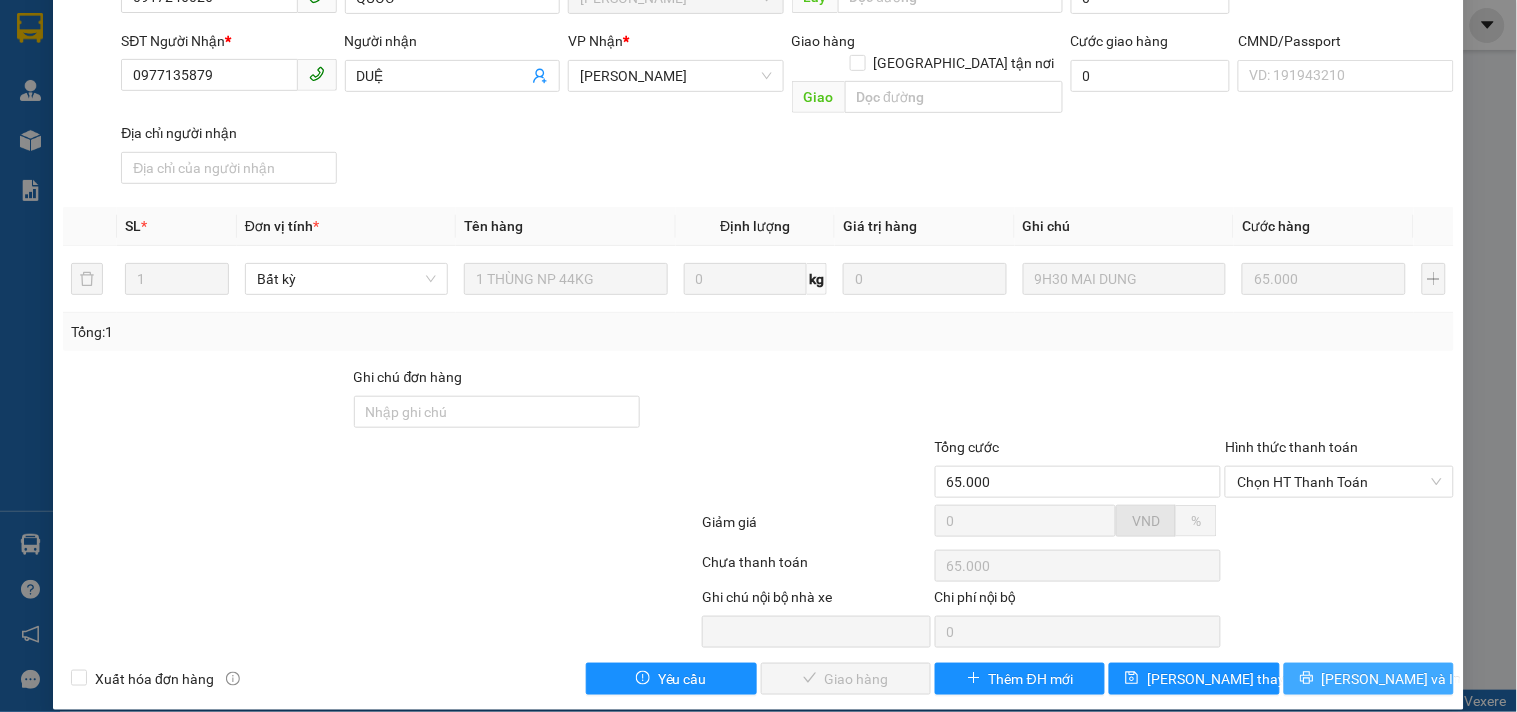 click on "Lưu và In" at bounding box center (1392, 679) 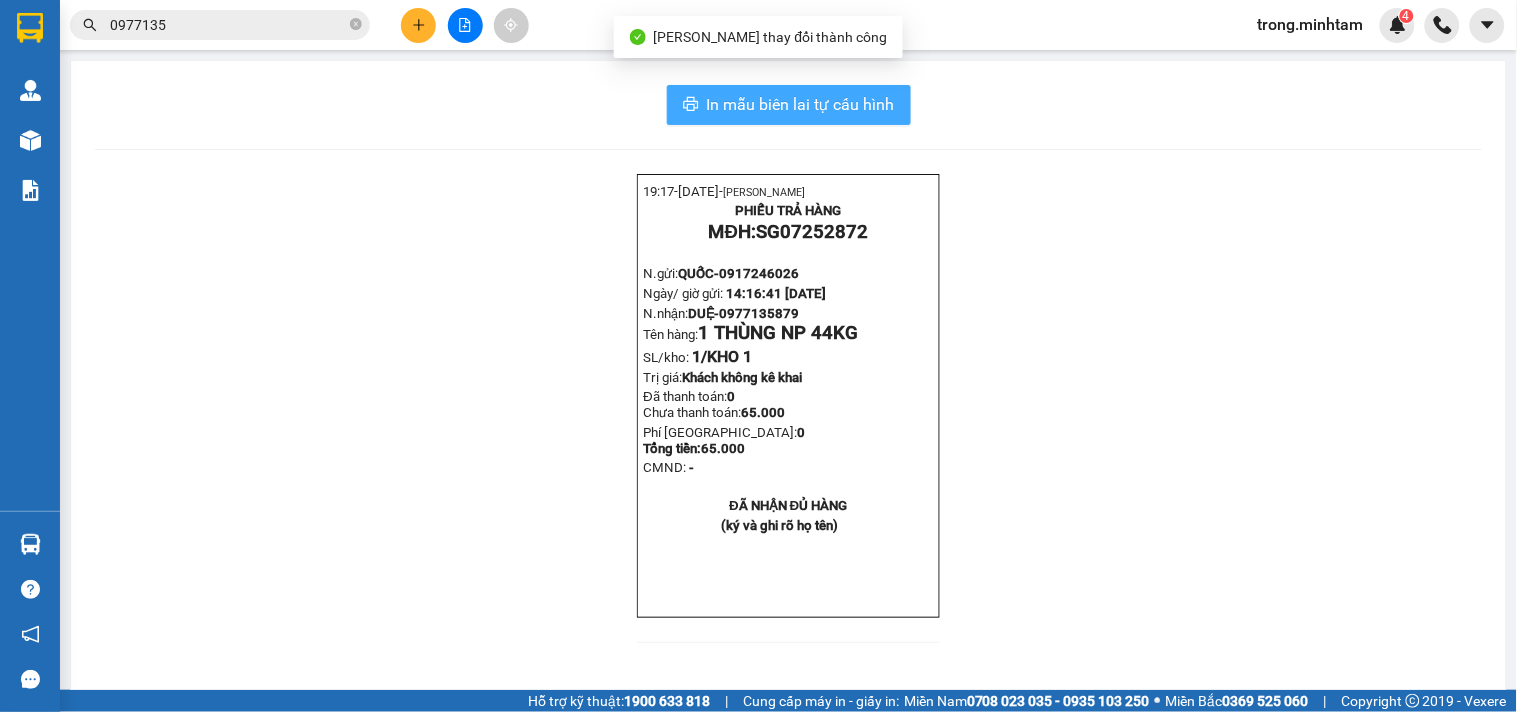 click on "In mẫu biên lai tự cấu hình" at bounding box center (801, 104) 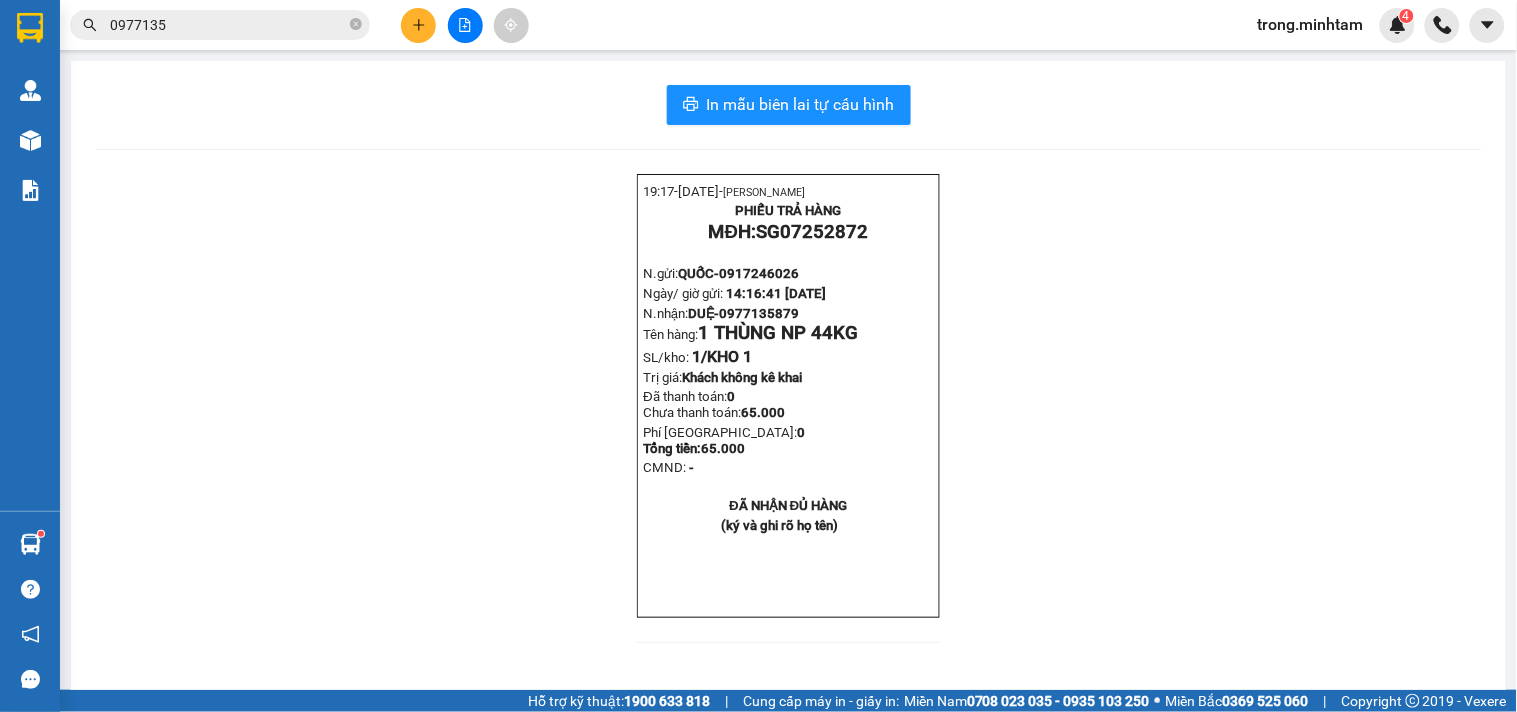 click on "0977135" at bounding box center [220, 25] 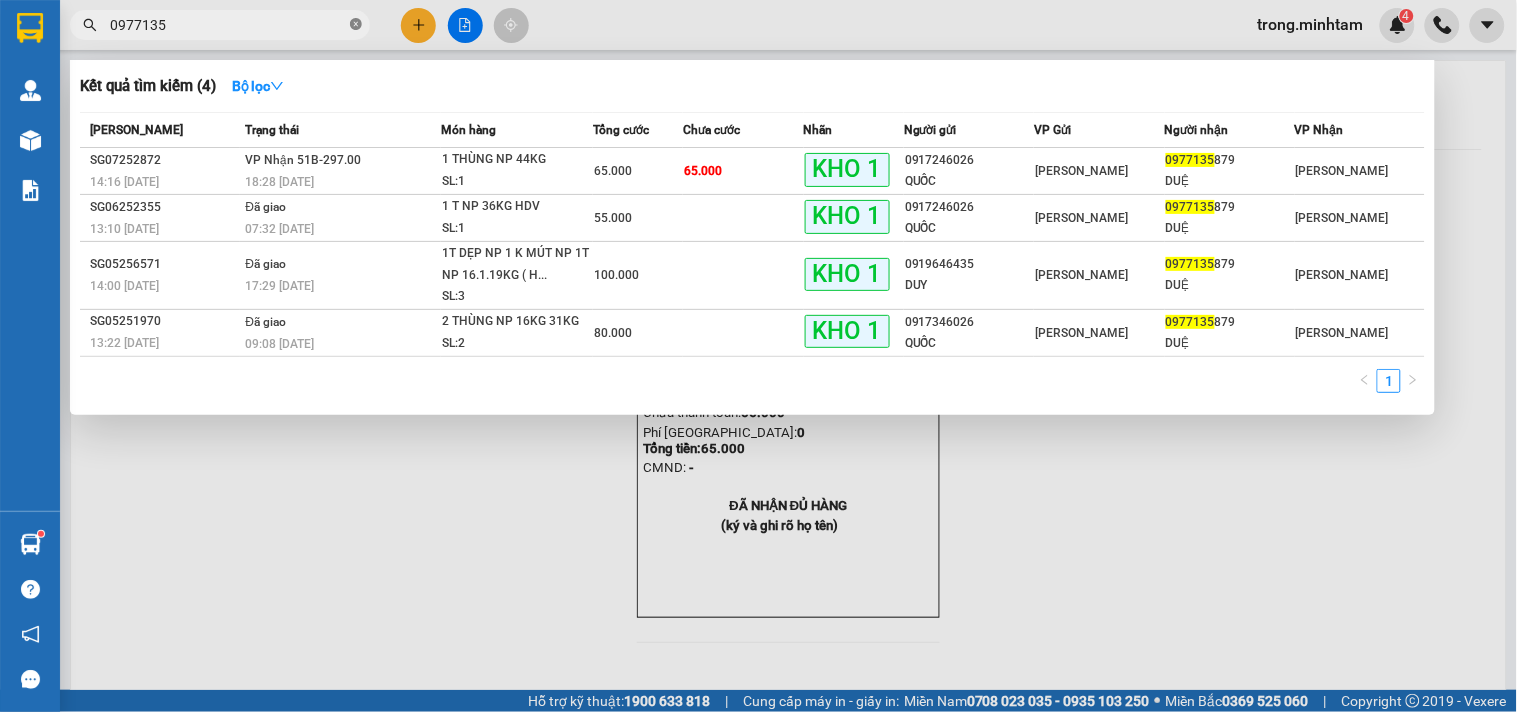 click 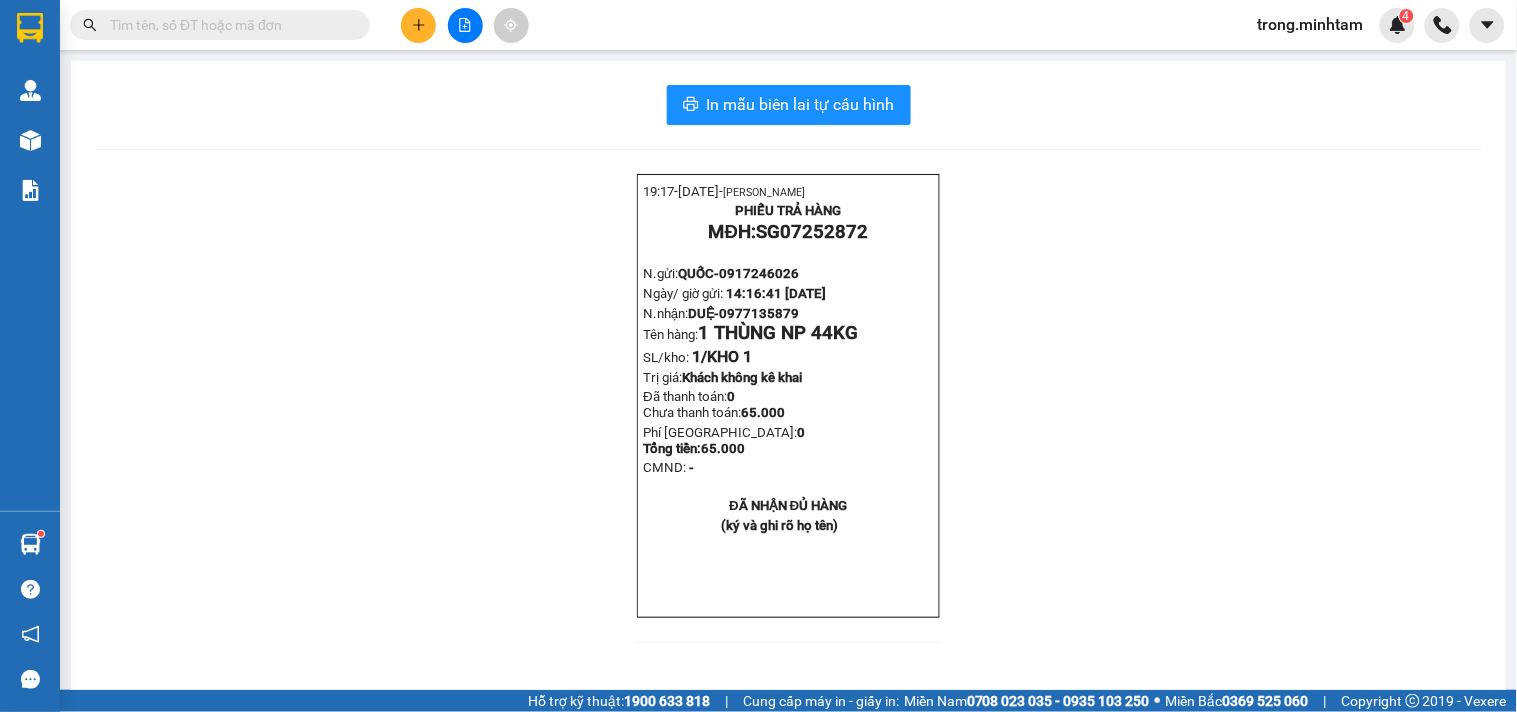 click on "trong.minhtam" at bounding box center (1311, 24) 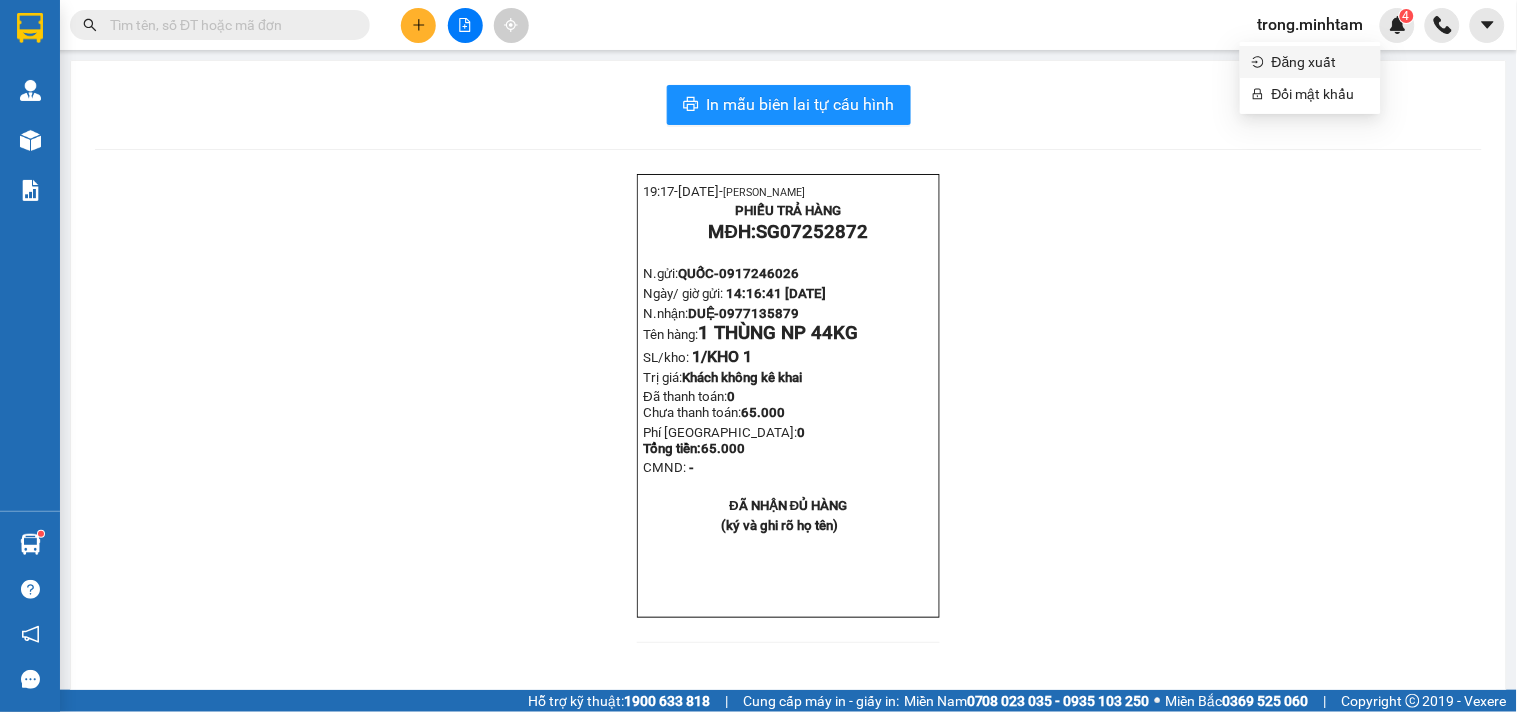 click on "Đăng xuất" at bounding box center (1320, 62) 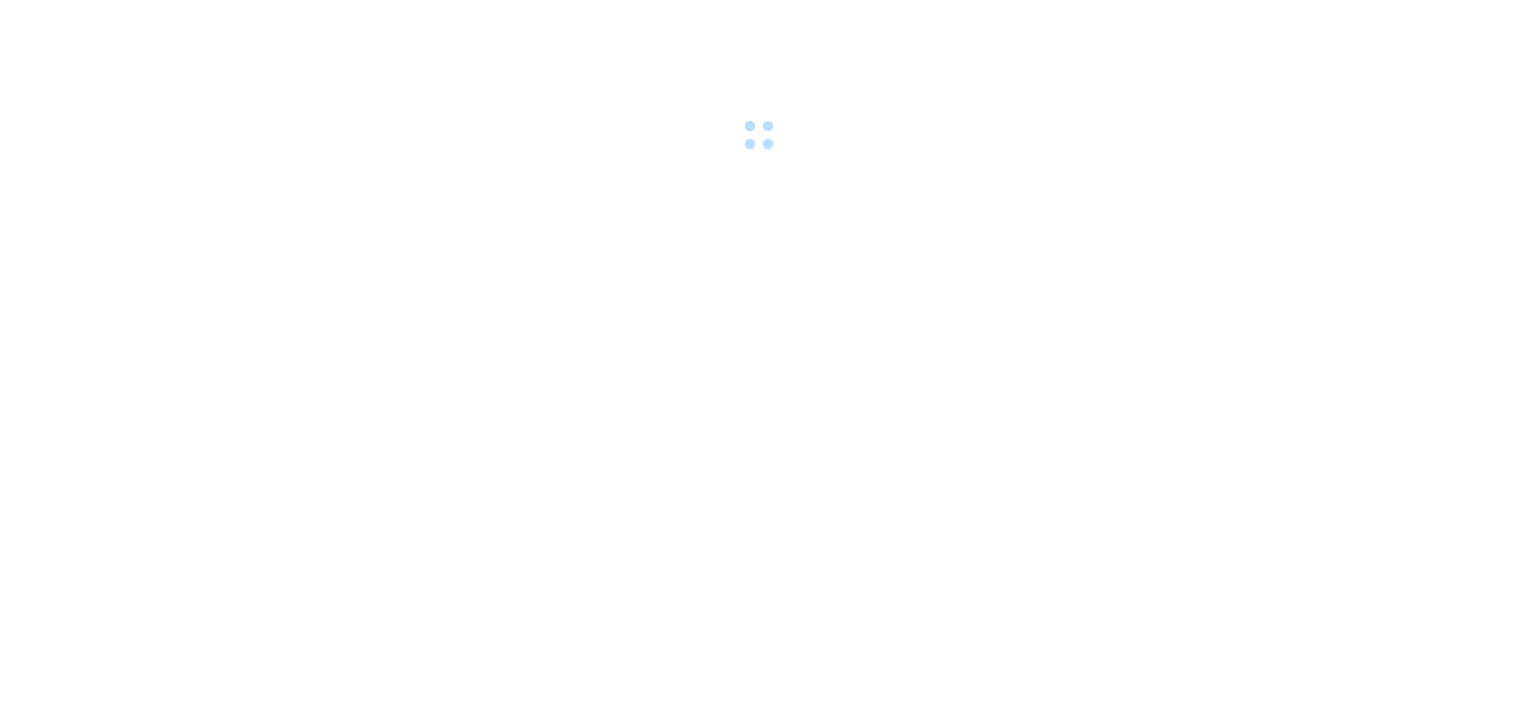 scroll, scrollTop: 0, scrollLeft: 0, axis: both 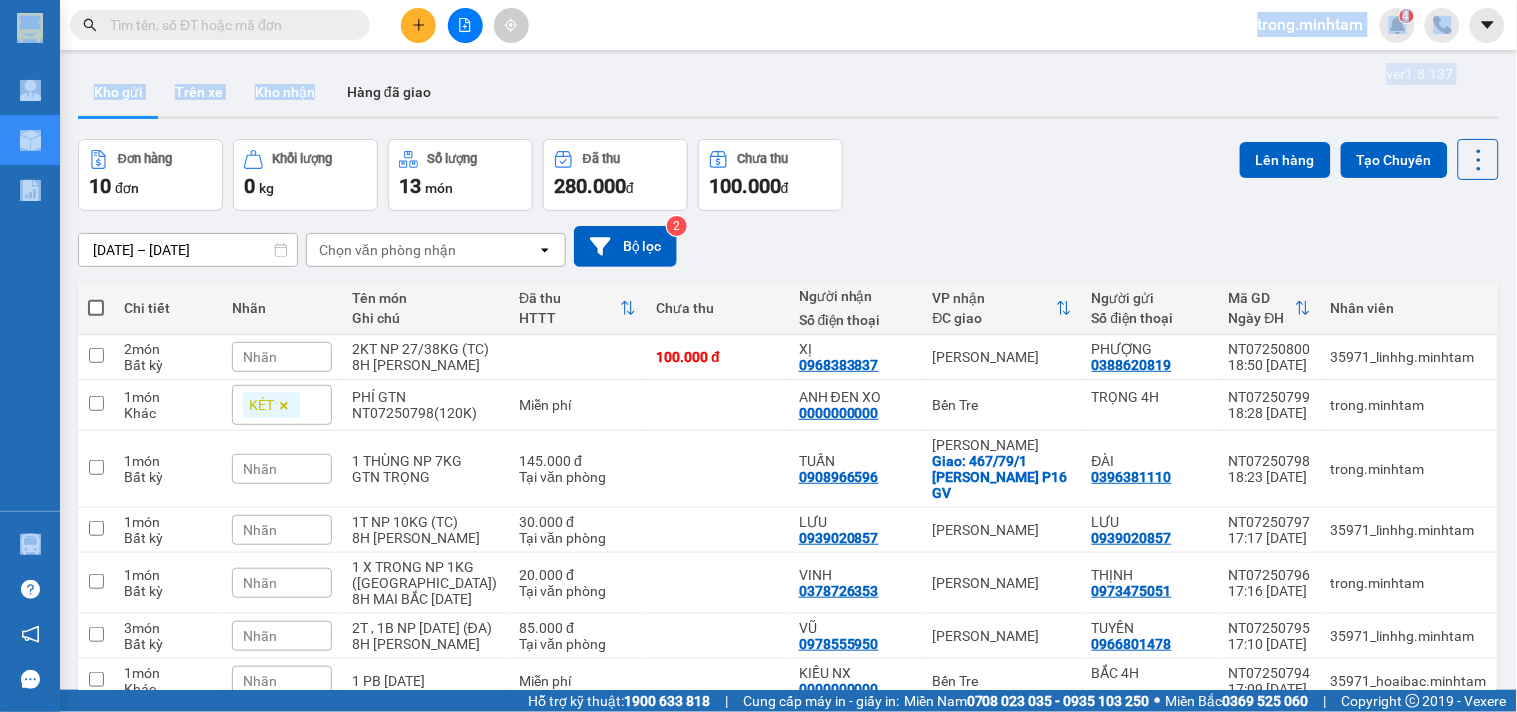 drag, startPoint x: 313, startPoint y: 50, endPoint x: 310, endPoint y: 38, distance: 12.369317 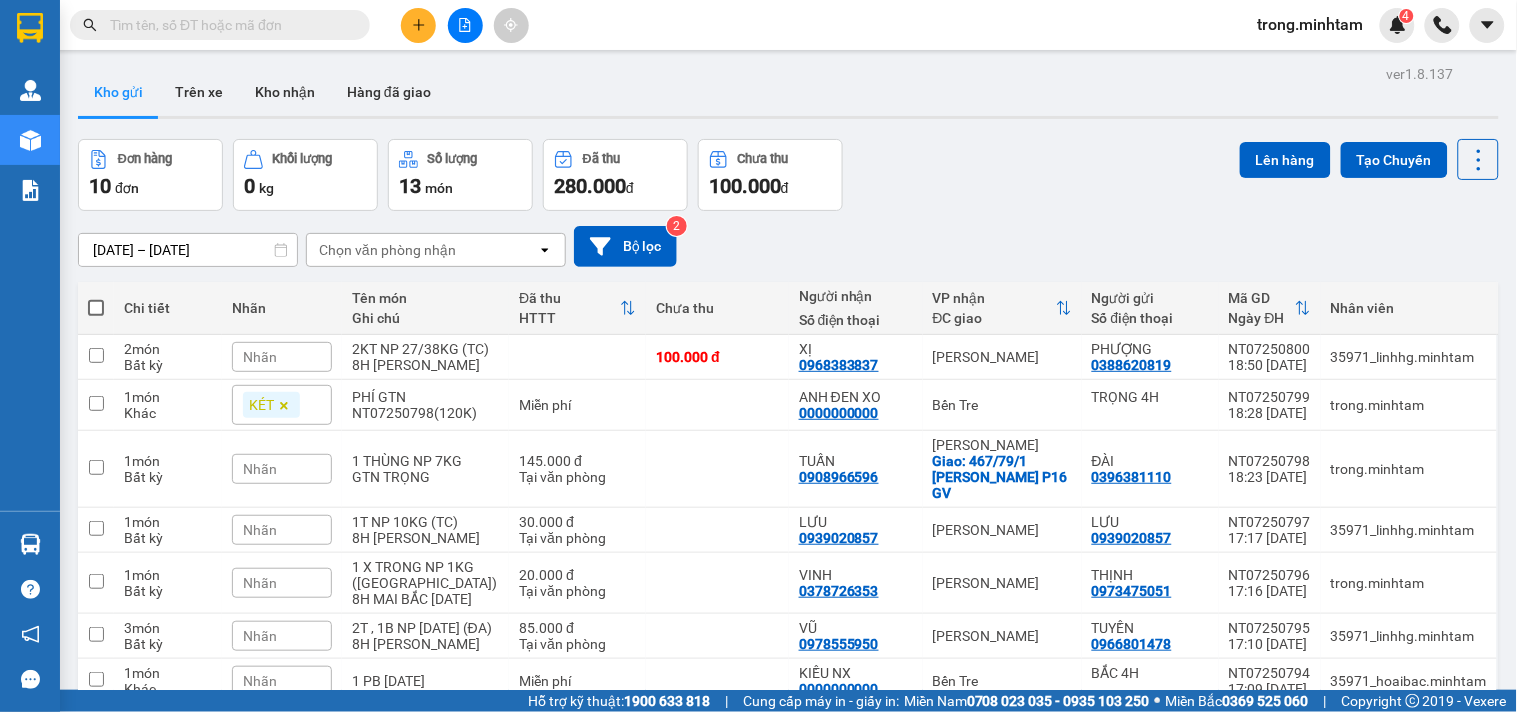 click at bounding box center (228, 25) 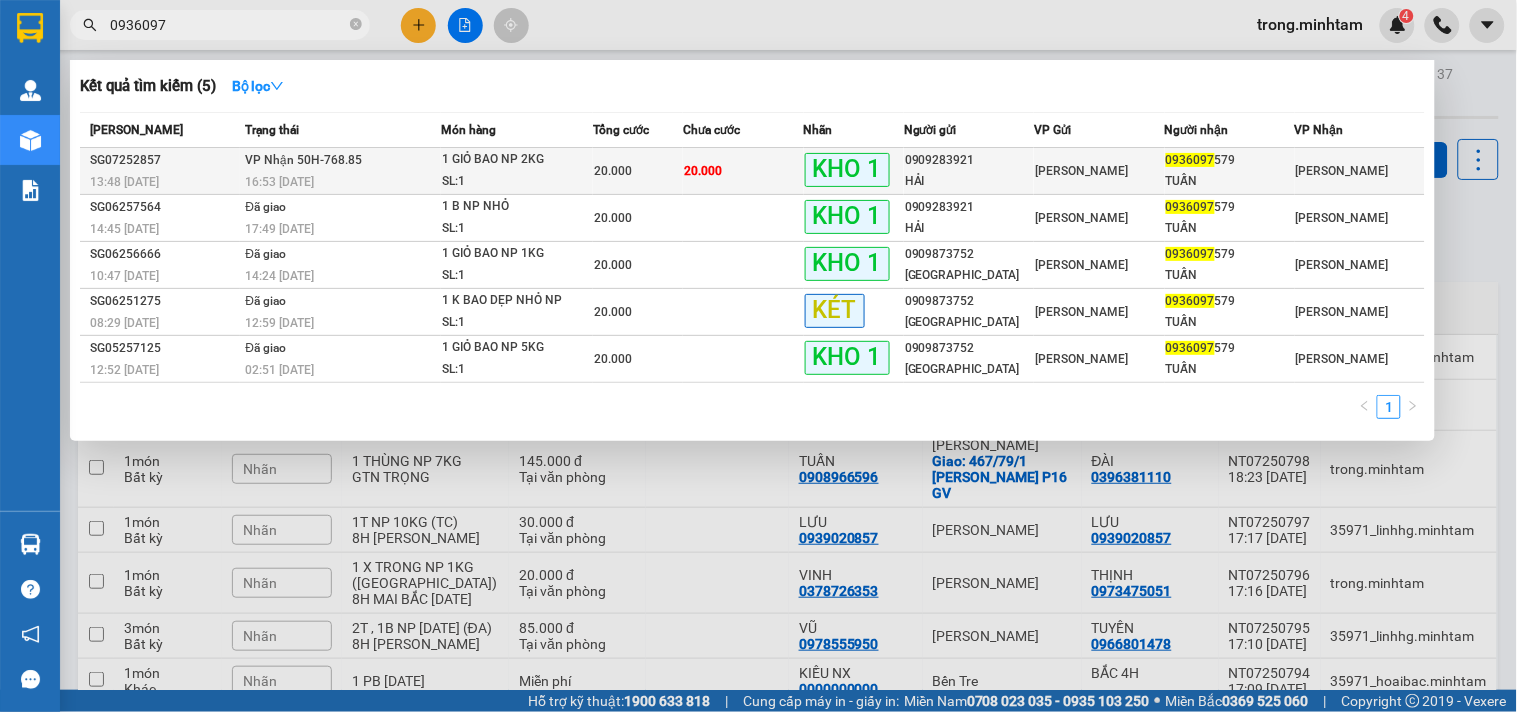 type on "0936097" 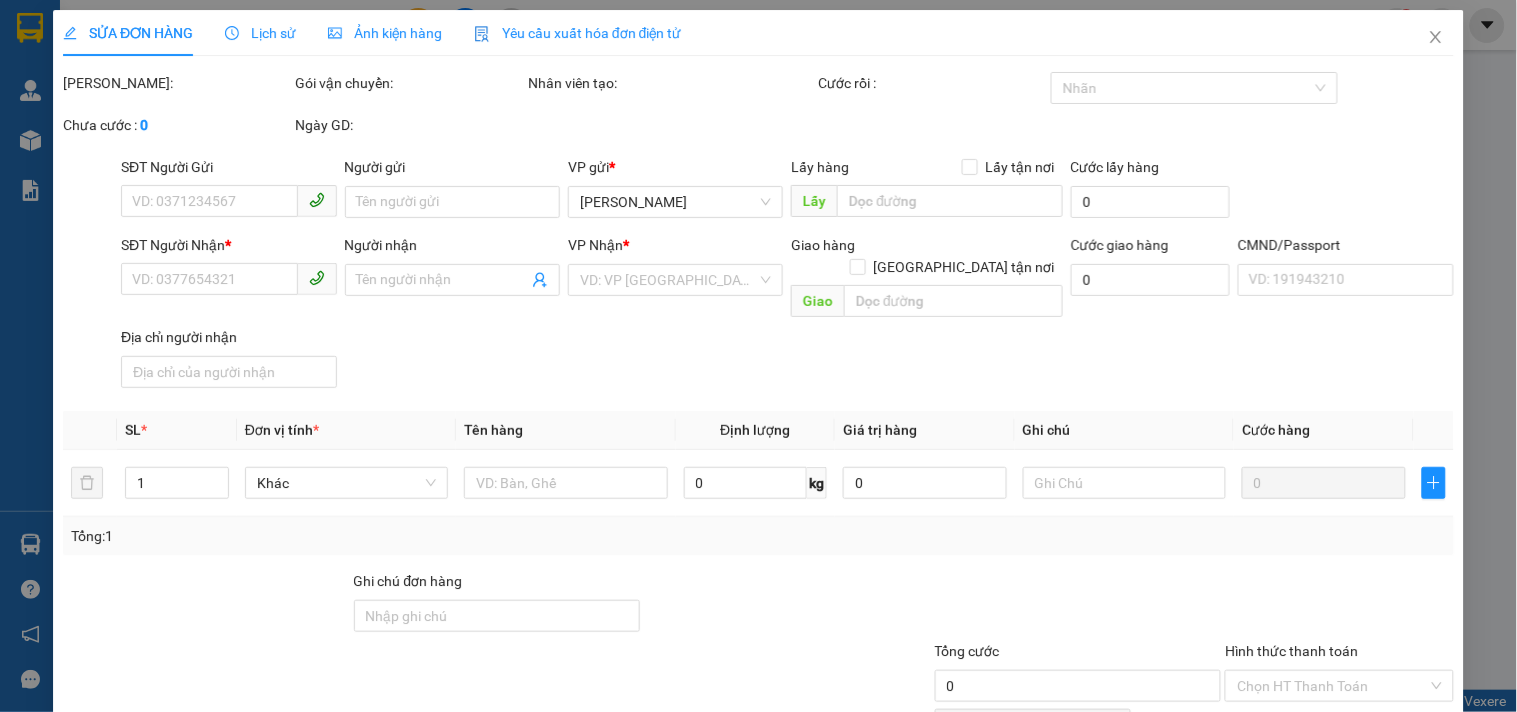 type on "0909283921" 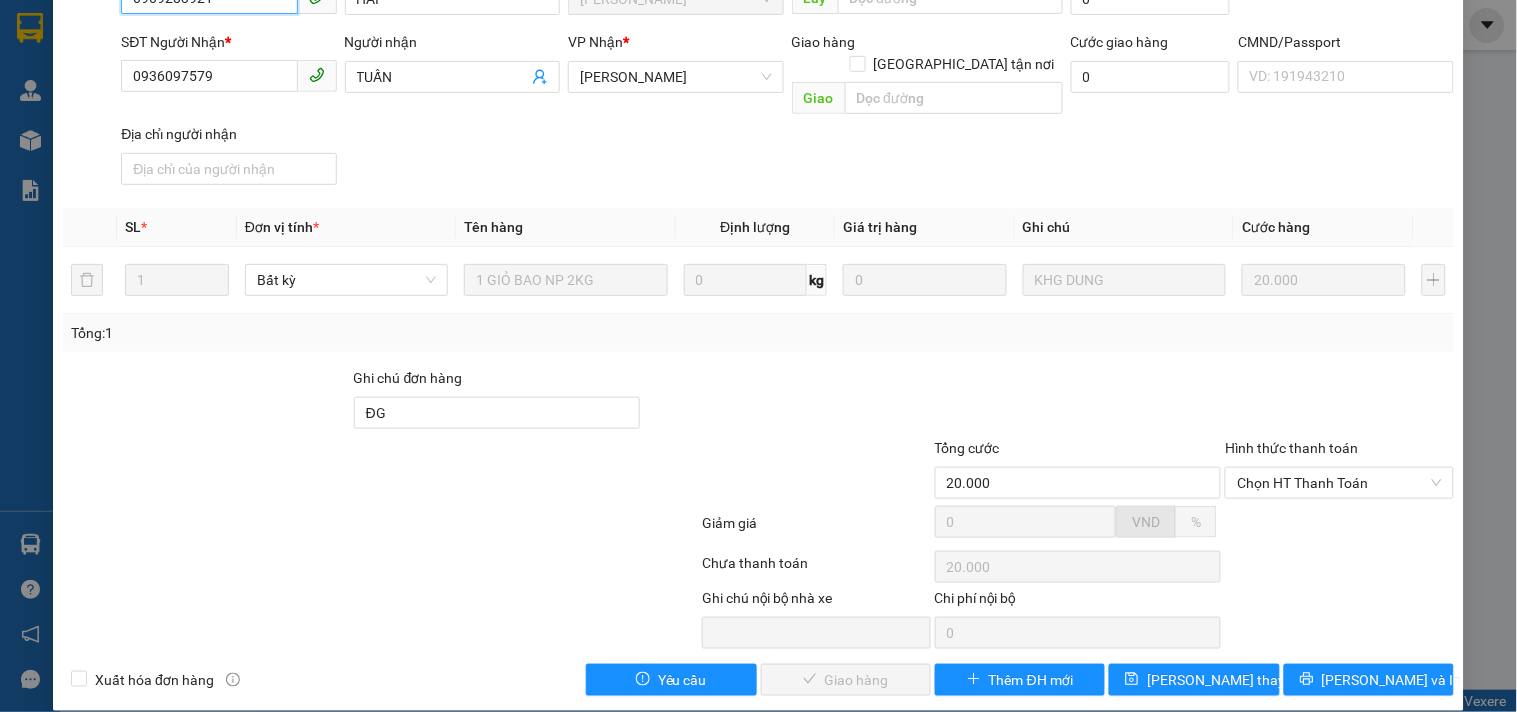 scroll, scrollTop: 207, scrollLeft: 0, axis: vertical 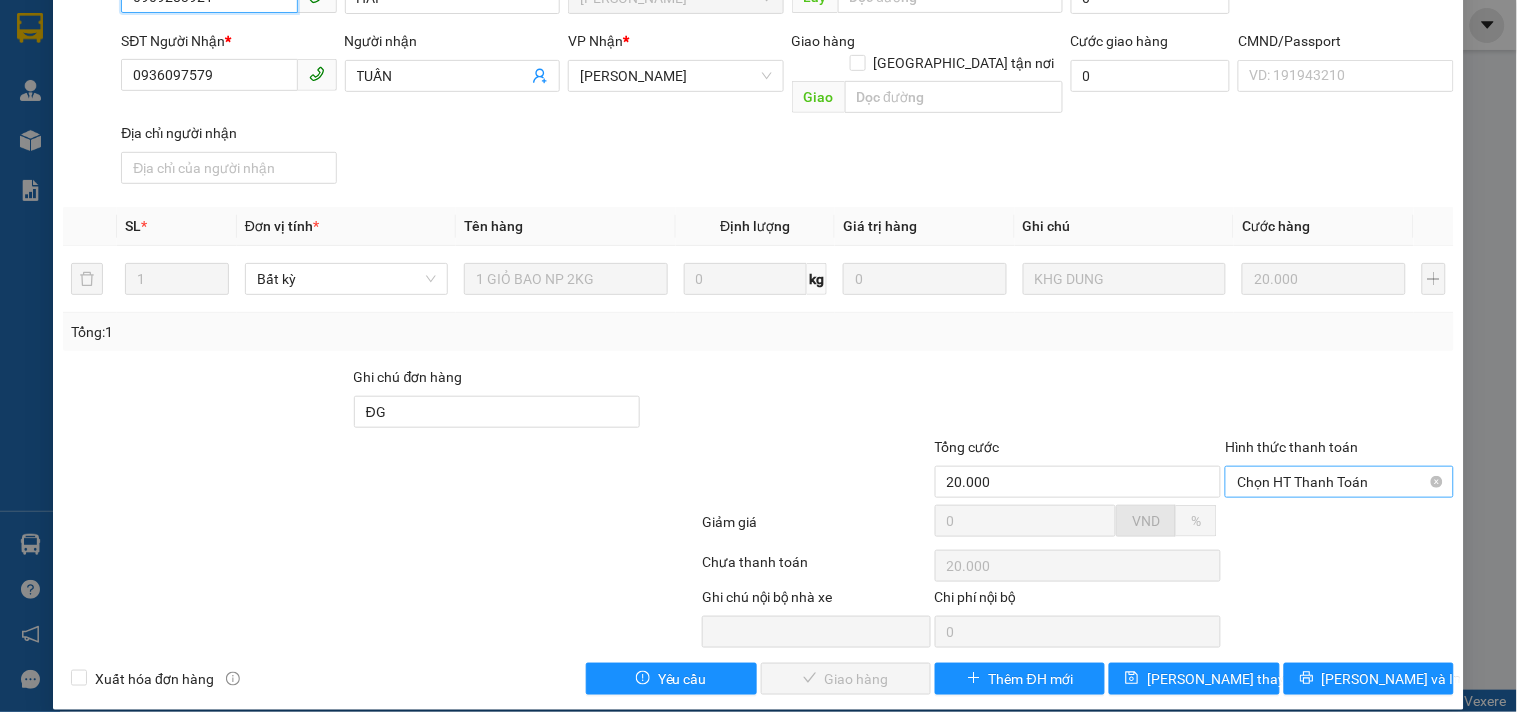 click on "Chọn HT Thanh Toán" at bounding box center [1339, 482] 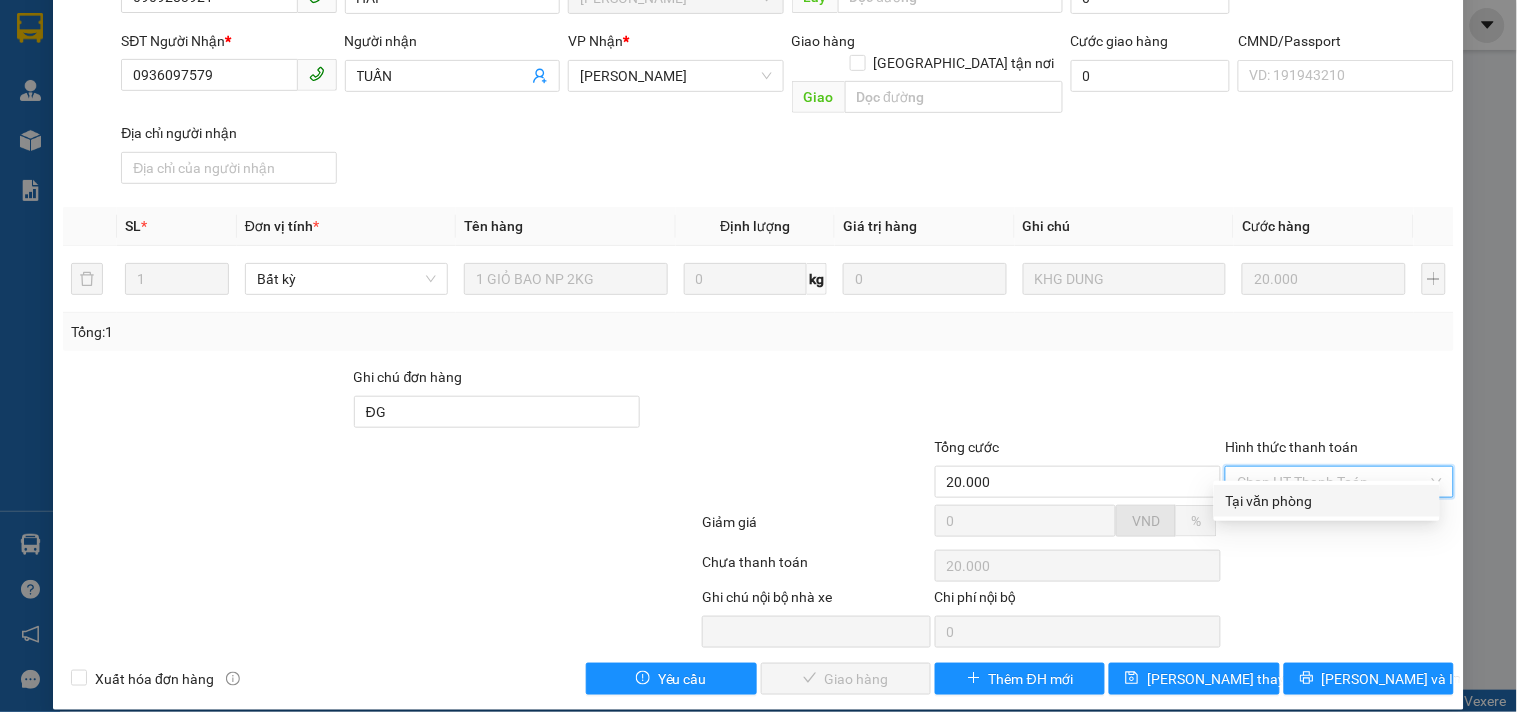 click on "Tại văn phòng" at bounding box center [1327, 501] 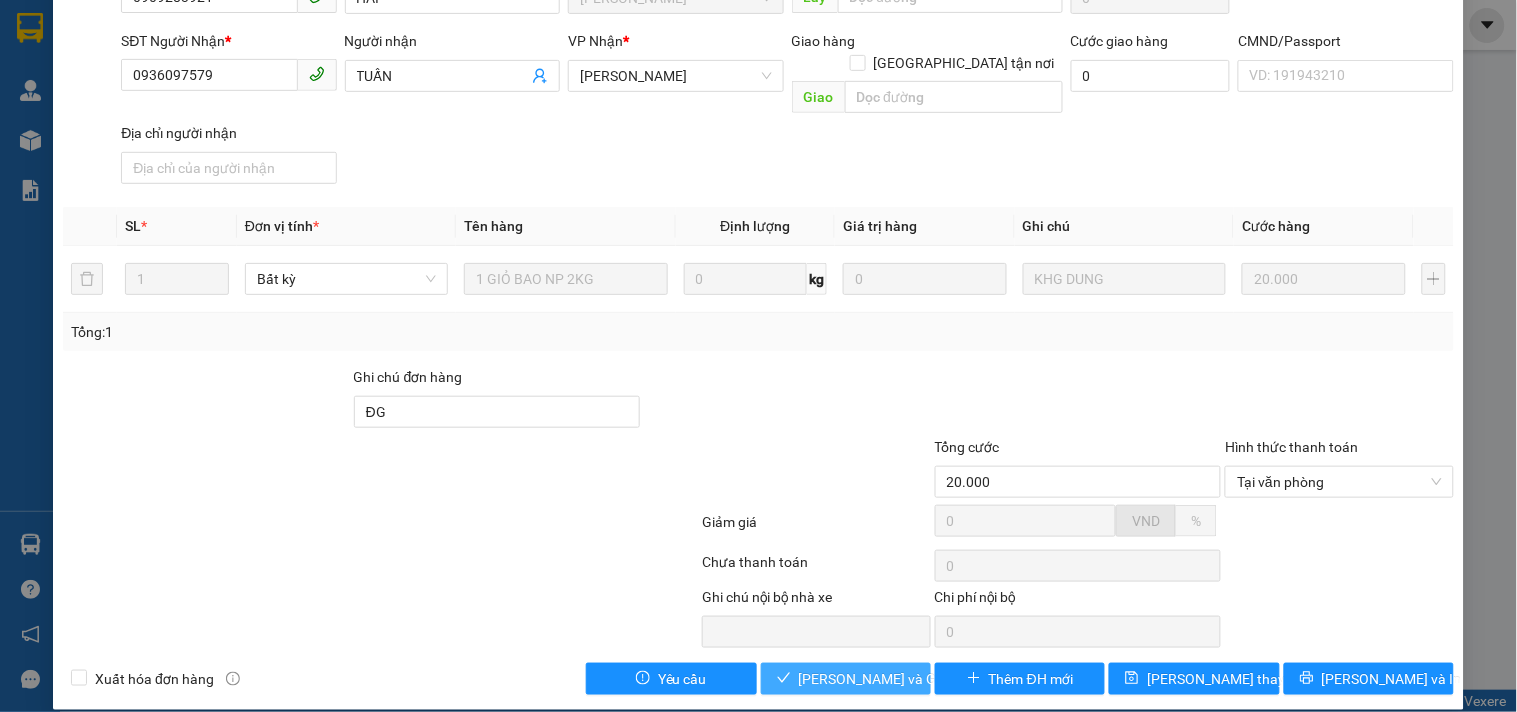 click on "Lưu và Giao hàng" at bounding box center [895, 679] 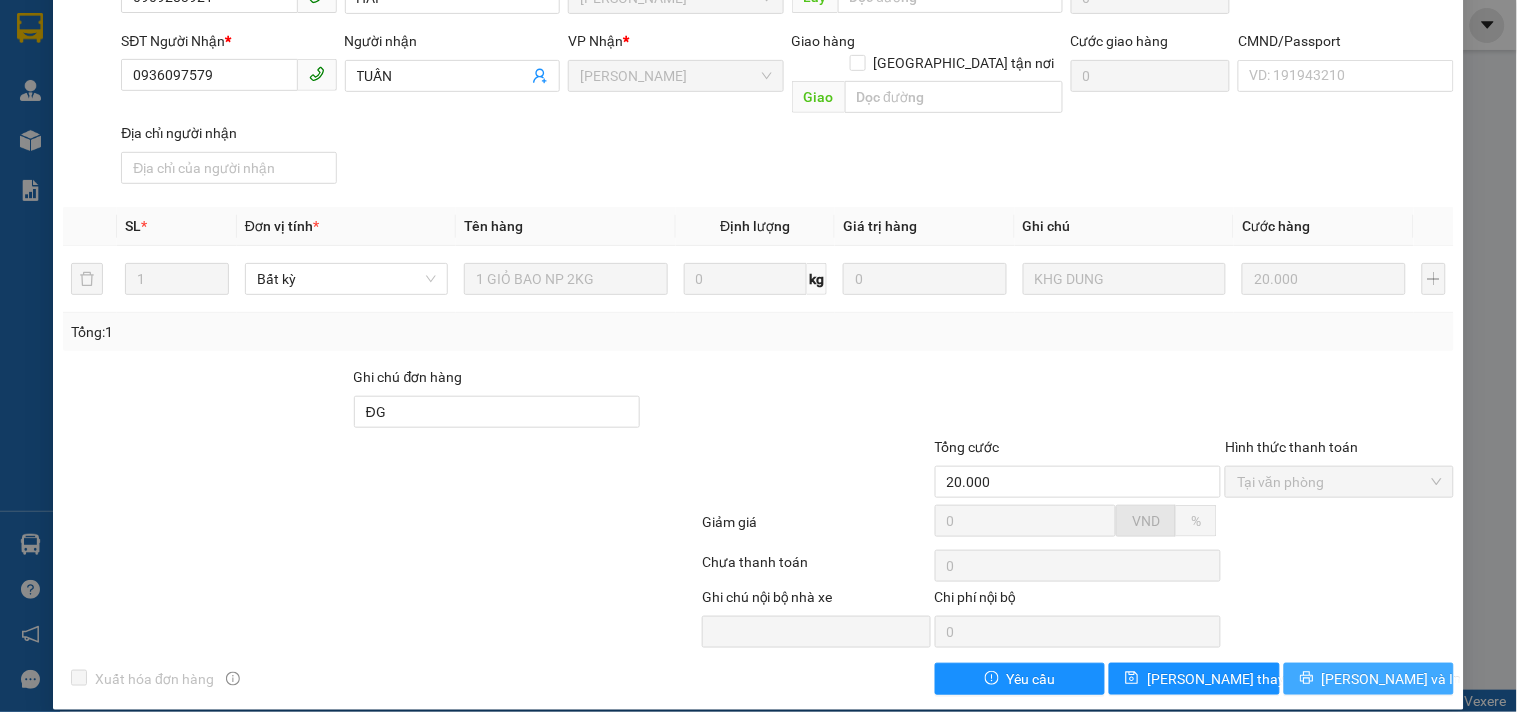 click on "Lưu và In" at bounding box center (1369, 679) 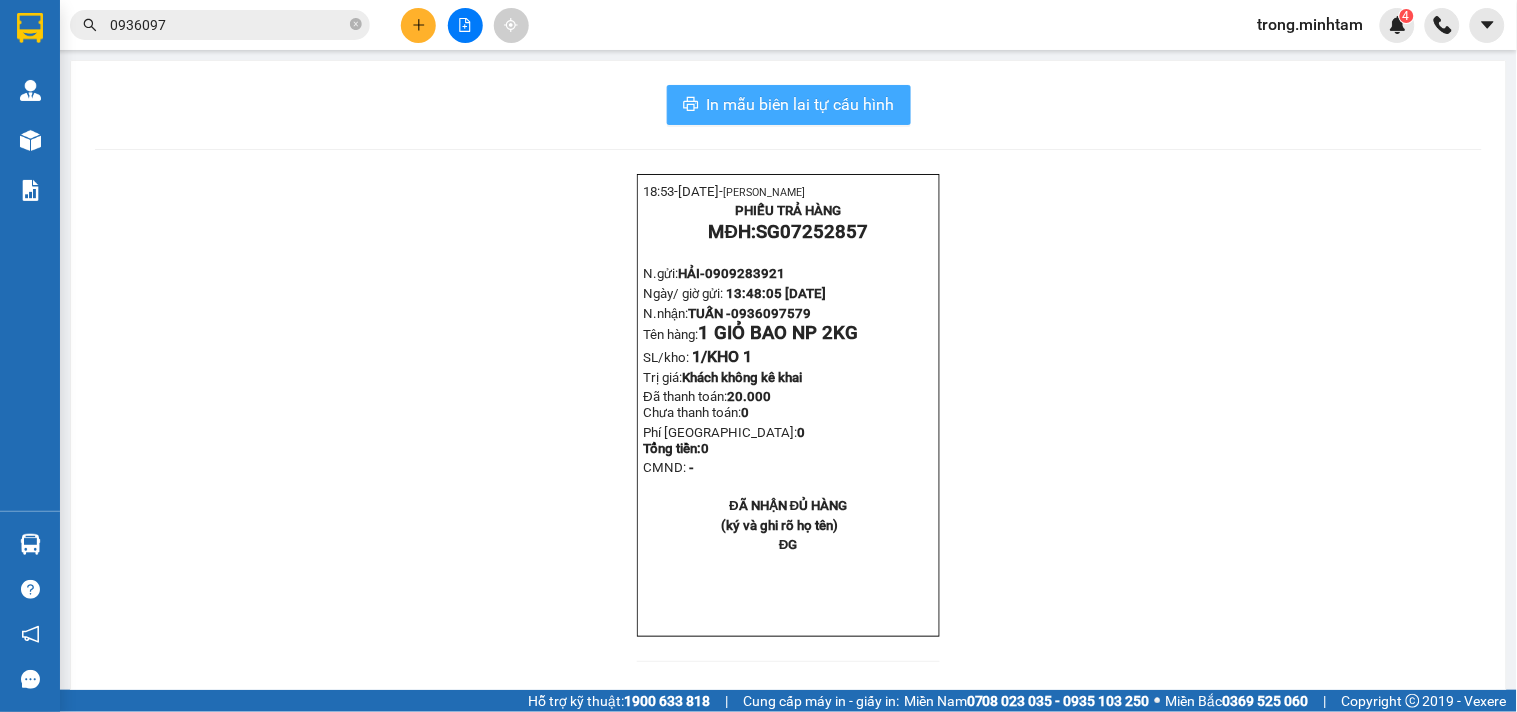 click on "In mẫu biên lai tự cấu hình" at bounding box center [789, 105] 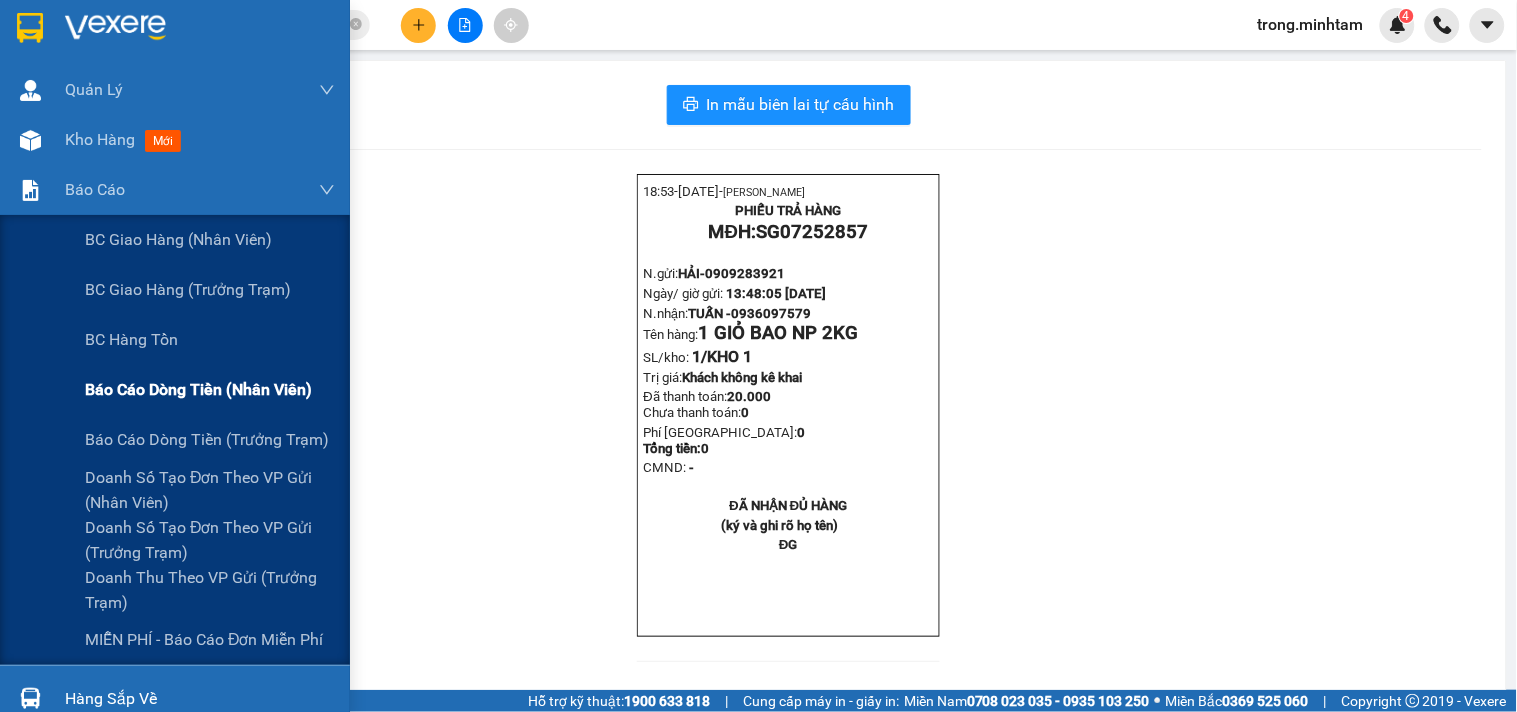 click on "Báo cáo dòng tiền (nhân viên)" at bounding box center [198, 389] 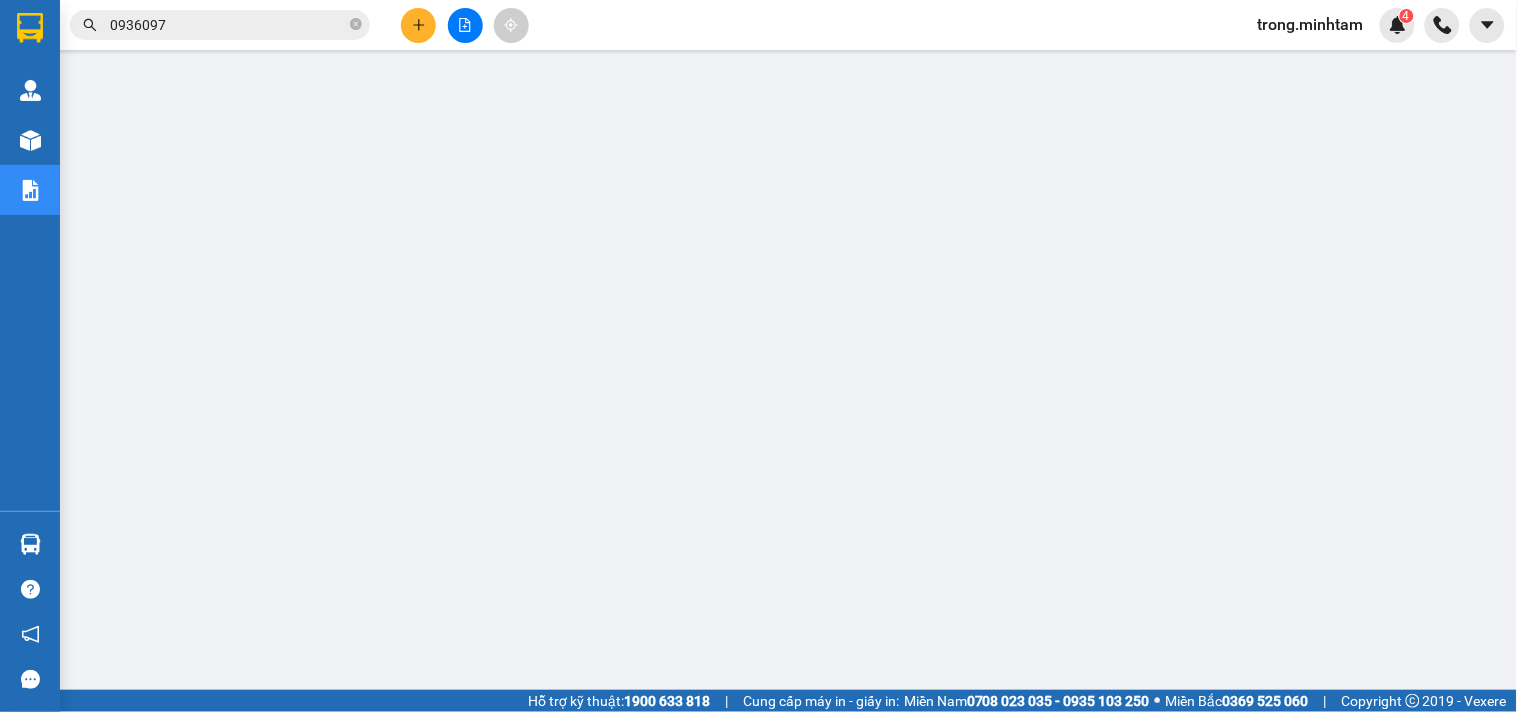 click on "0936097" at bounding box center (228, 25) 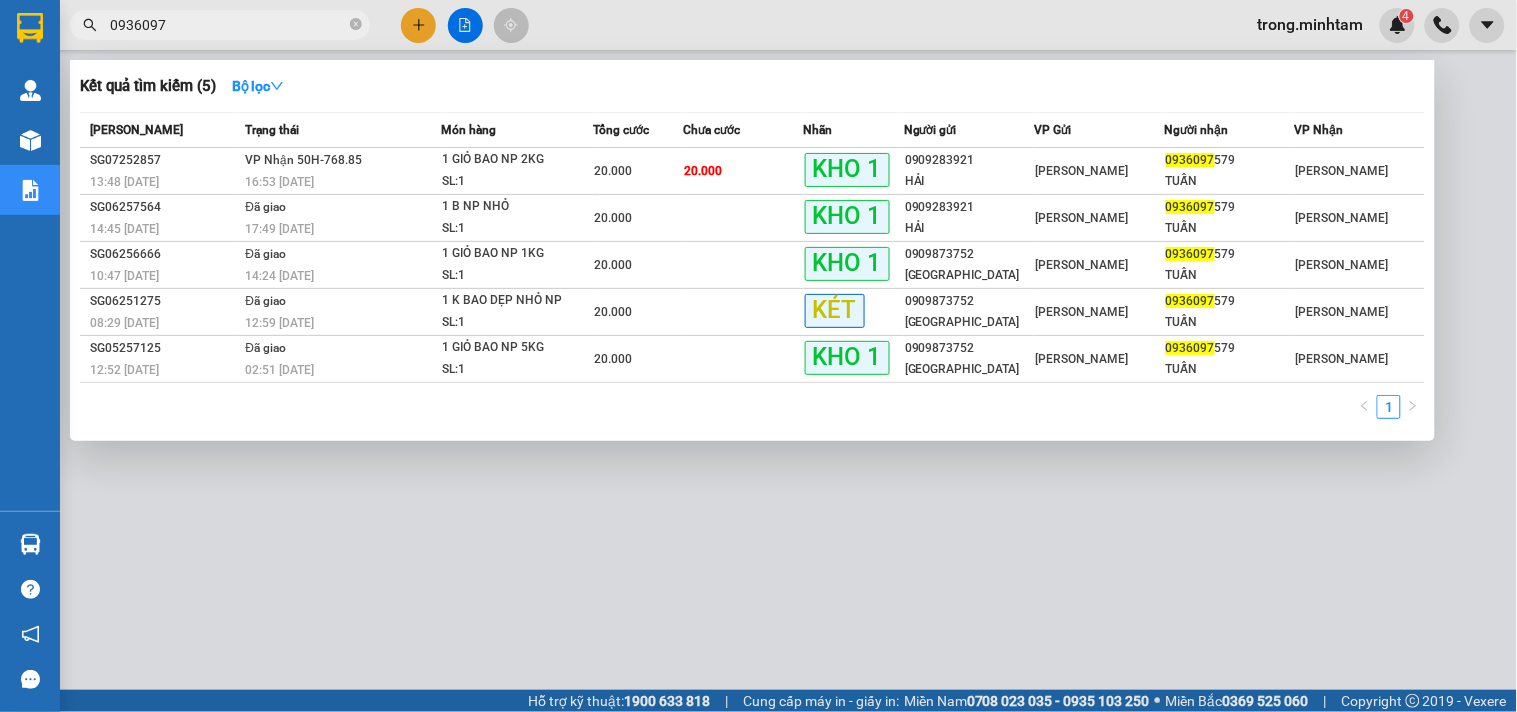click on "0936097" at bounding box center (228, 25) 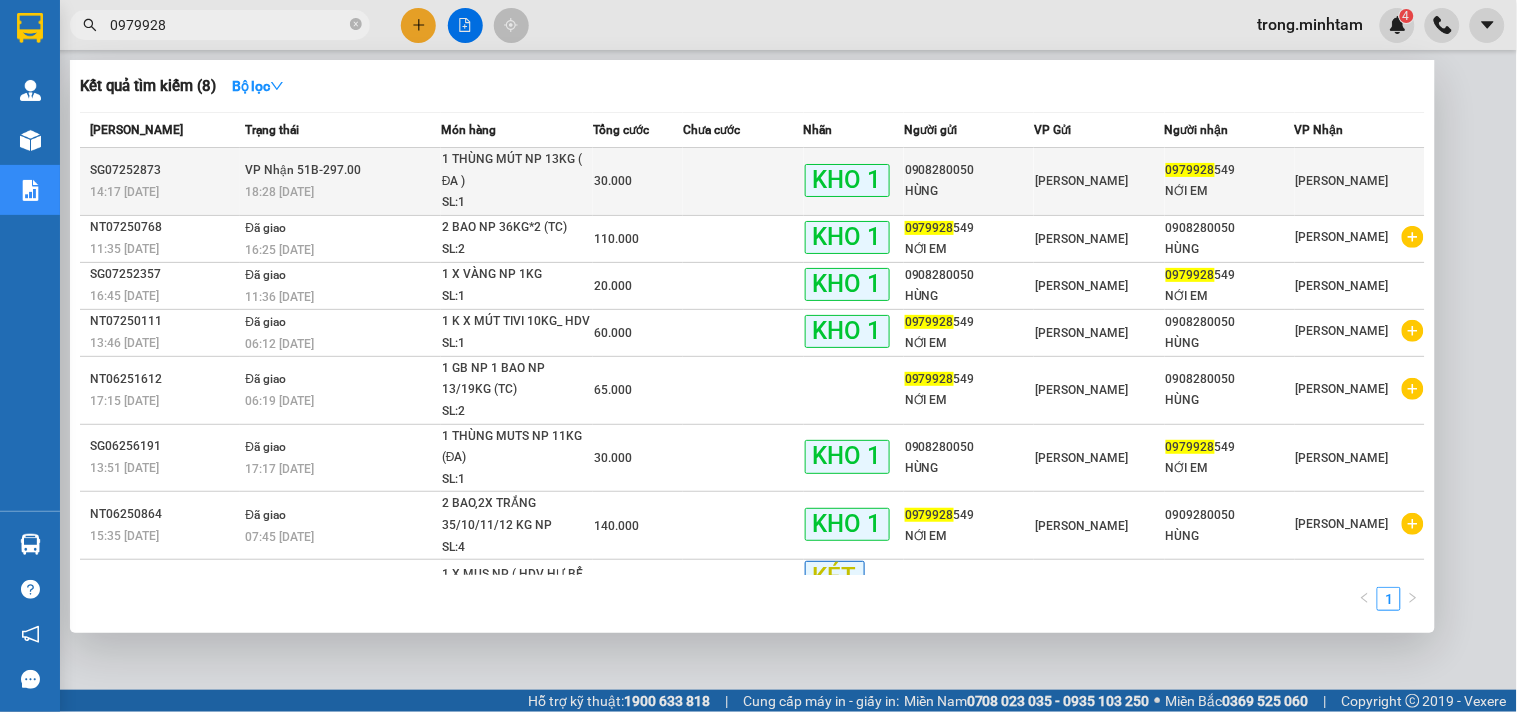 type on "0979928" 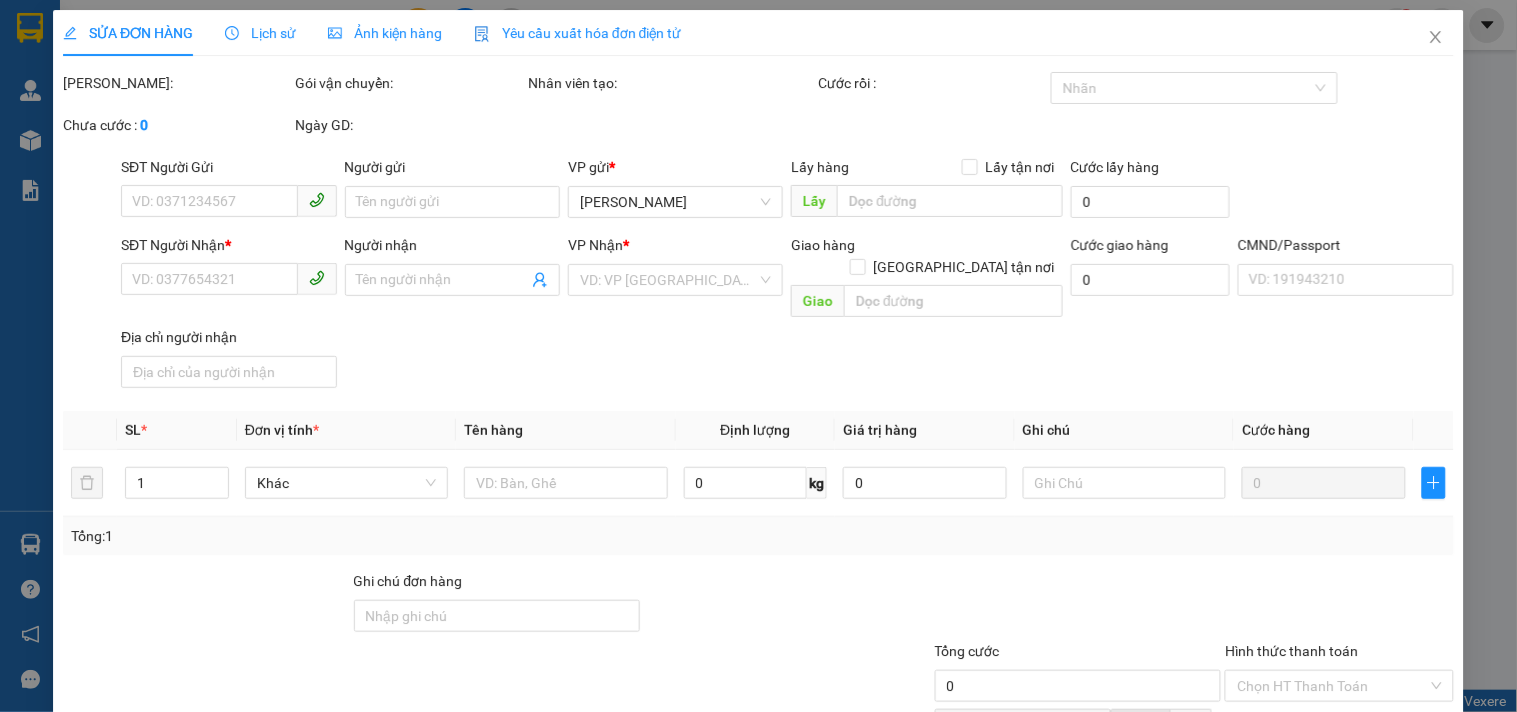 type on "0908280050" 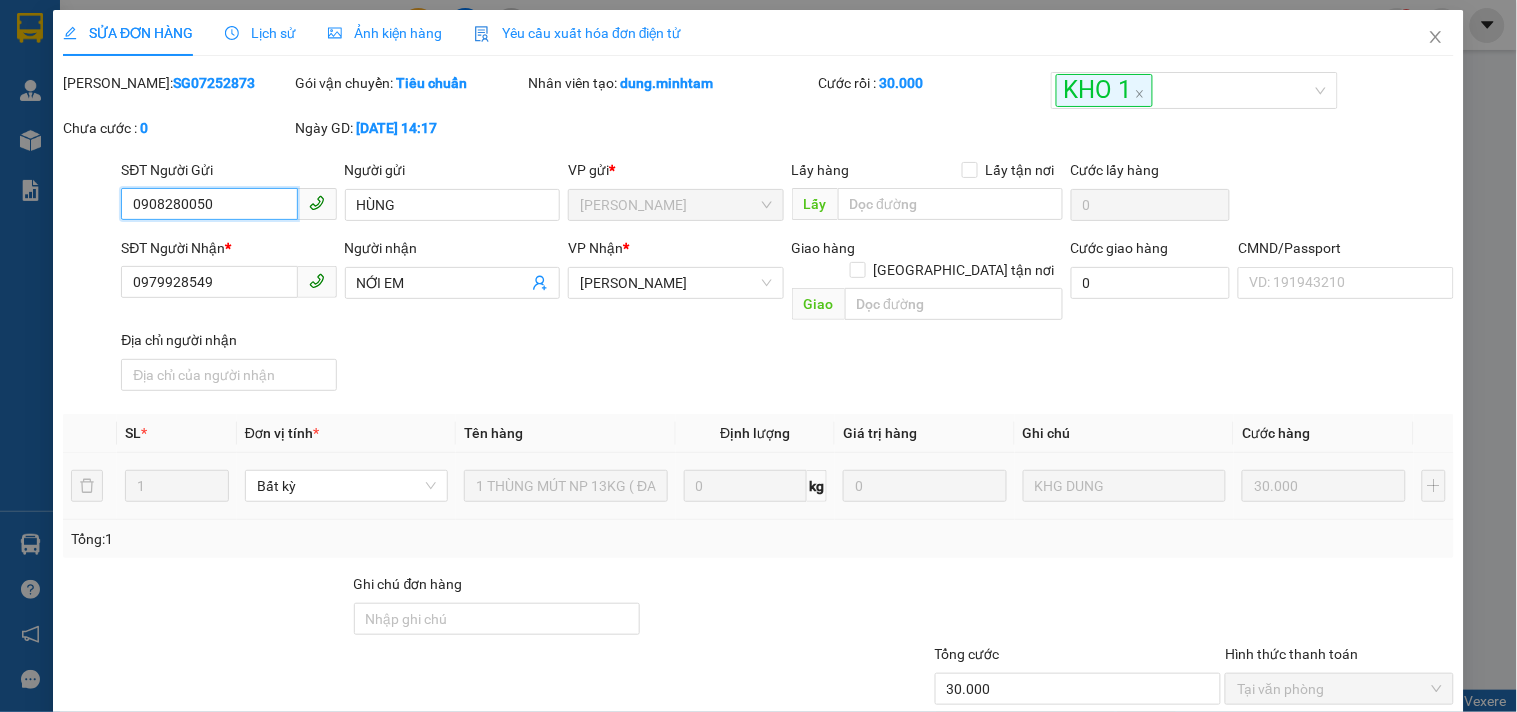 scroll, scrollTop: 207, scrollLeft: 0, axis: vertical 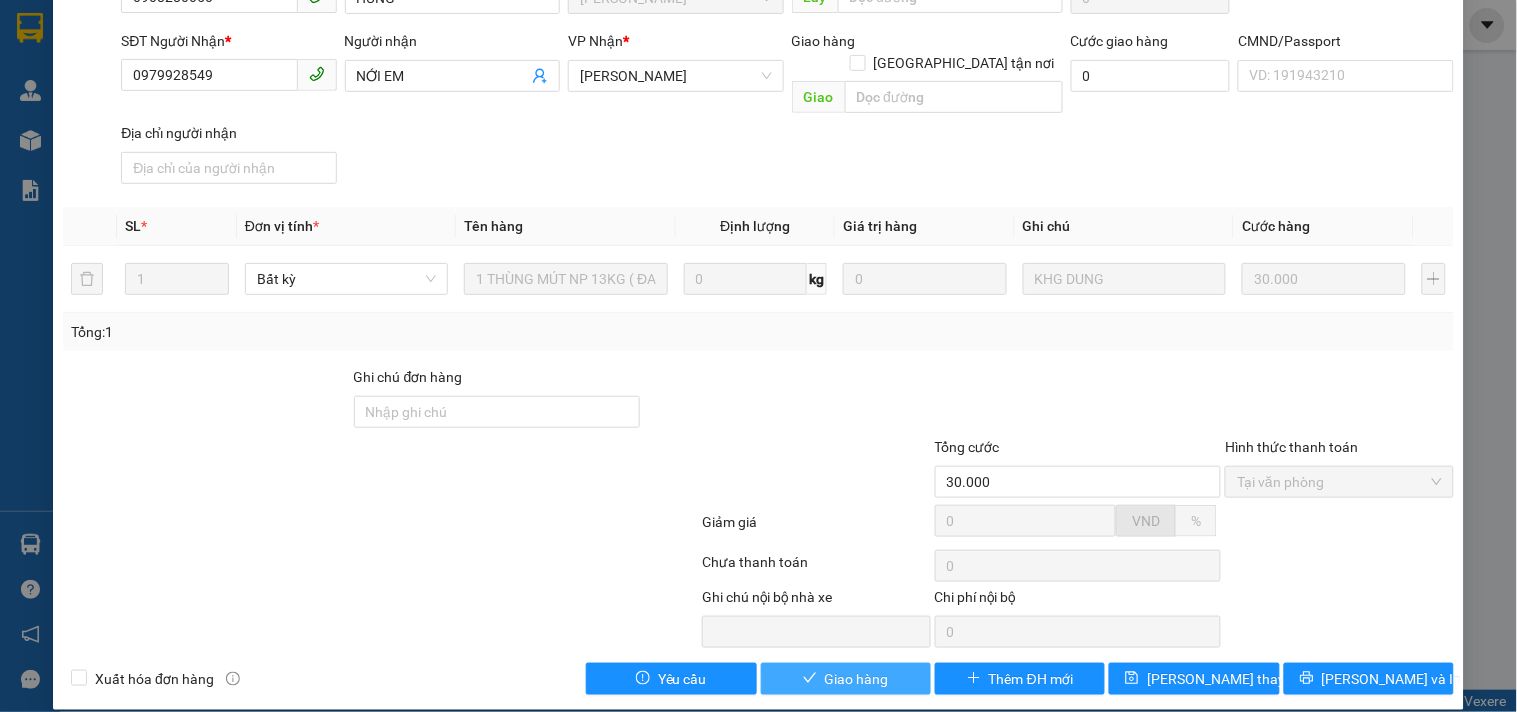 click on "Giao hàng" at bounding box center (846, 679) 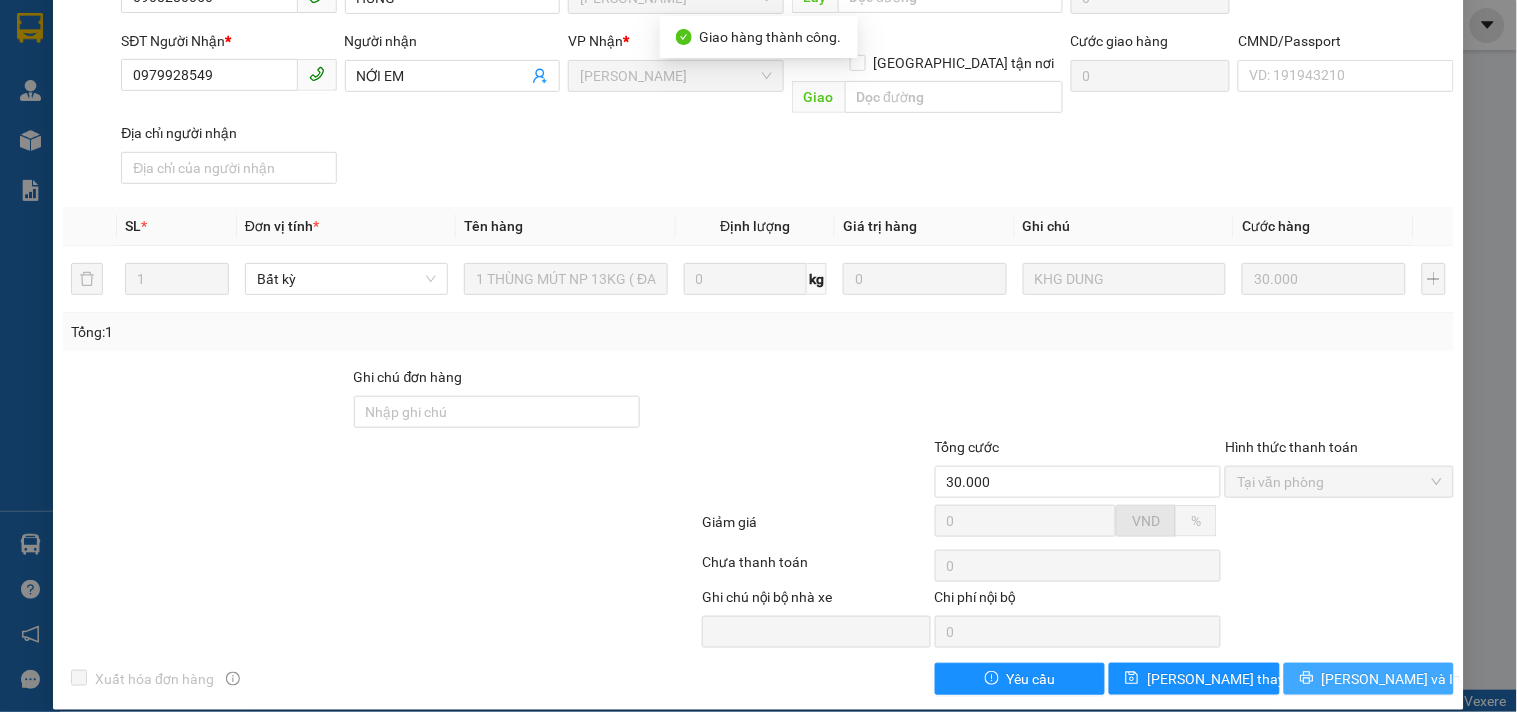 click on "Lưu và In" at bounding box center [1369, 679] 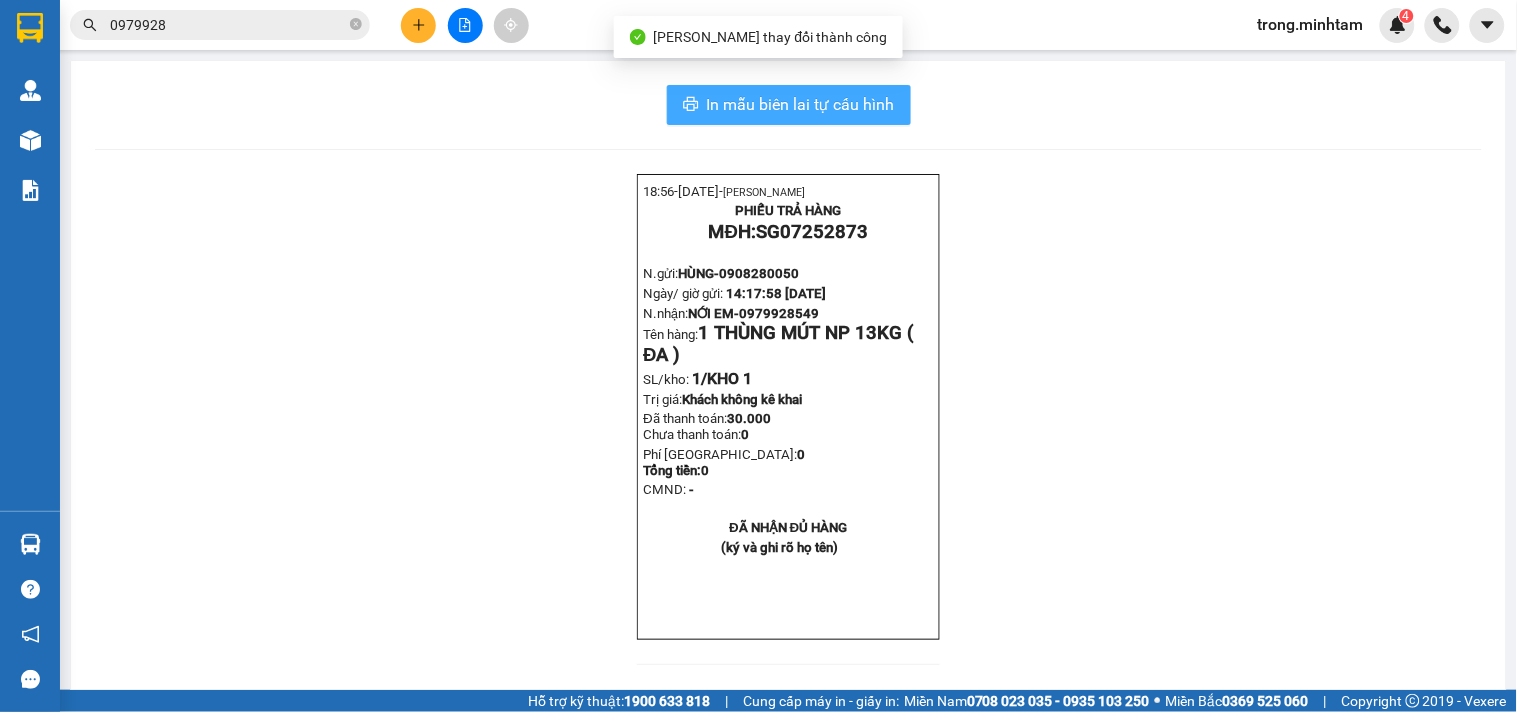 click on "In mẫu biên lai tự cấu hình" at bounding box center [801, 104] 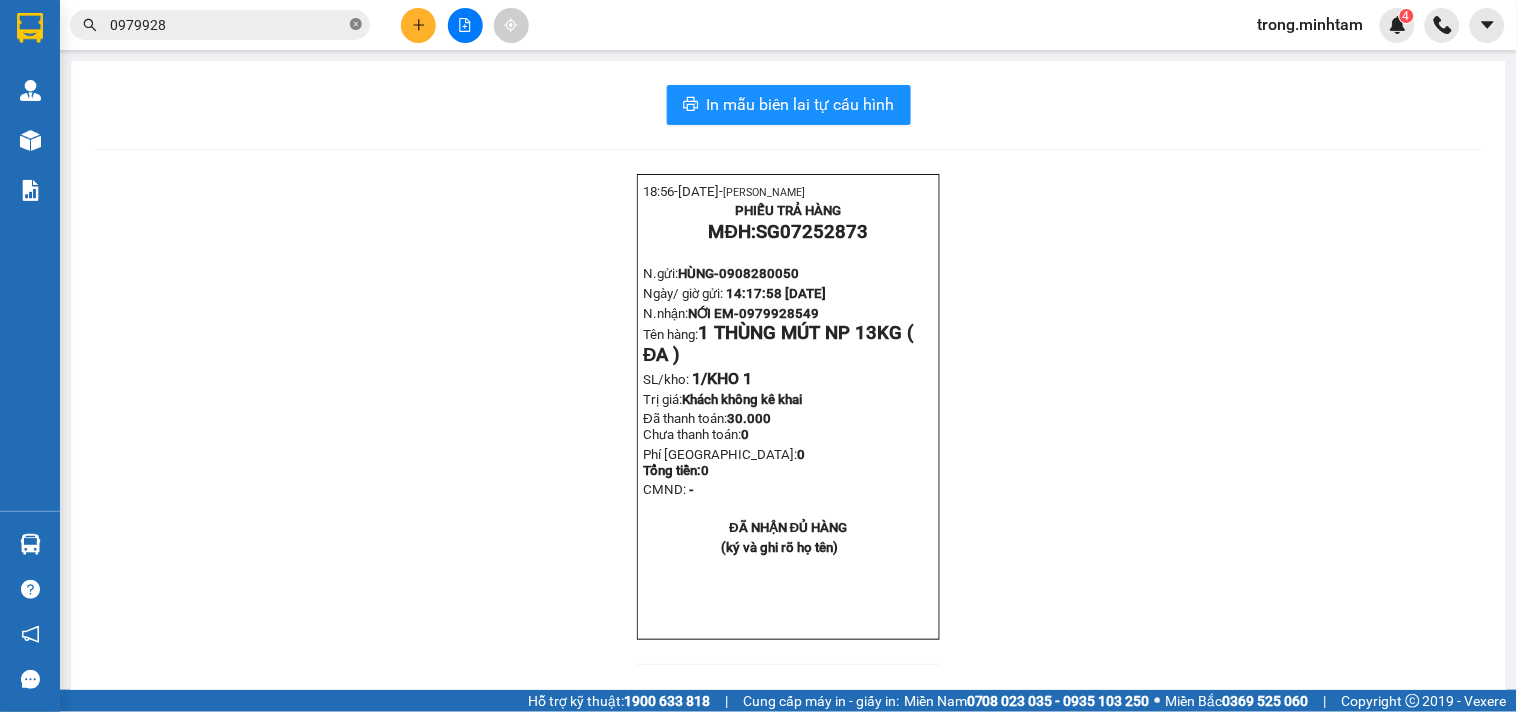 click at bounding box center [356, 25] 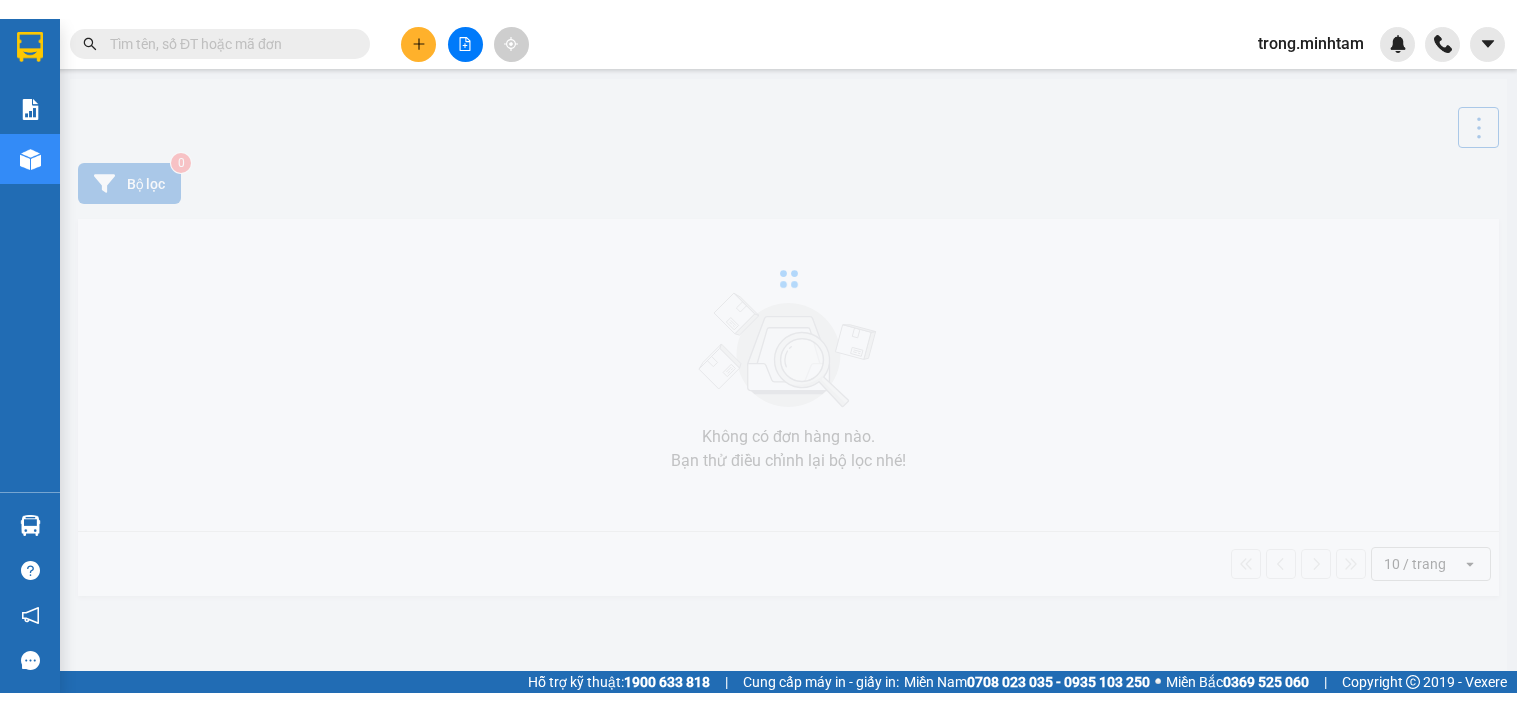 scroll, scrollTop: 0, scrollLeft: 0, axis: both 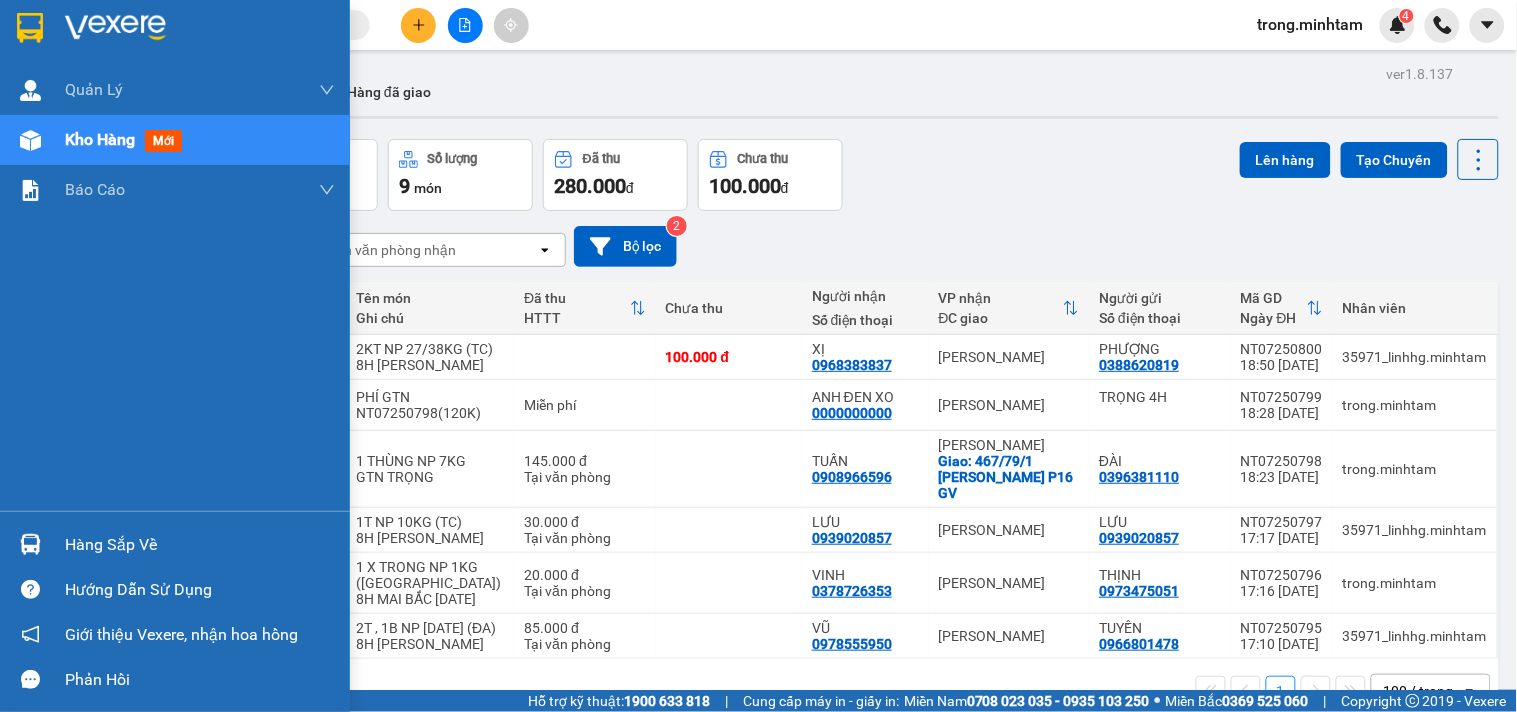 click on "Hàng sắp về" at bounding box center (200, 545) 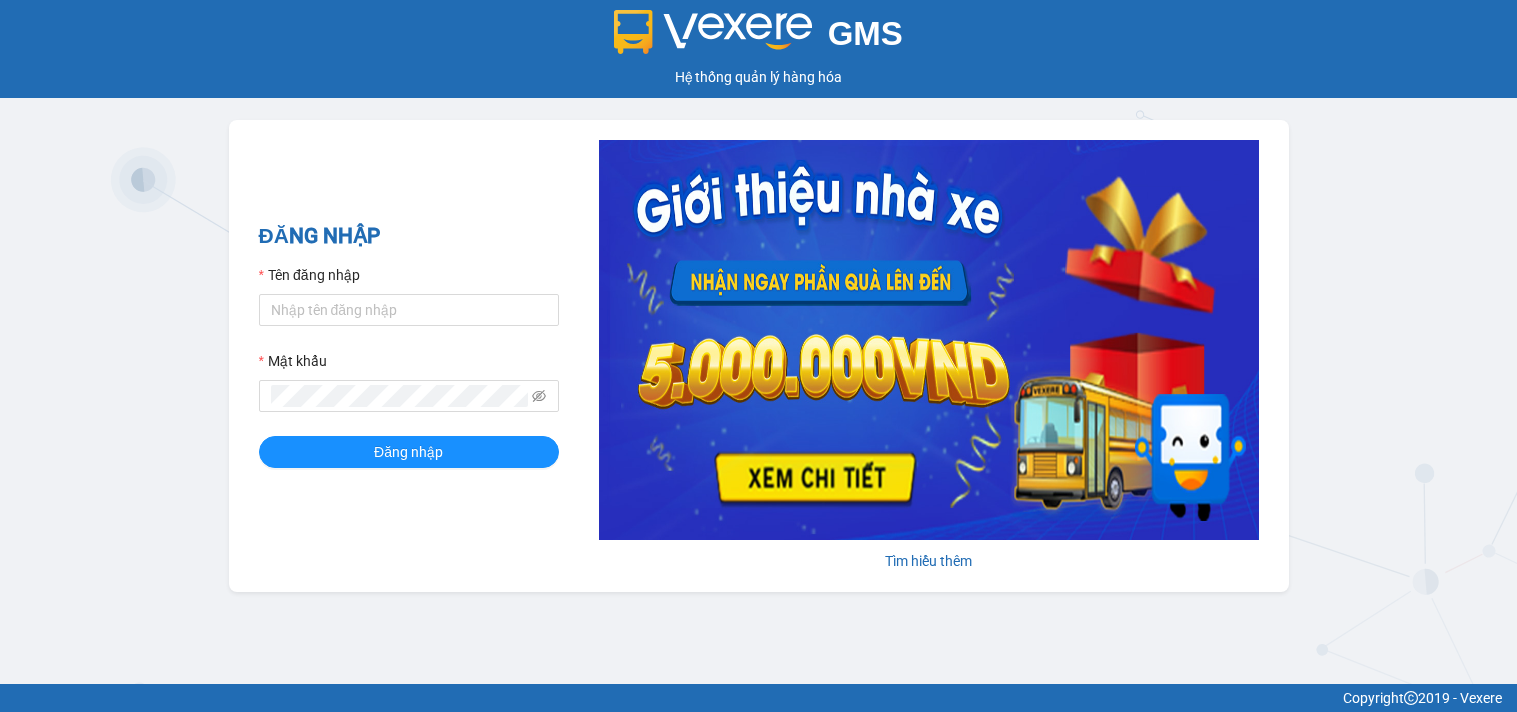 scroll, scrollTop: 0, scrollLeft: 0, axis: both 